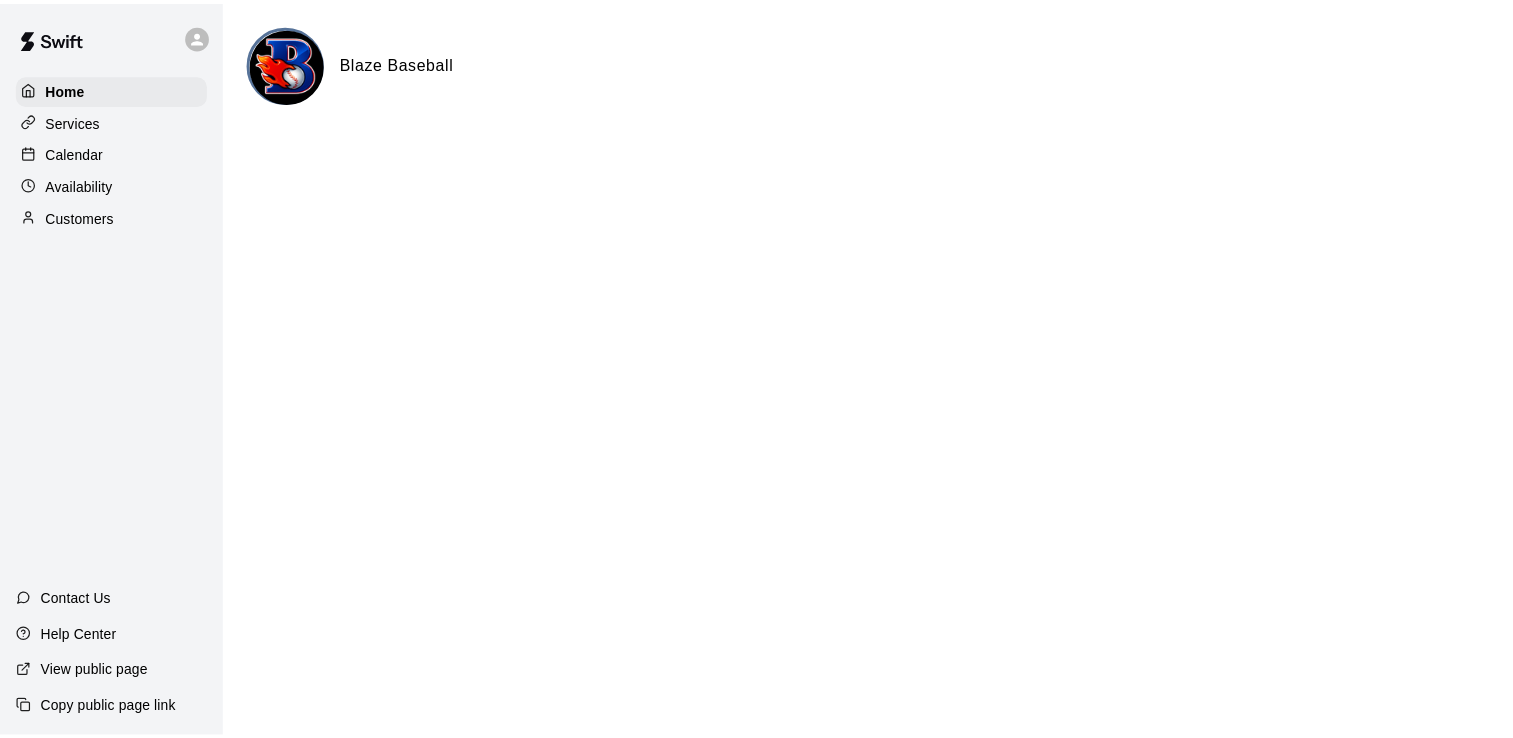 scroll, scrollTop: 0, scrollLeft: 0, axis: both 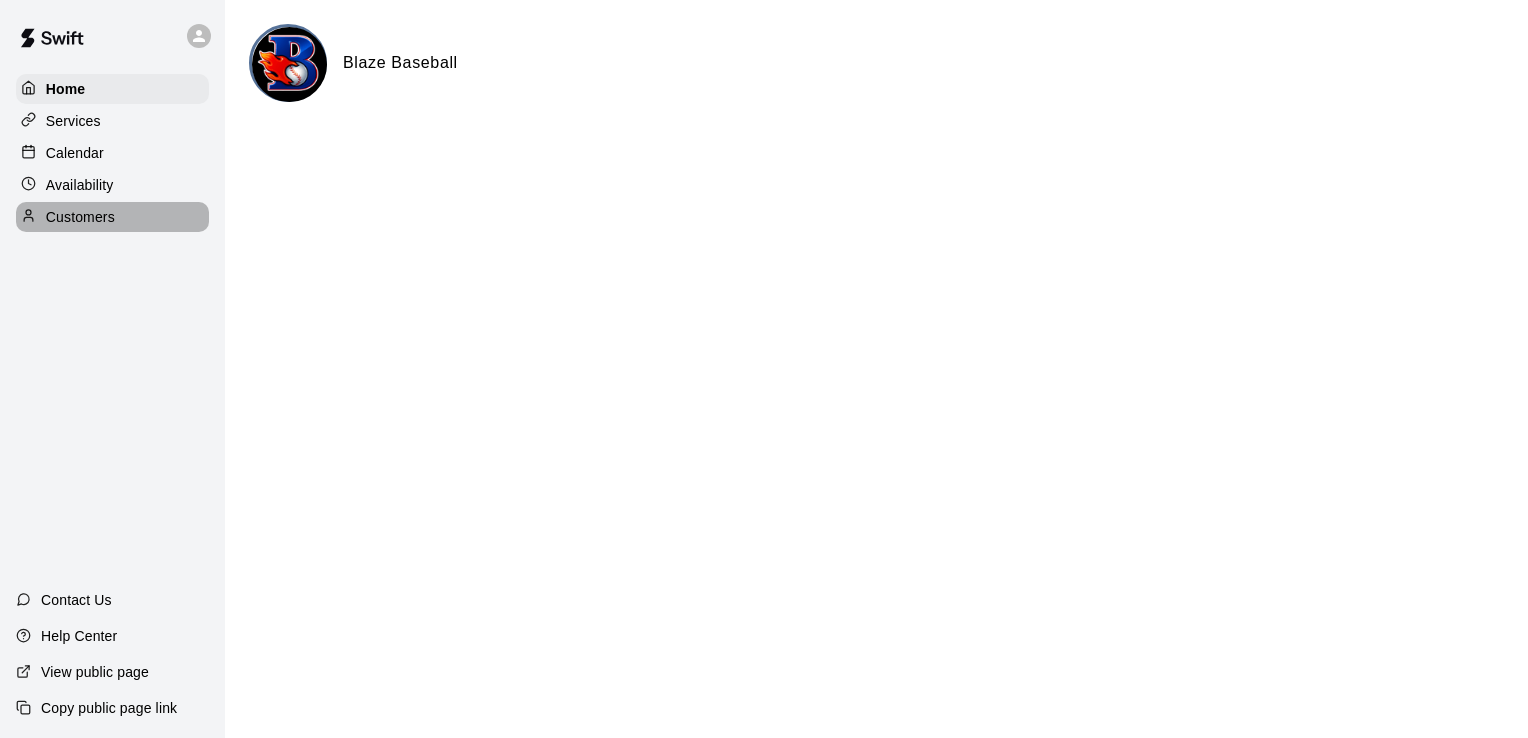 click on "Customers" at bounding box center [112, 217] 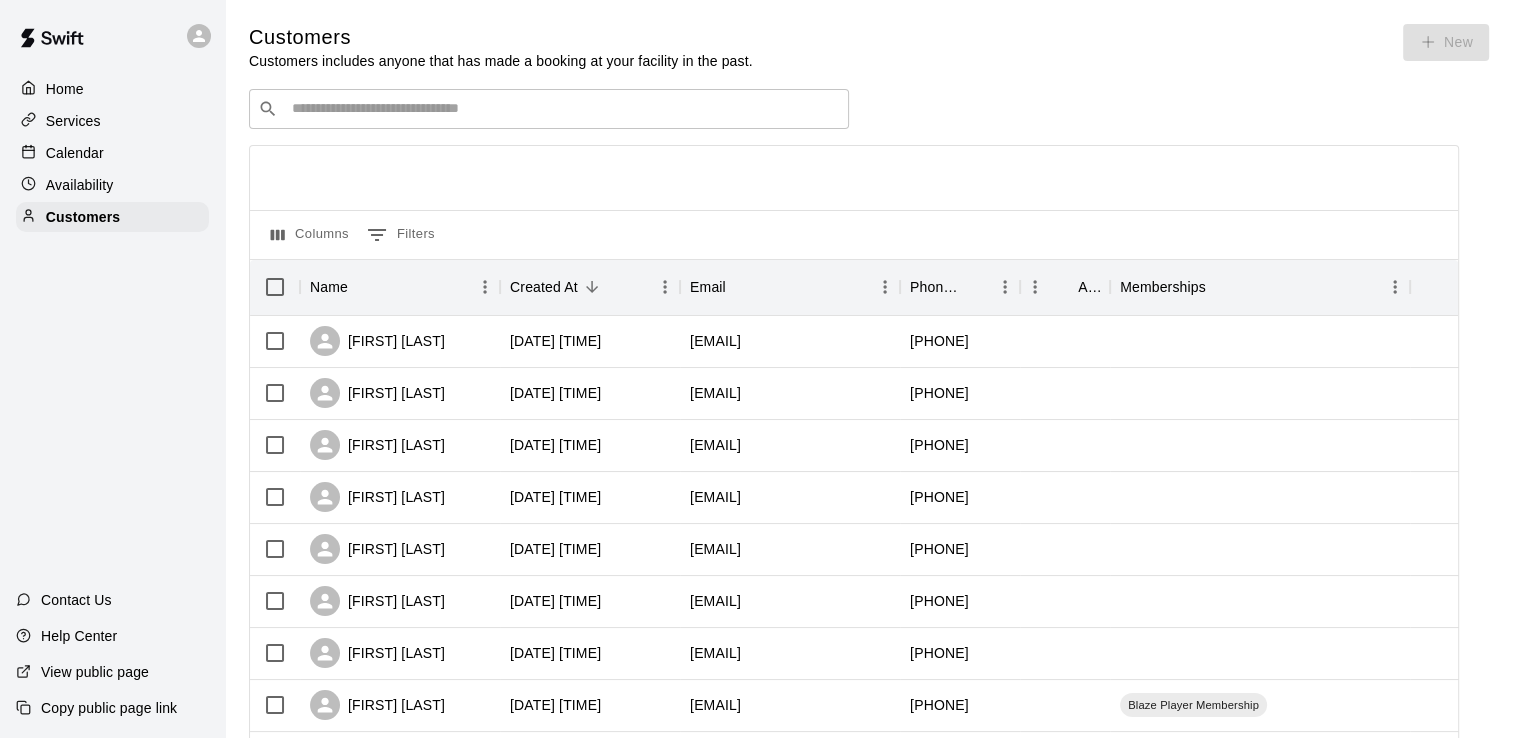 click on "Customers Customers includes anyone that has made a booking at your facility in the past.   New ​ ​ Columns 0 Filters Name Created At Email Phone Number Age Memberships [FIRST] [LAST] [DATE] [TIME] [EMAIL] [PHONE] [FIRST] [LAST] [DATE] [TIME] [EMAIL] [PHONE] [FIRST] [LAST]  [DATE] [TIME] [EMAIL] [PHONE] [FIRST] [LAST] [DATE] [TIME] [EMAIL] [PHONE] [FIRST] [LAST] [DATE] [TIME] [EMAIL] [PHONE] [FIRST] [LAST] [DATE] [TIME] [EMAIL] [PHONE] [FIRST] [LAST]  [DATE] [TIME] [EMAIL] [PHONE] [FIRST] [LAST] [DATE] [TIME] [EMAIL] [PHONE] [MEMBERSHIP] [FIRST] [LAST] [DATE] [TIME] [EMAIL] [PHONE] [FIRST] [LAST] [DATE] [TIME] [EMAIL] [PHONE] [FIRST] [LAST] [DATE] [TIME] [EMAIL] [PHONE] [NUMBER] Blaze Player Membership  [NUMBER]" at bounding box center [869, 847] 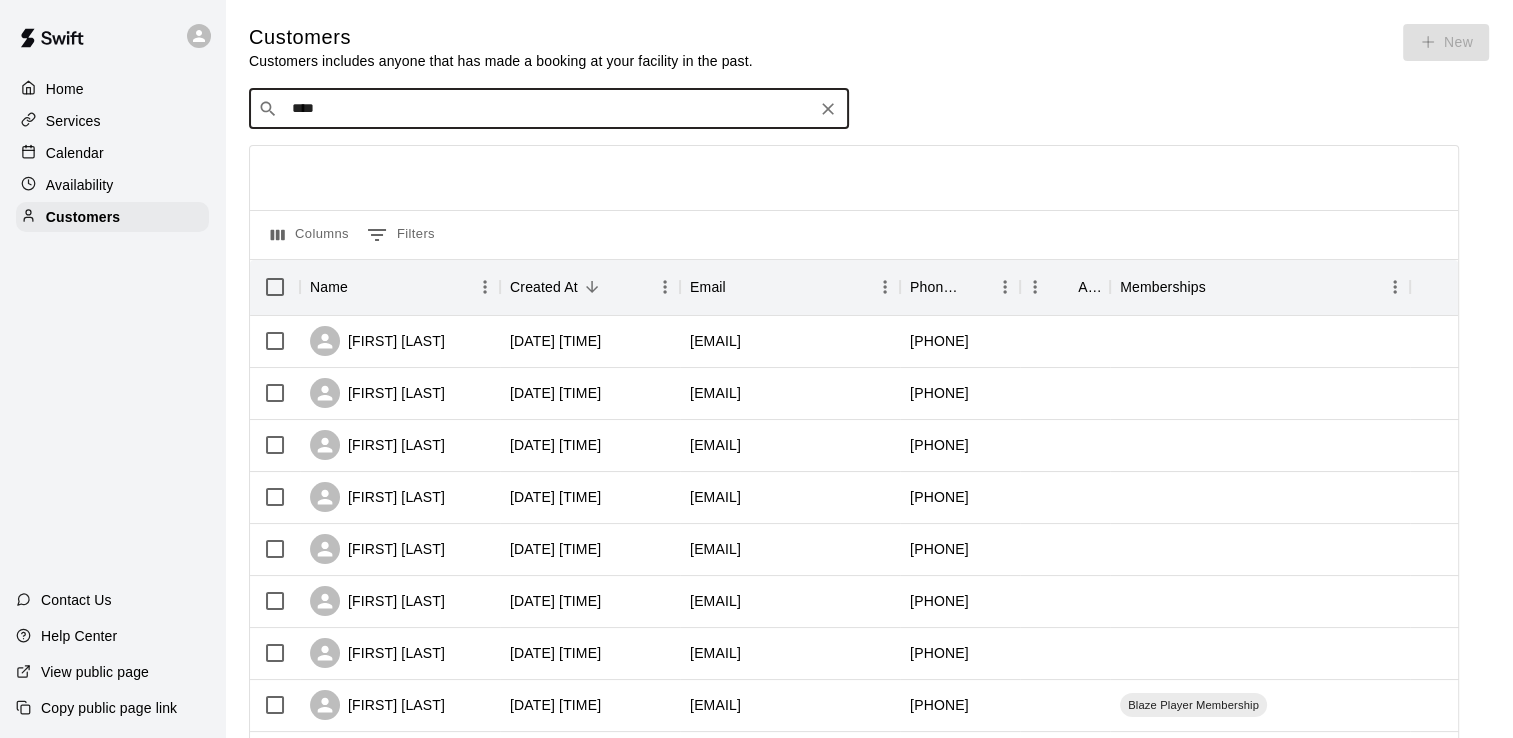 type on "*****" 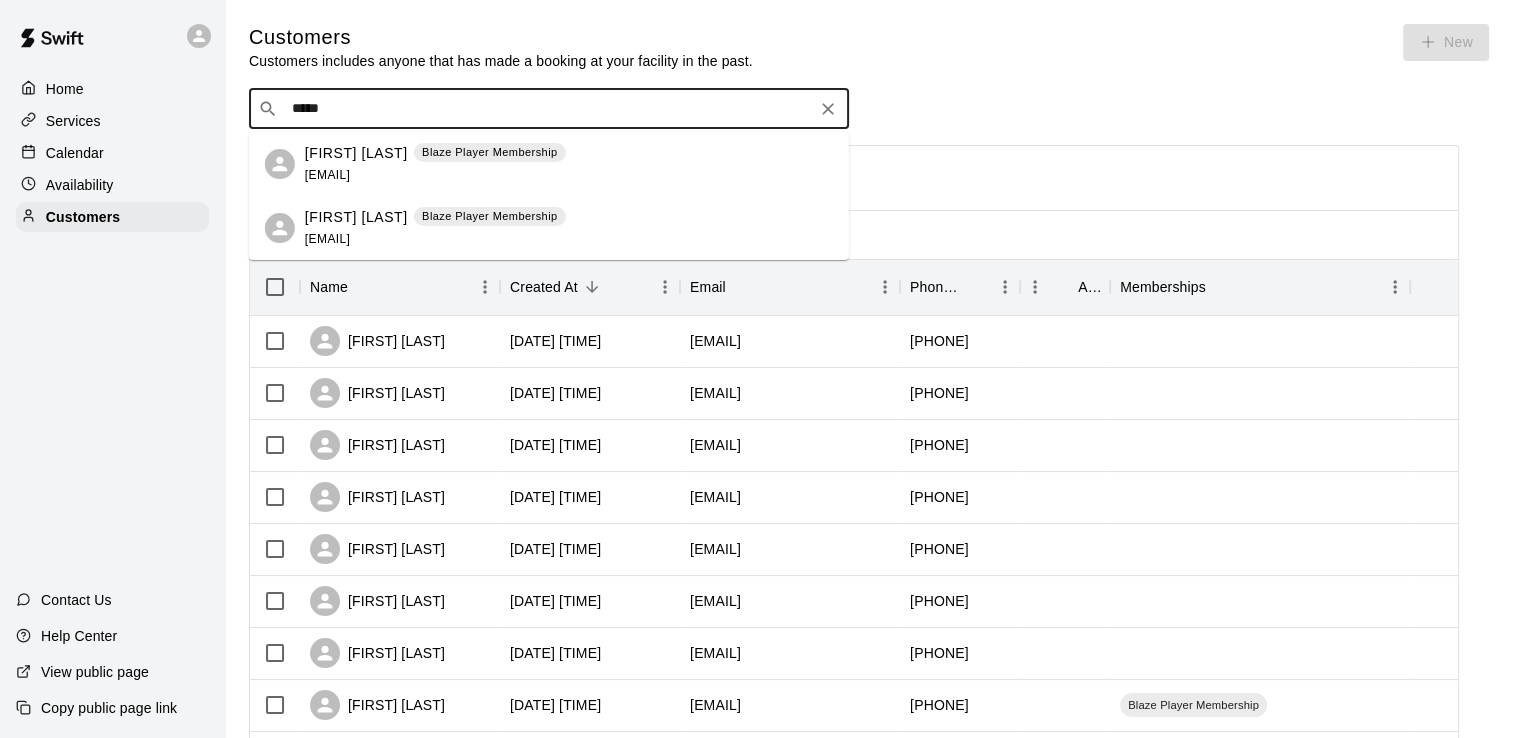 click on "[FIRST] [LAST]" at bounding box center [356, 217] 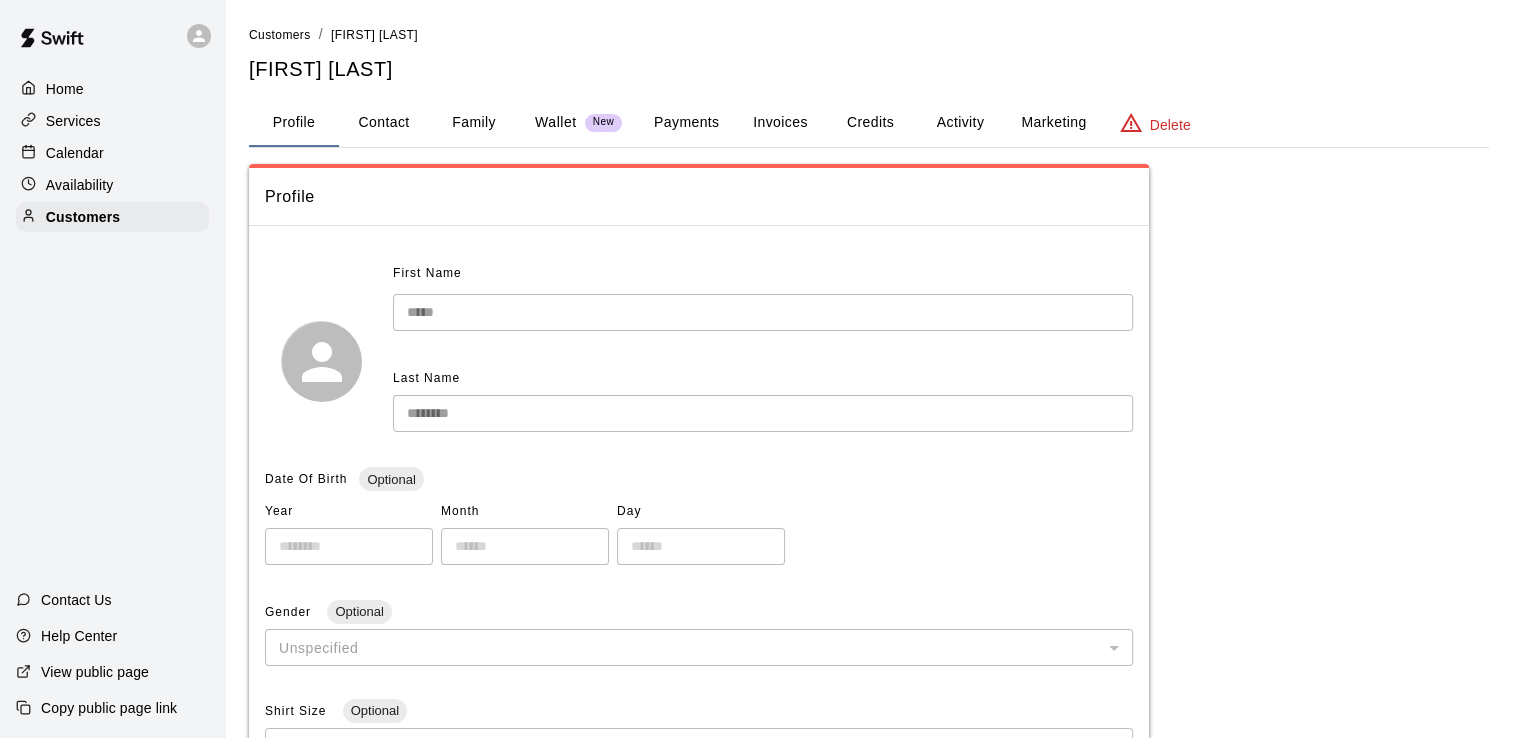 click on "Activity" at bounding box center [960, 123] 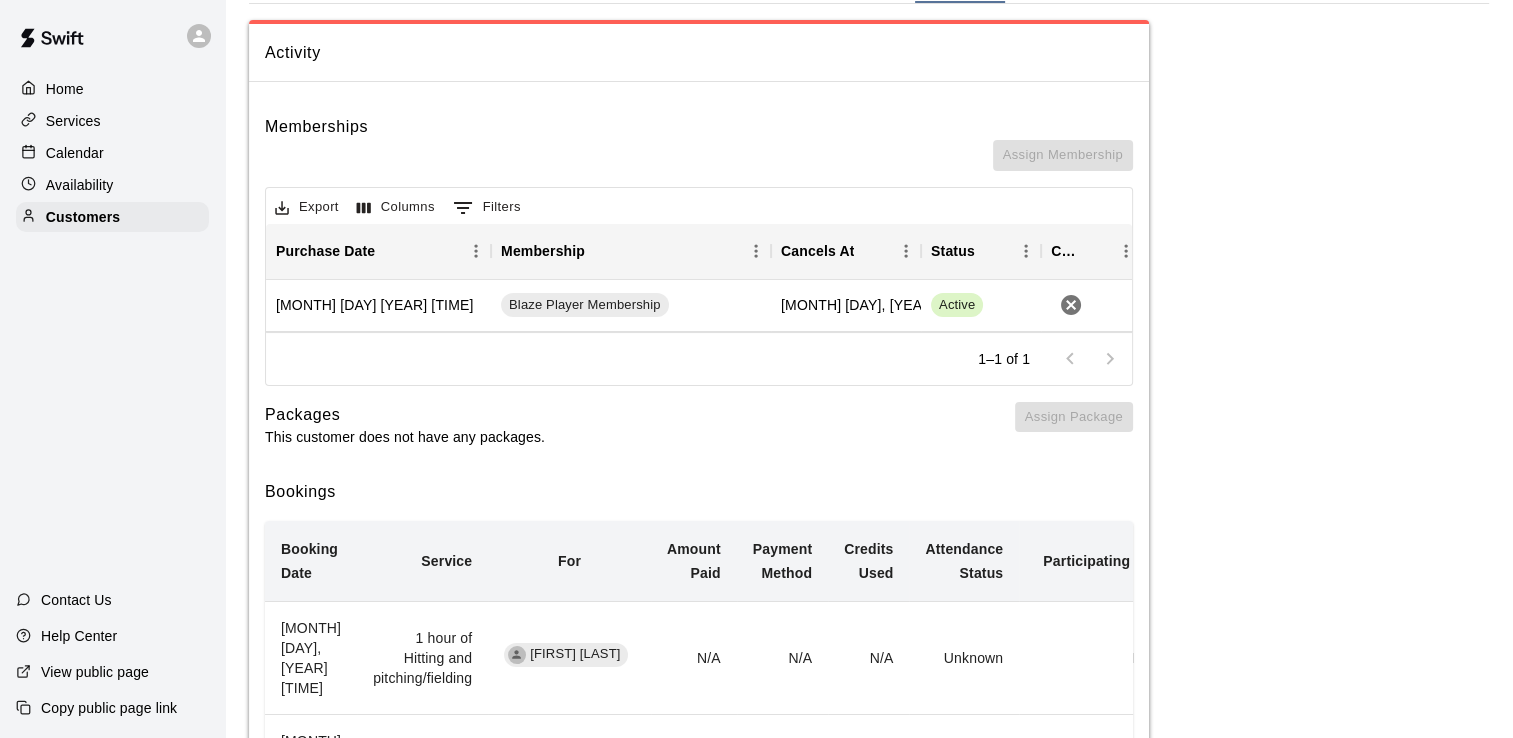 scroll, scrollTop: 100, scrollLeft: 0, axis: vertical 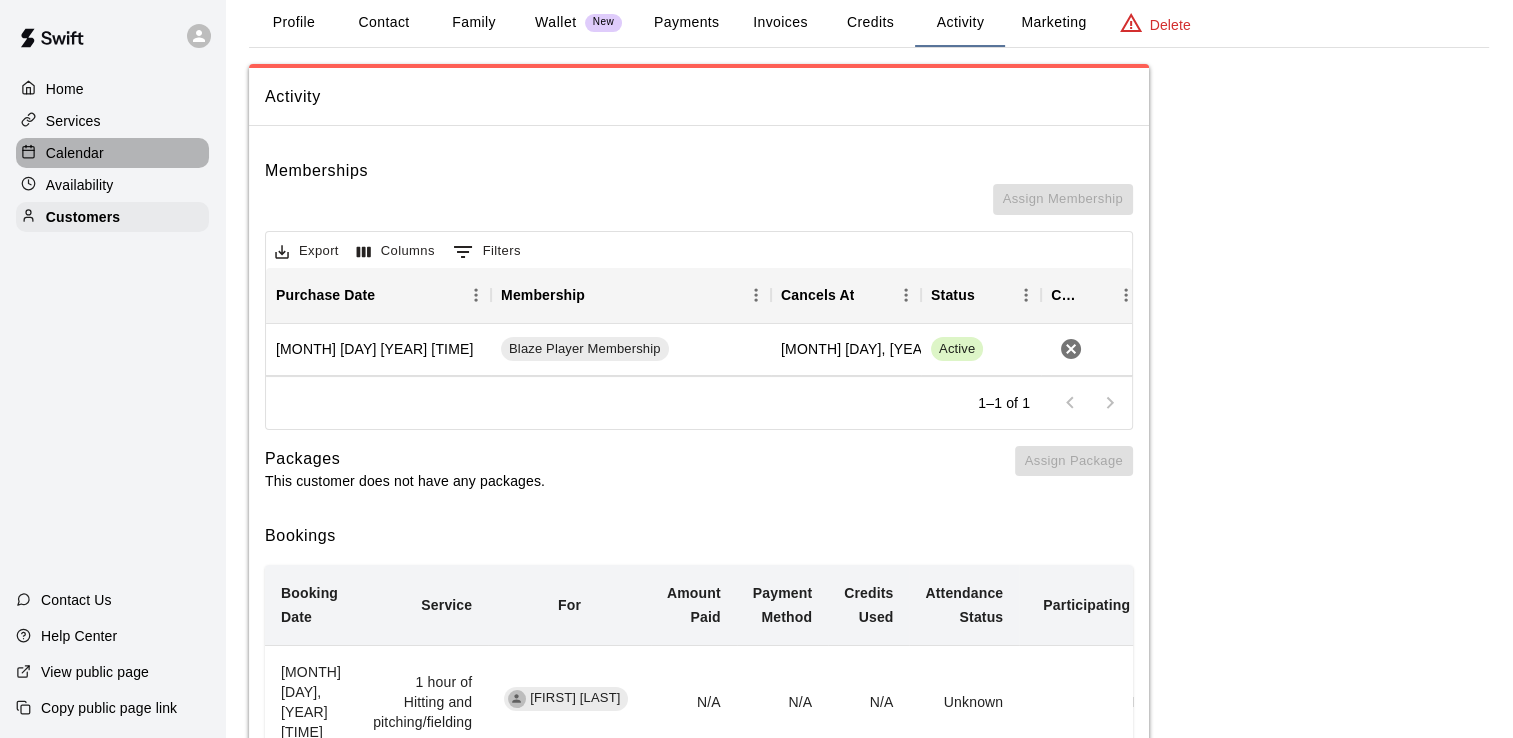 click on "Calendar" at bounding box center (112, 153) 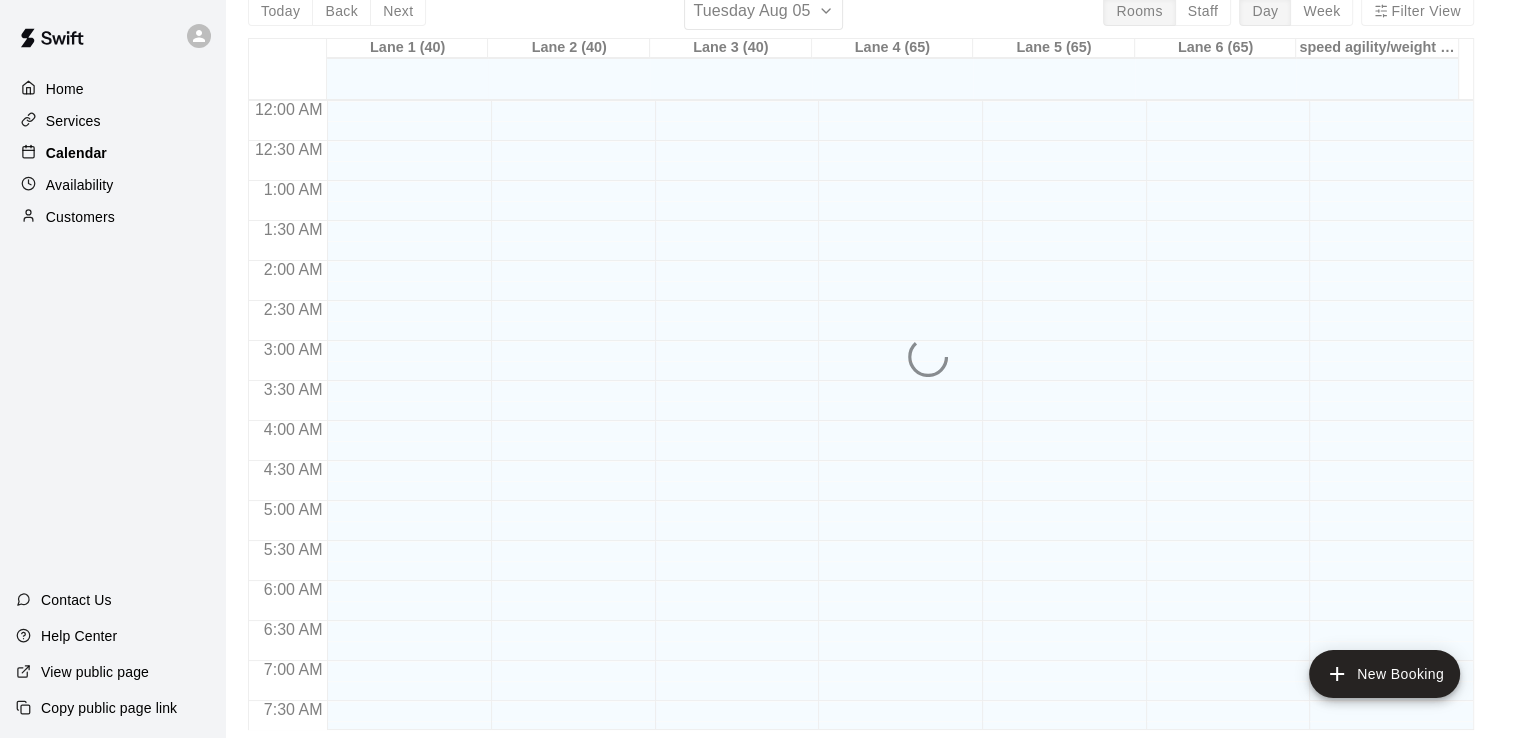 scroll, scrollTop: 0, scrollLeft: 0, axis: both 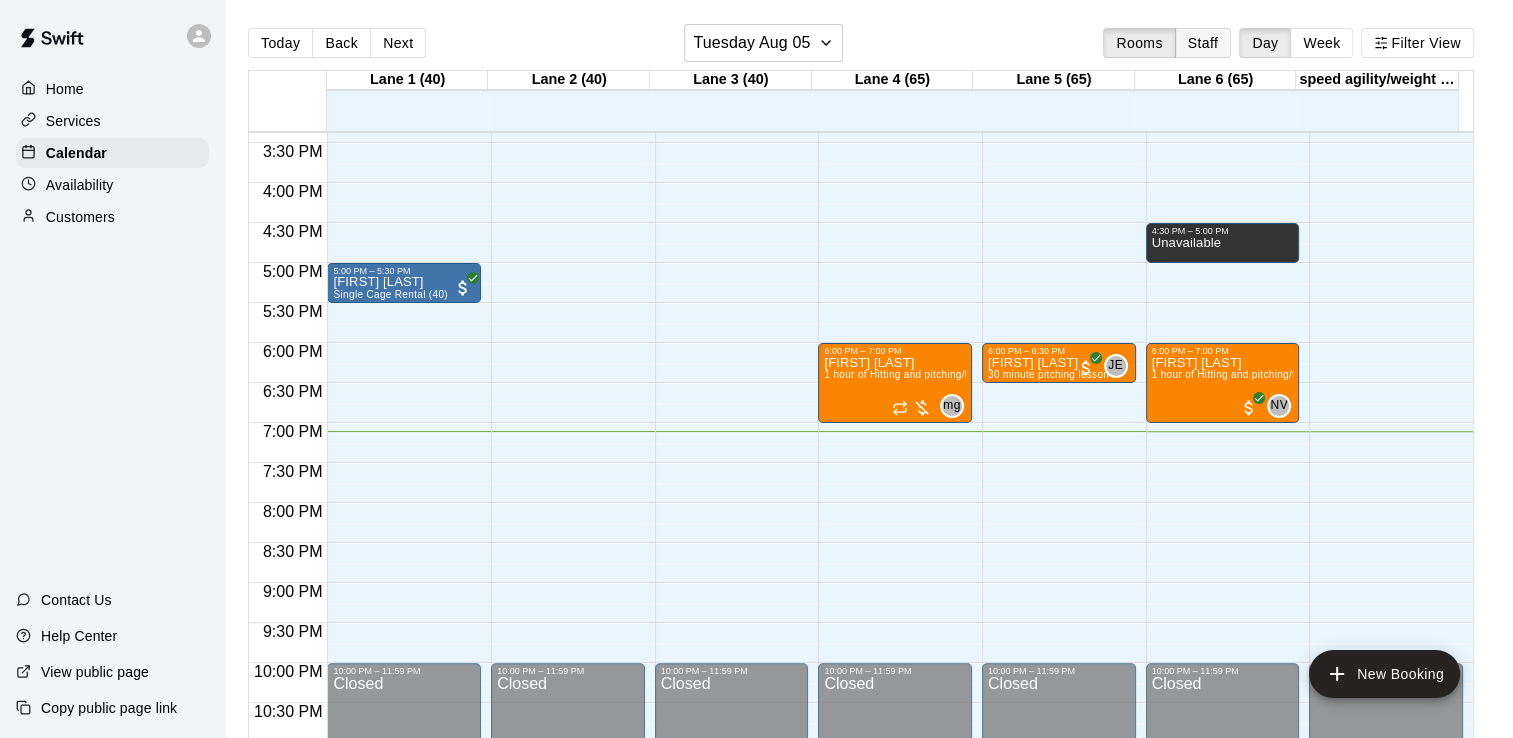click on "Staff" at bounding box center (1203, 43) 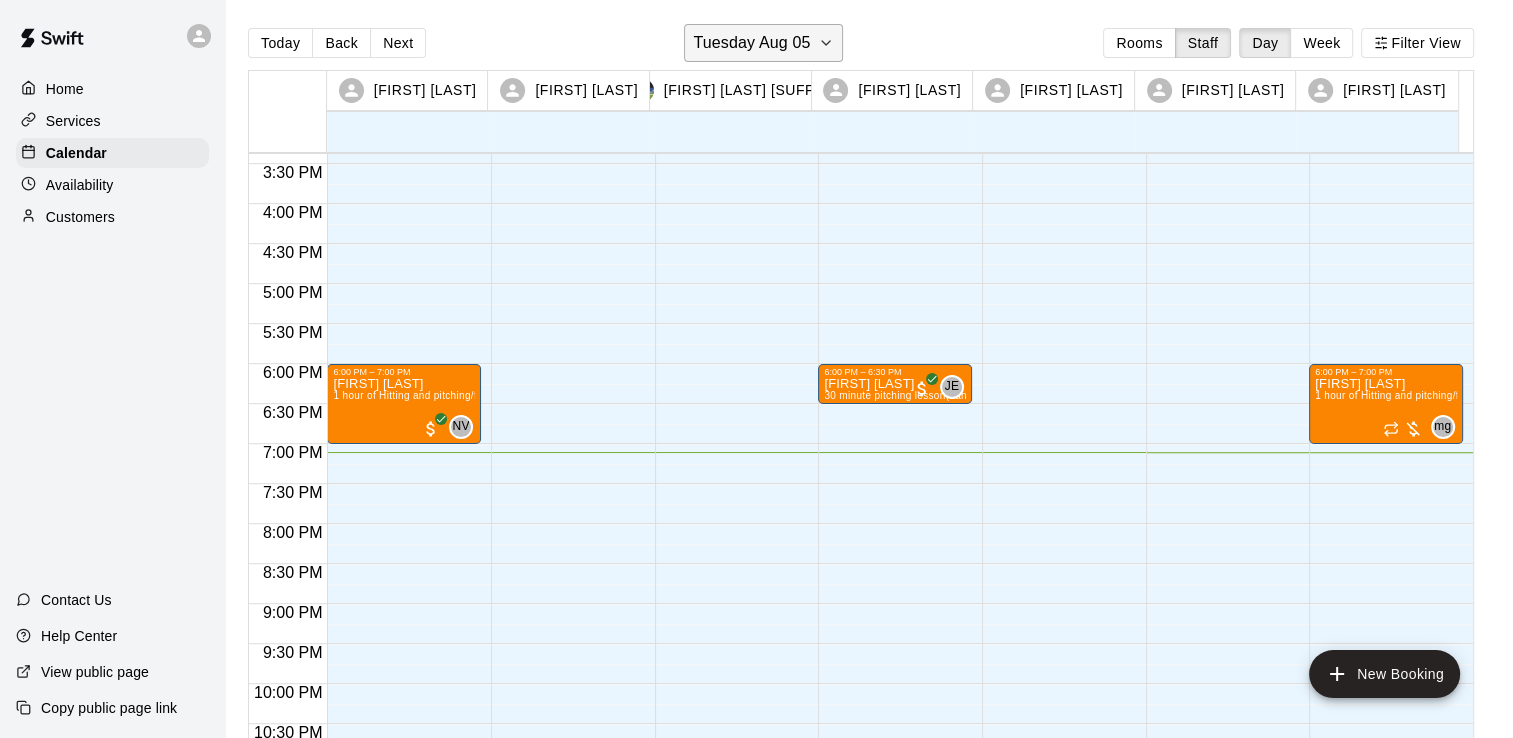 click on "Tuesday Aug 05" at bounding box center [751, 43] 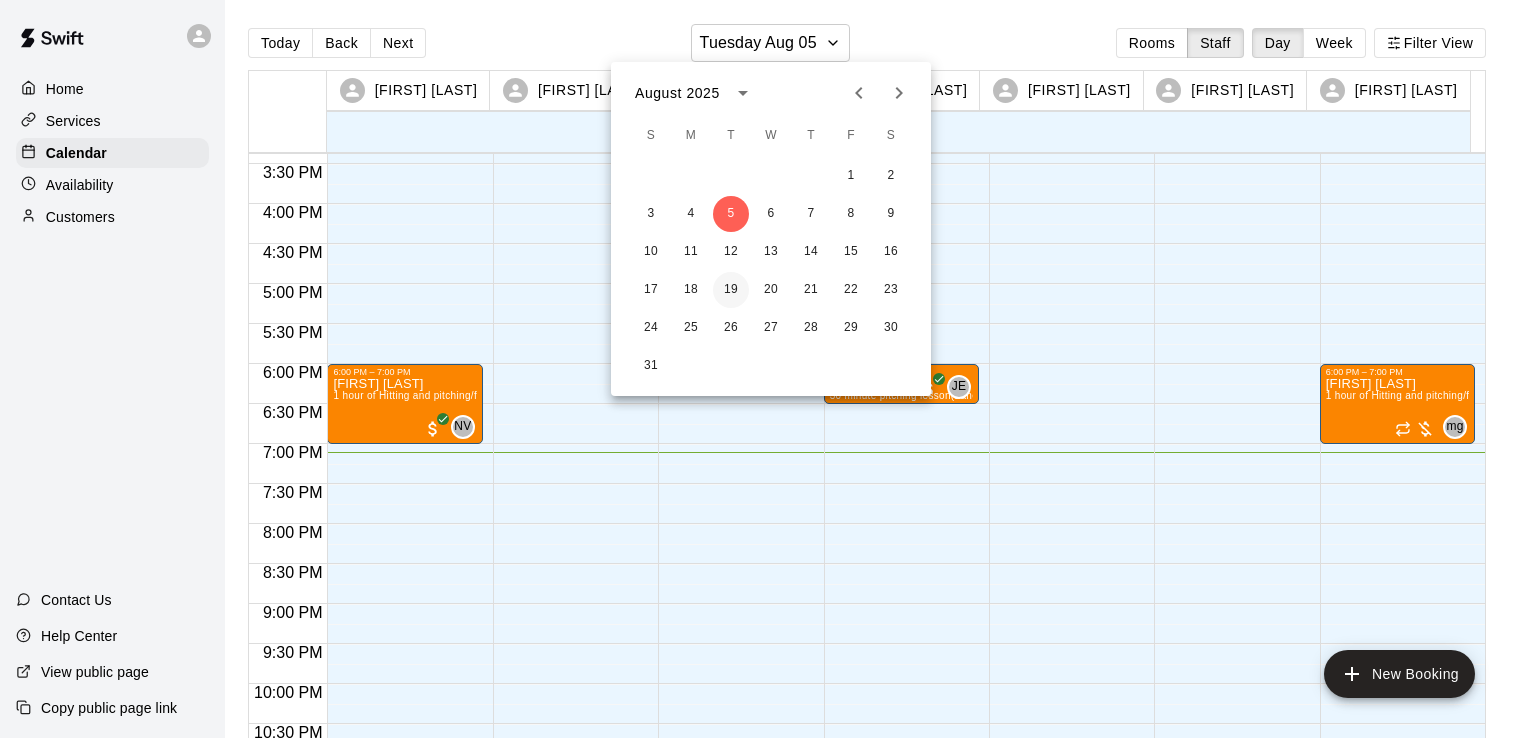 click on "19" at bounding box center (731, 290) 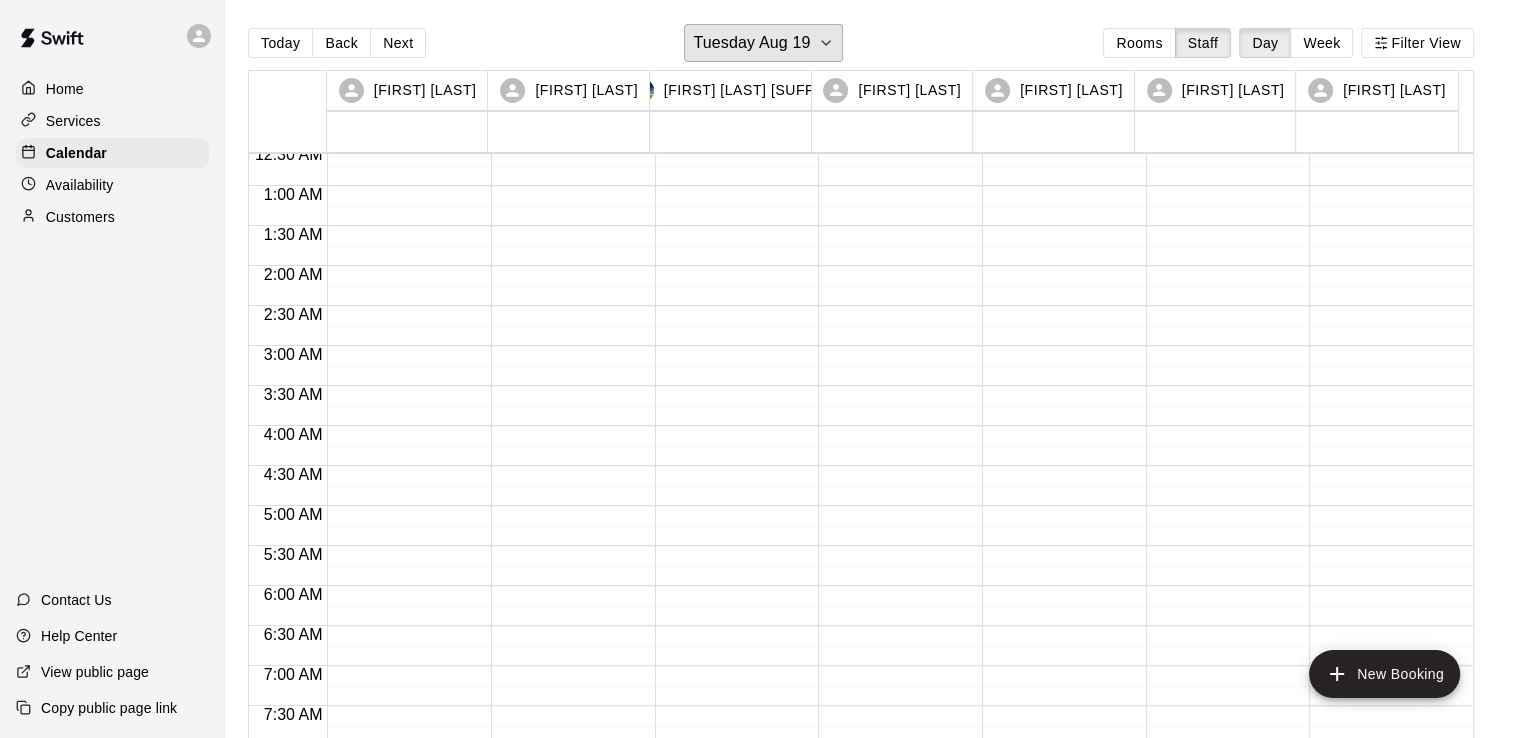 scroll, scrollTop: 0, scrollLeft: 0, axis: both 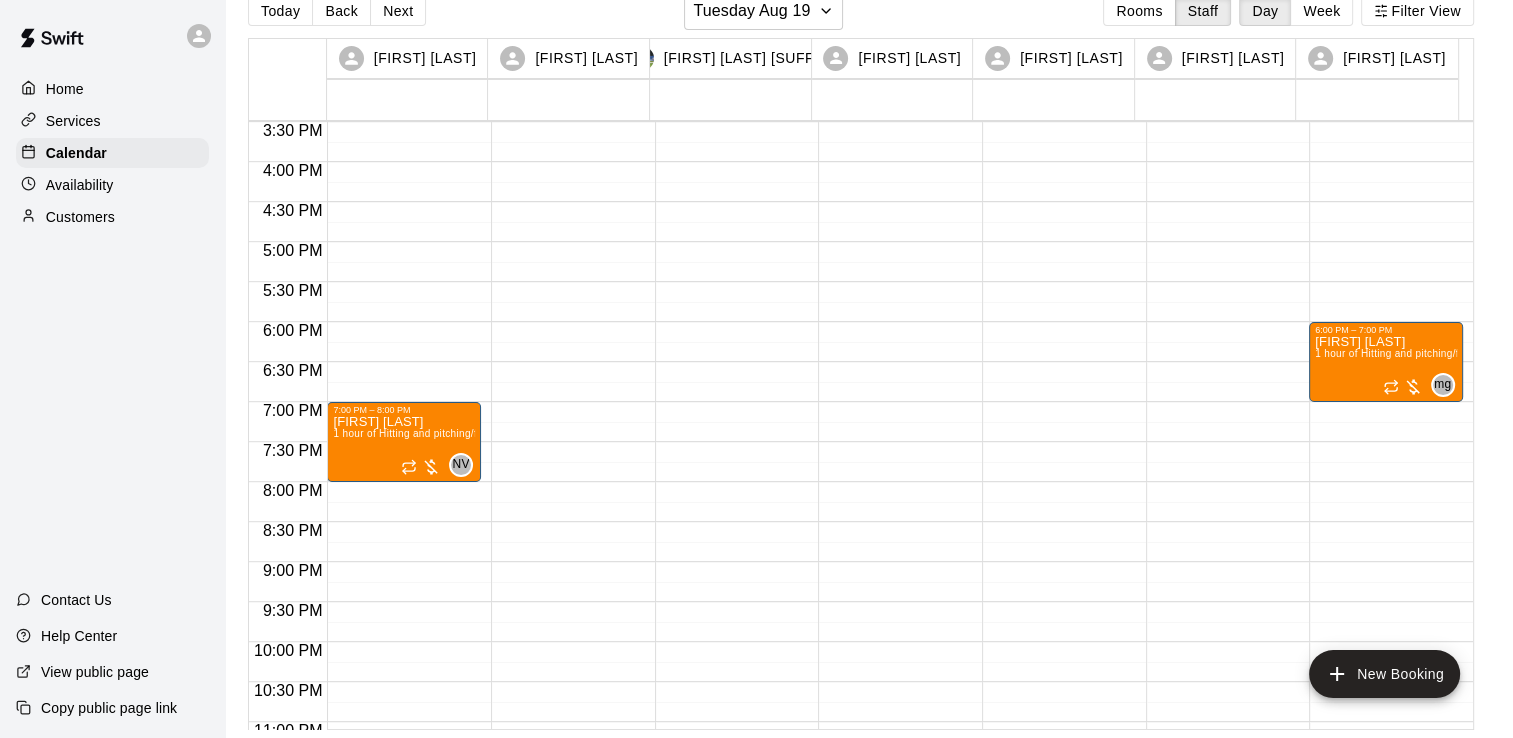 click on "[TIME] – [TIME] [FIRST] [LAST] [DURATION] ([LOCATION]) [NUMBER]" at bounding box center (404, -158) 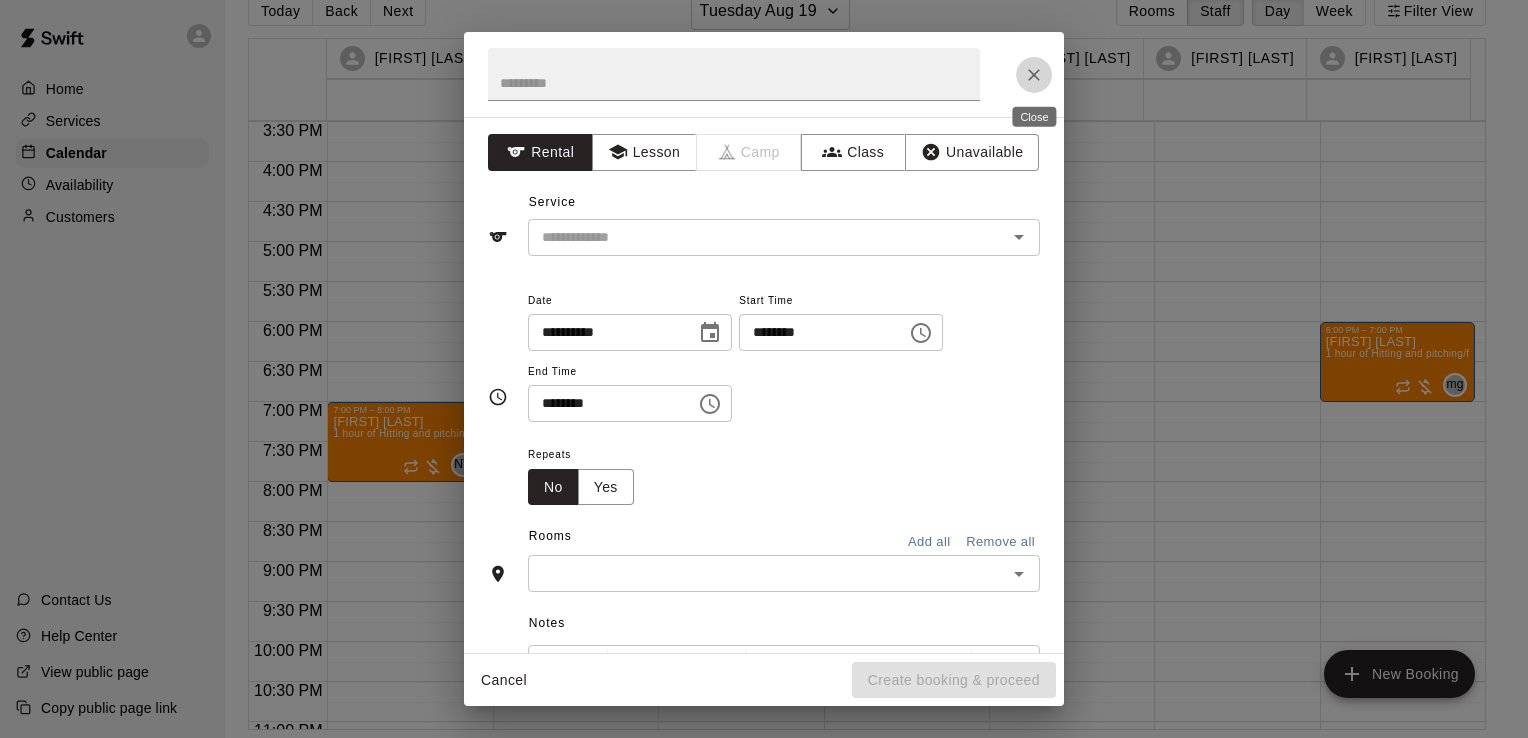 click 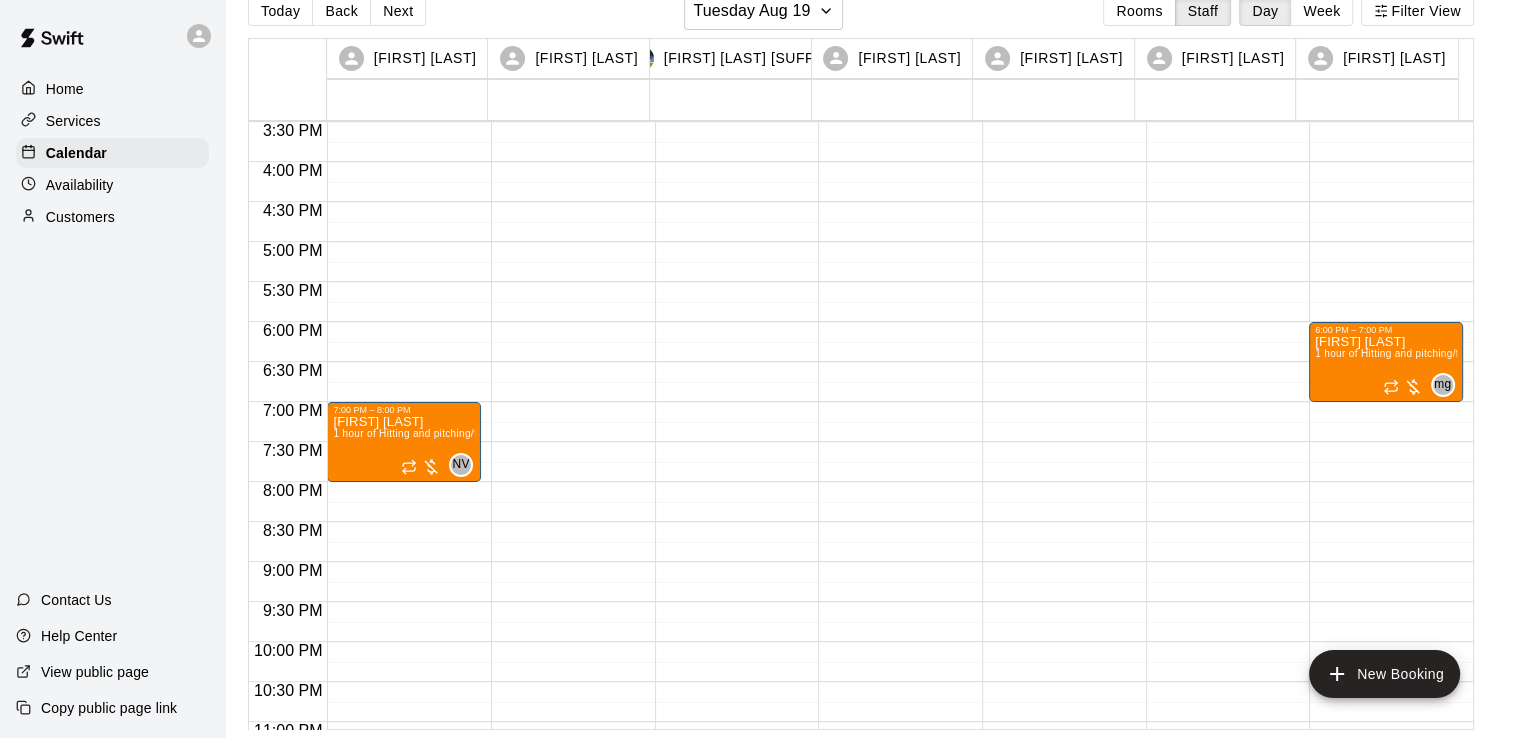 click on "Customers" at bounding box center [80, 217] 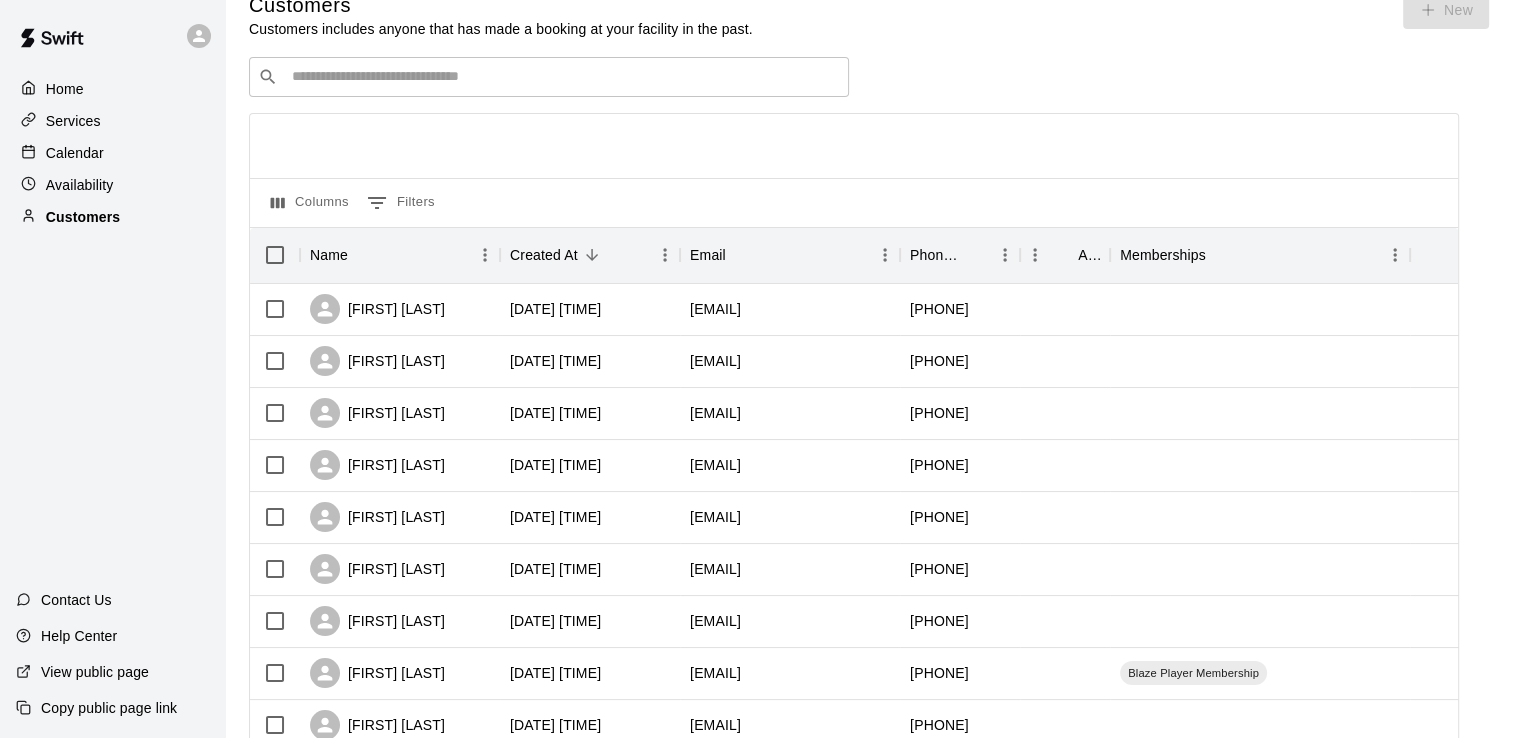 scroll, scrollTop: 0, scrollLeft: 0, axis: both 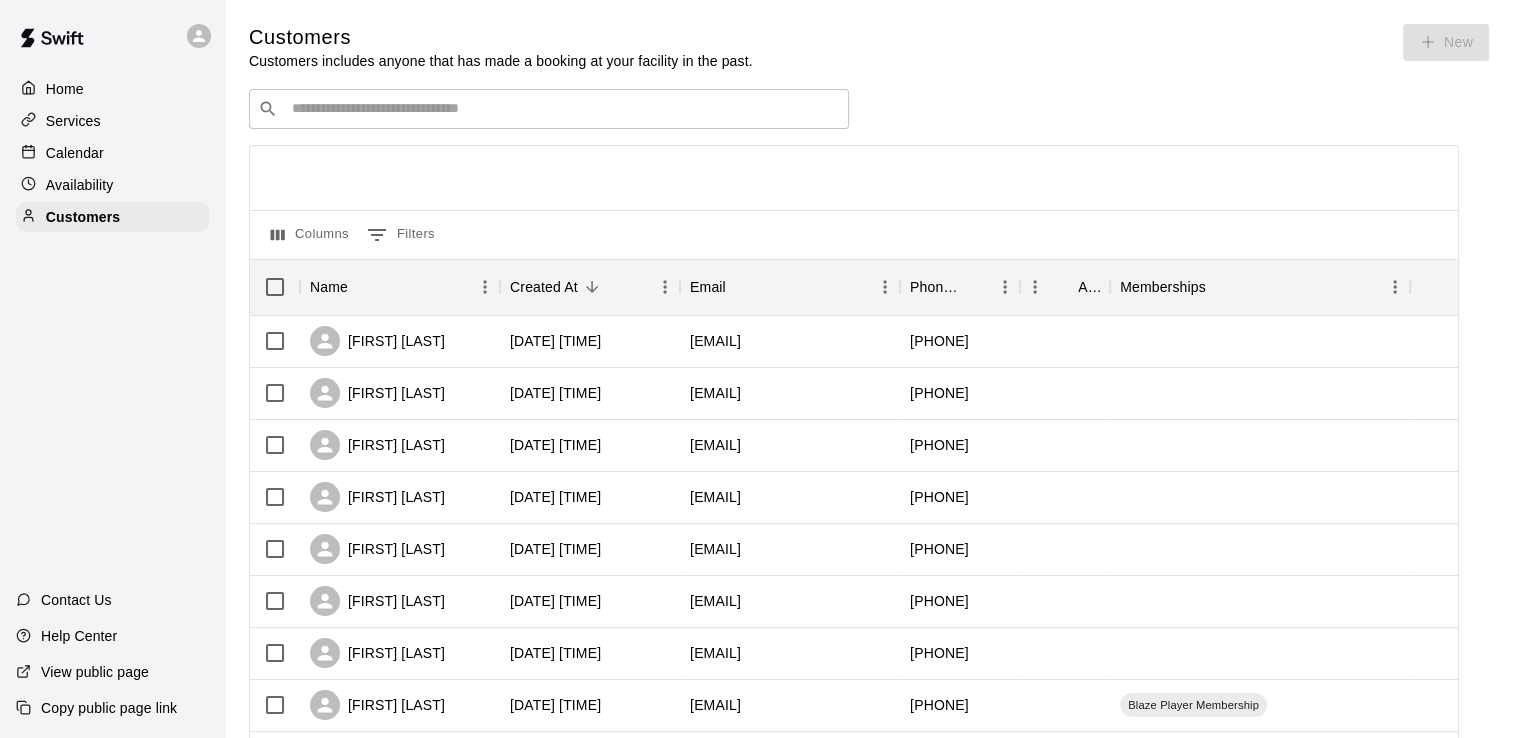 click on "Customers Customers includes anyone that has made a booking at your facility in the past.   New ​ ​ Columns 0 Filters Name Created At Email Phone Number Age Memberships [FIRST] [LAST] [DATE] [TIME] [EMAIL] [PHONE] [FIRST] [LAST] [DATE] [TIME] [EMAIL] [PHONE] [FIRST] [LAST]  [DATE] [TIME] [EMAIL] [PHONE] [FIRST] [LAST] [DATE] [TIME] [EMAIL] [PHONE] [FIRST] [LAST] [DATE] [TIME] [EMAIL] [PHONE] [FIRST] [LAST] [DATE] [TIME] [EMAIL] [PHONE] [FIRST] [LAST]  [DATE] [TIME] [EMAIL] [PHONE] [FIRST] [LAST] [DATE] [TIME] [EMAIL] [PHONE] [MEMBERSHIP] [FIRST] [LAST] [DATE] [TIME] [EMAIL] [PHONE] [FIRST] [LAST] [DATE] [TIME] [EMAIL] [PHONE] [FIRST] [LAST] [DATE] [TIME] [EMAIL] [PHONE] [NUMBER] Blaze Player Membership  [NUMBER]" at bounding box center [869, 847] 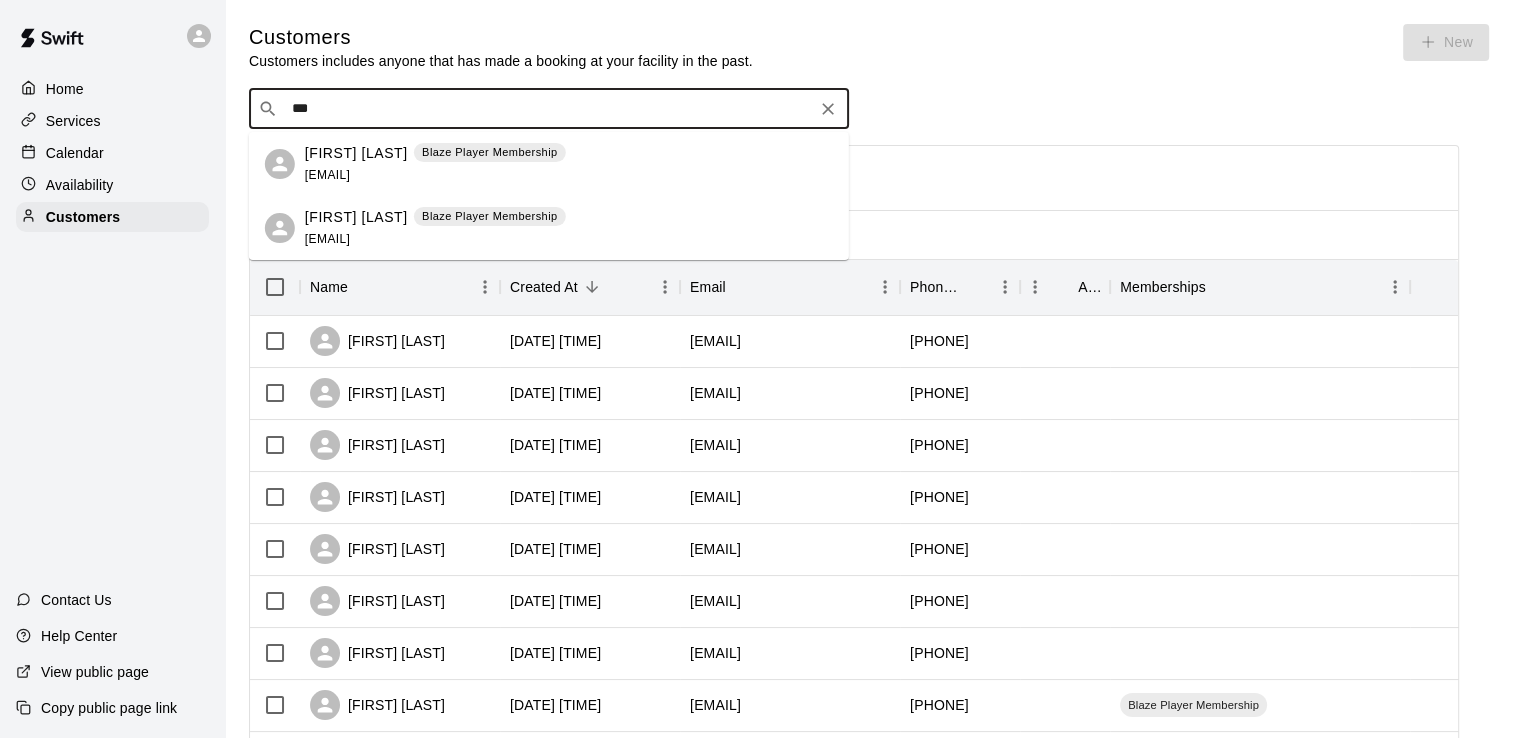 type on "****" 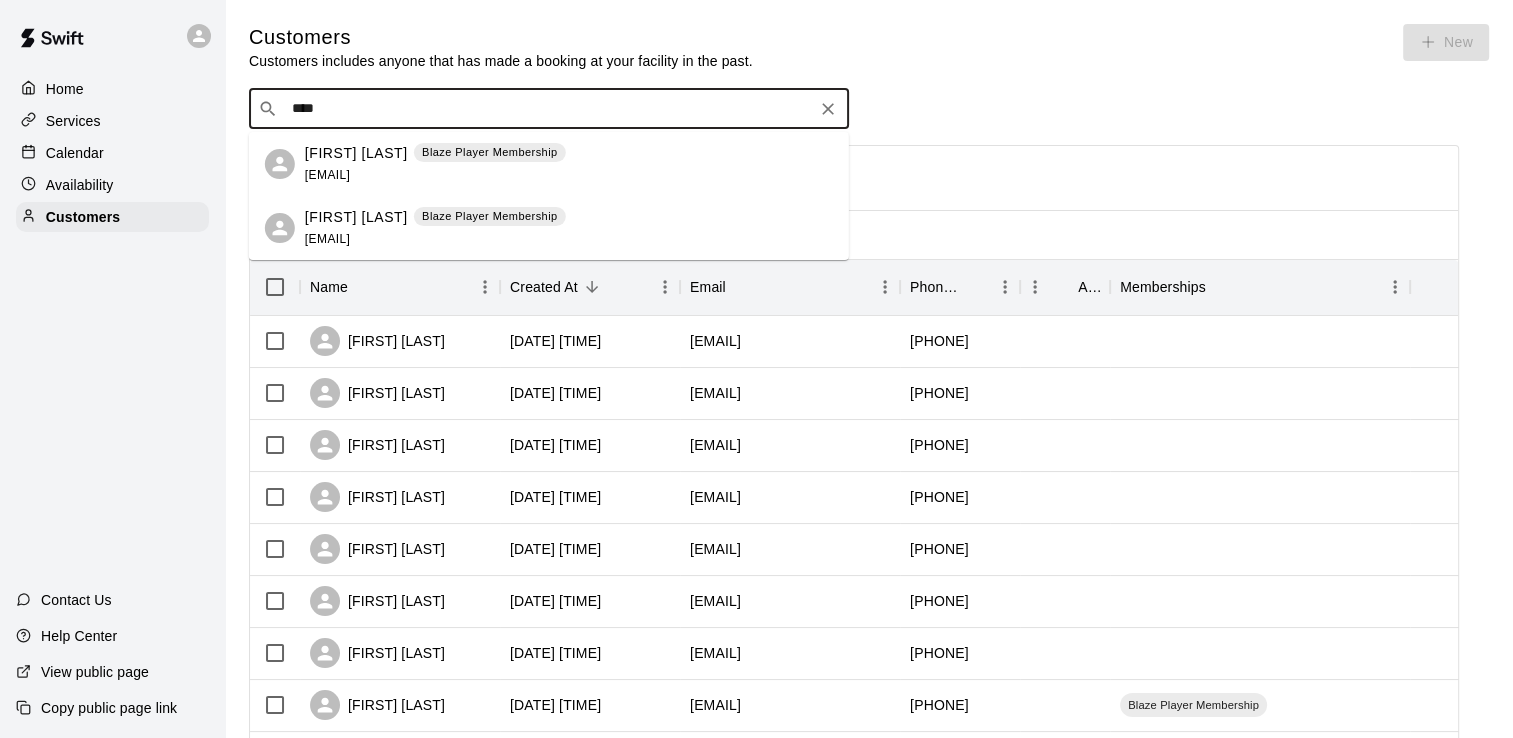 click on "[FIRST] [LAST]" at bounding box center [356, 217] 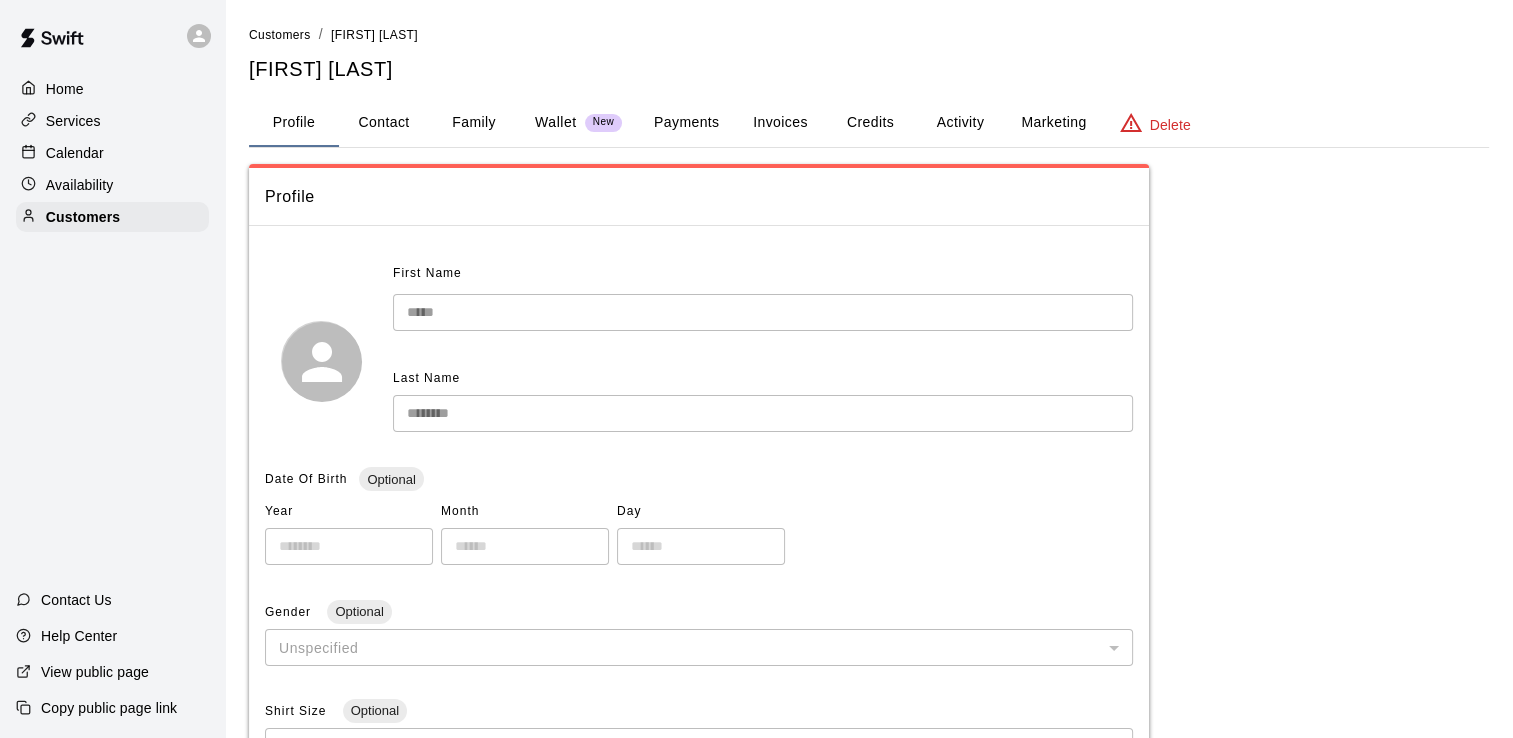 click on "Activity" at bounding box center (960, 123) 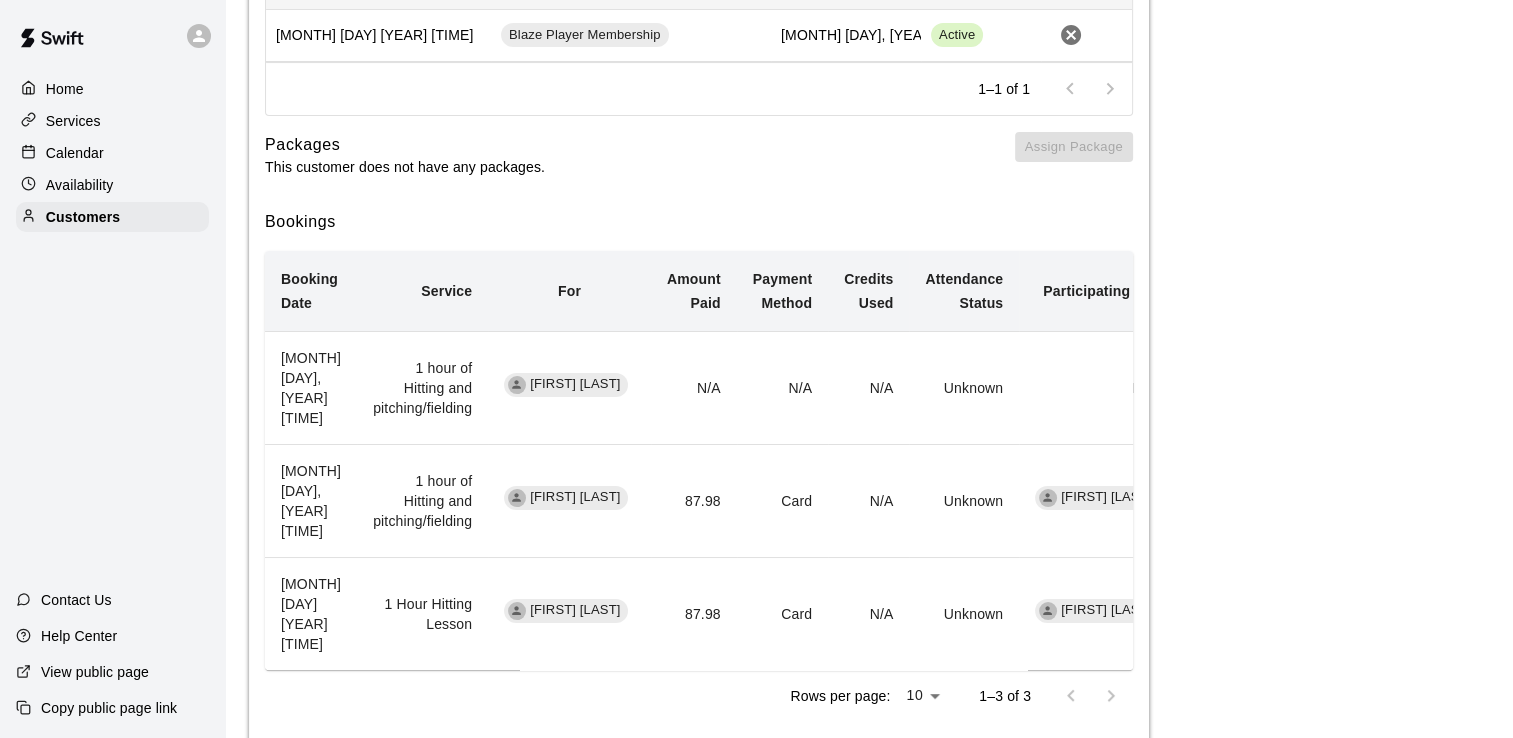 scroll, scrollTop: 489, scrollLeft: 0, axis: vertical 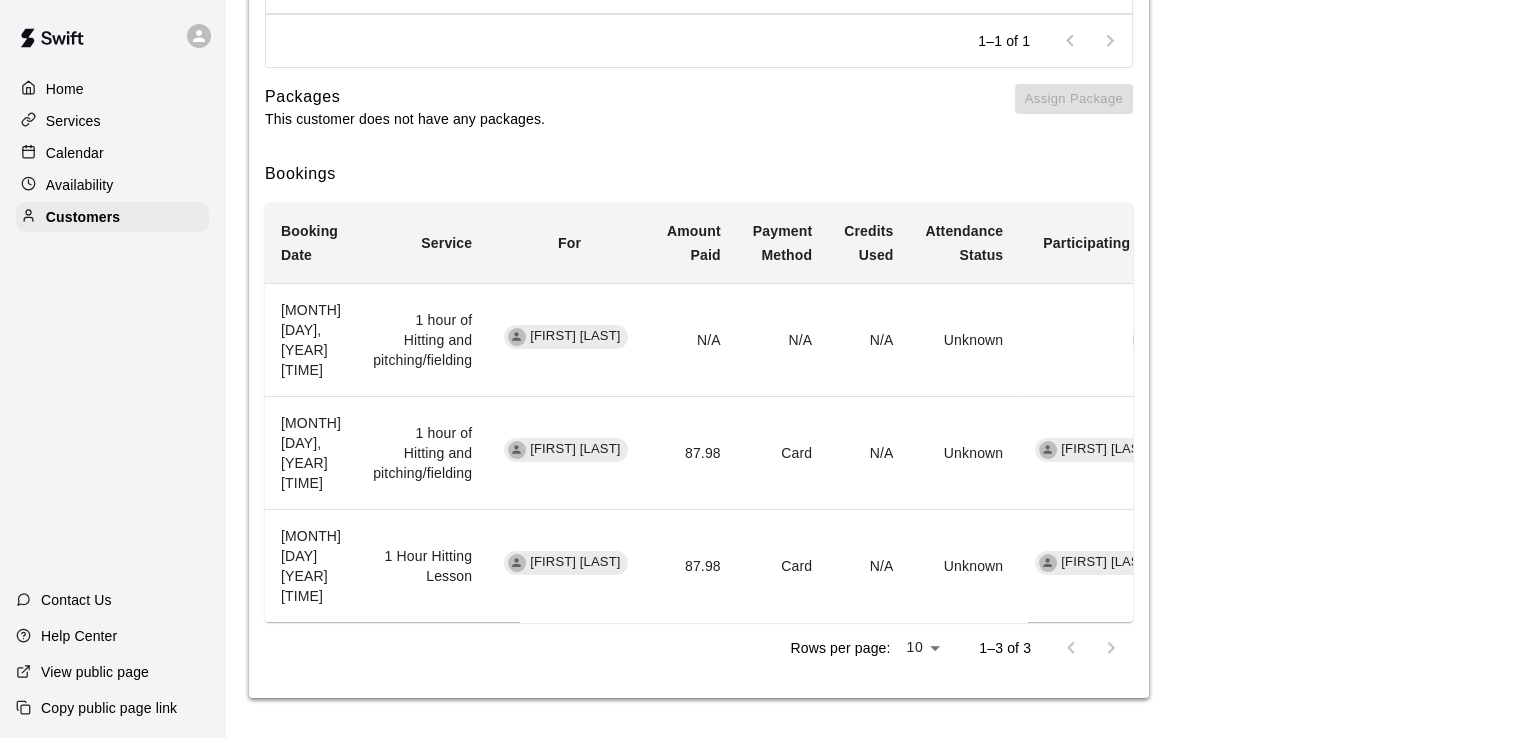 click on "Calendar" at bounding box center (112, 153) 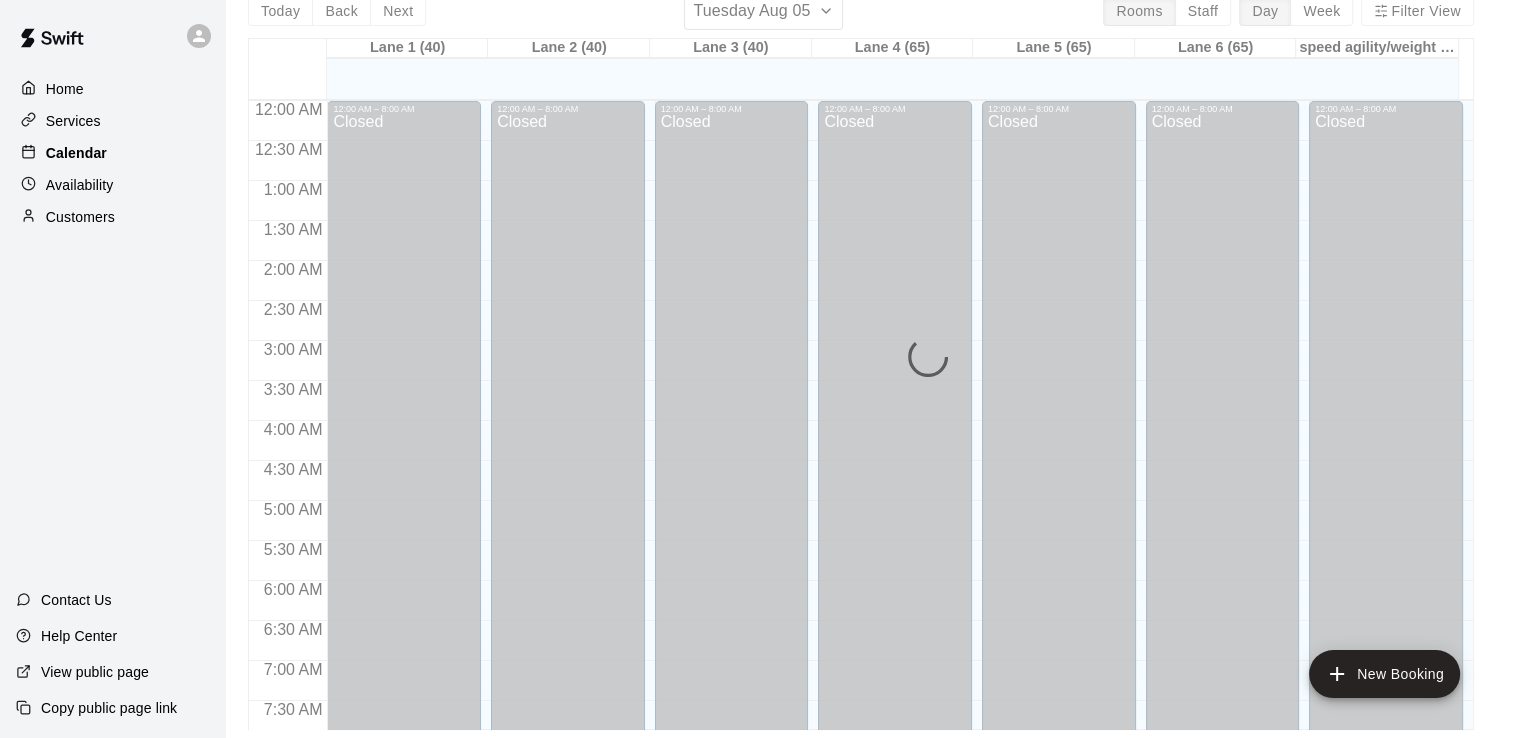 scroll, scrollTop: 0, scrollLeft: 0, axis: both 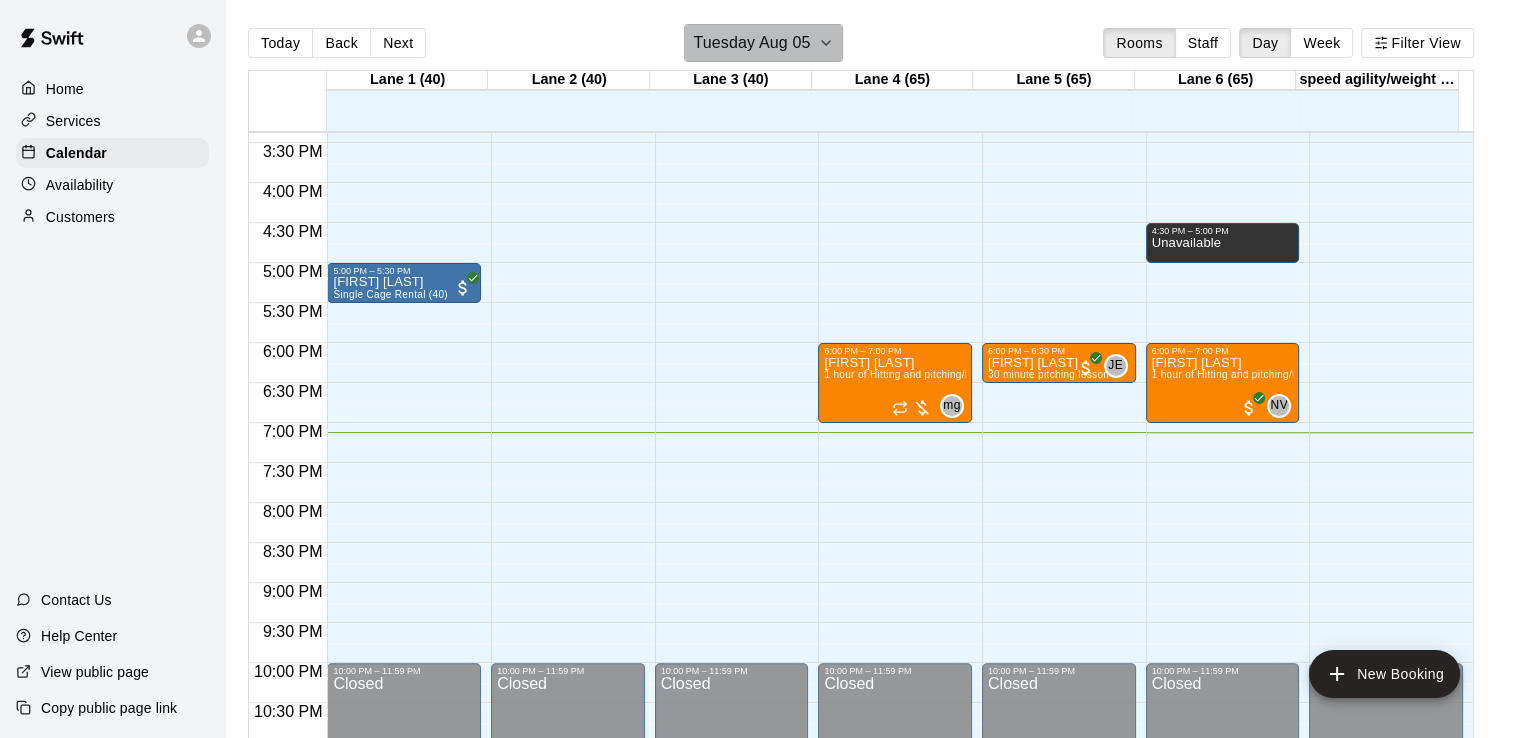 click on "Tuesday Aug 05" at bounding box center (763, 43) 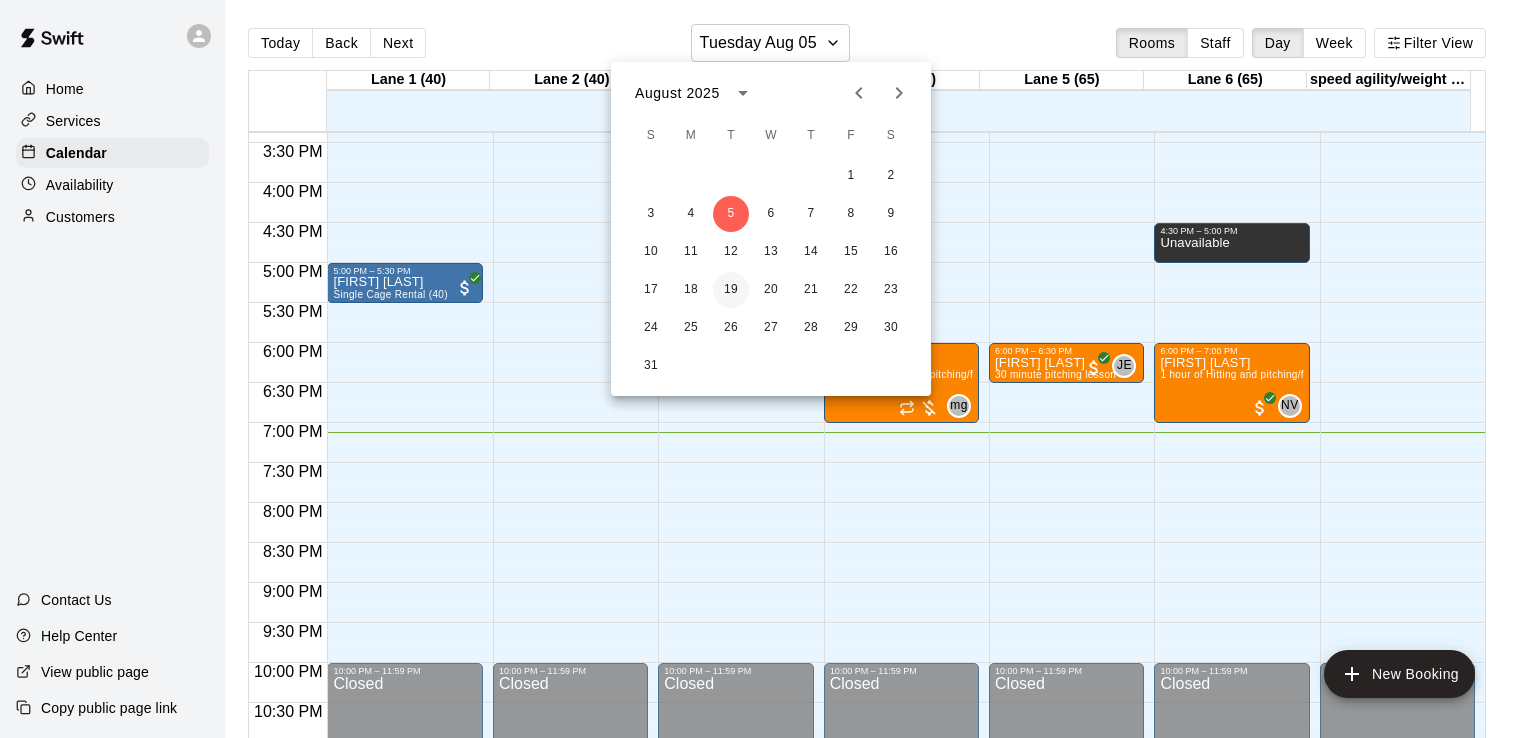 click on "19" at bounding box center (731, 290) 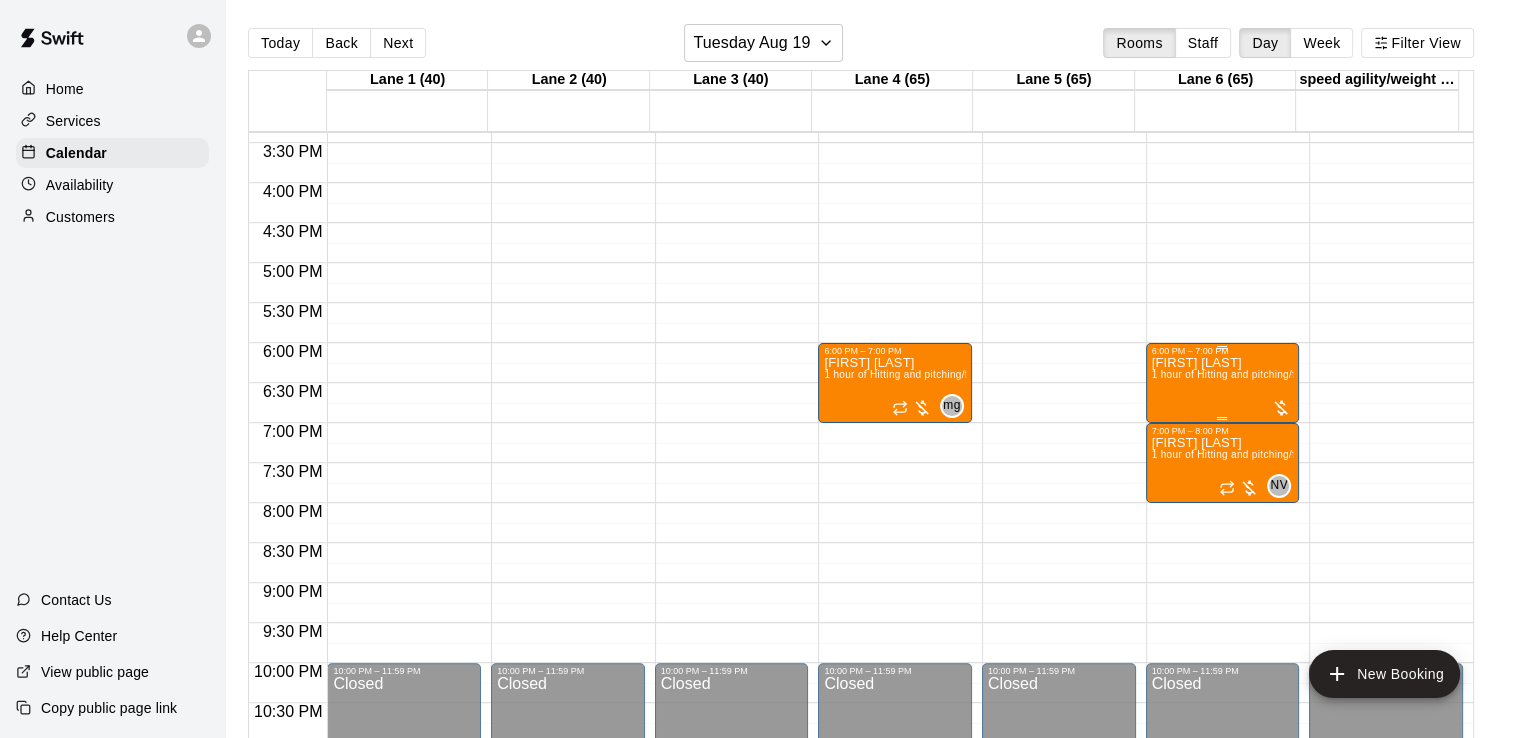 click on "1 hour of Hitting and pitching/fielding" at bounding box center [1239, 374] 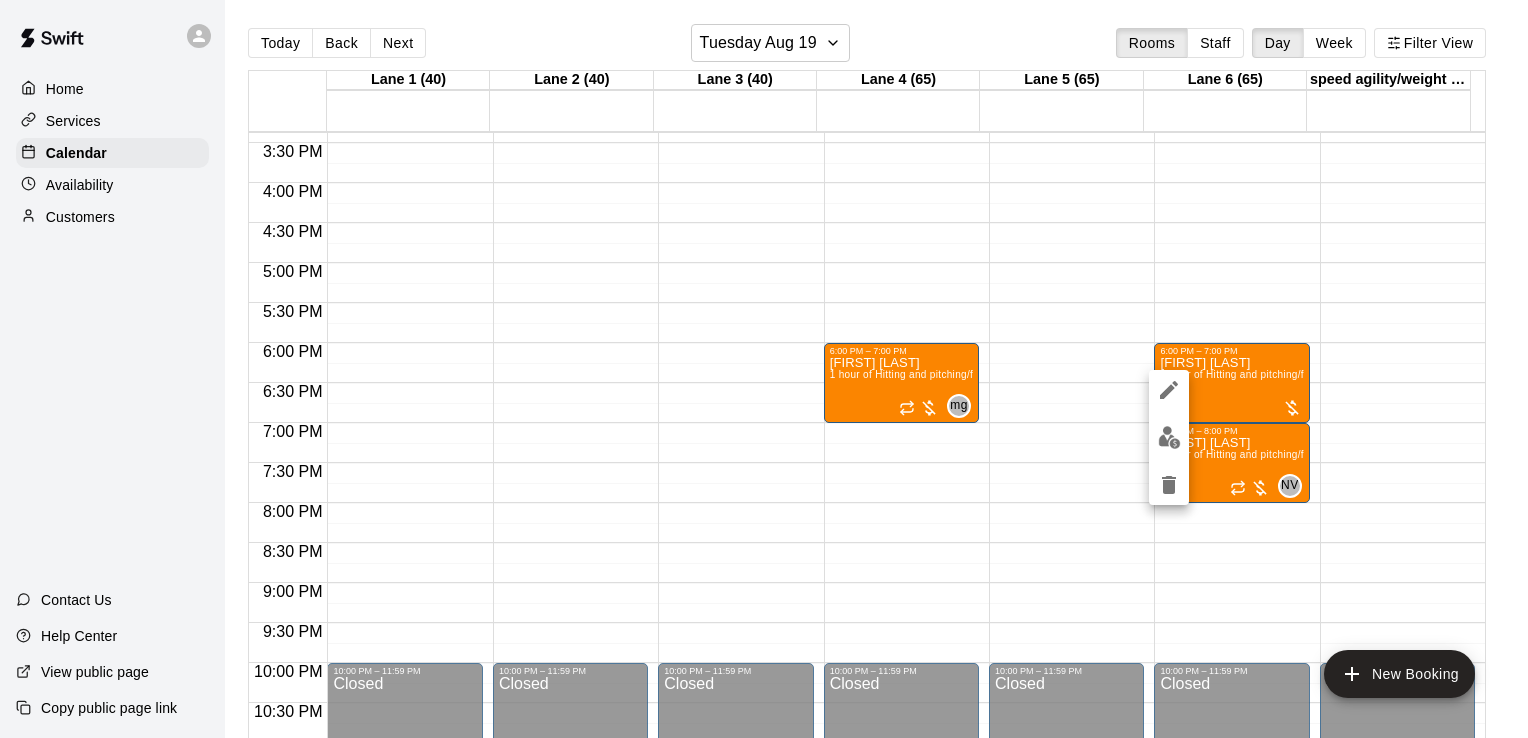 click 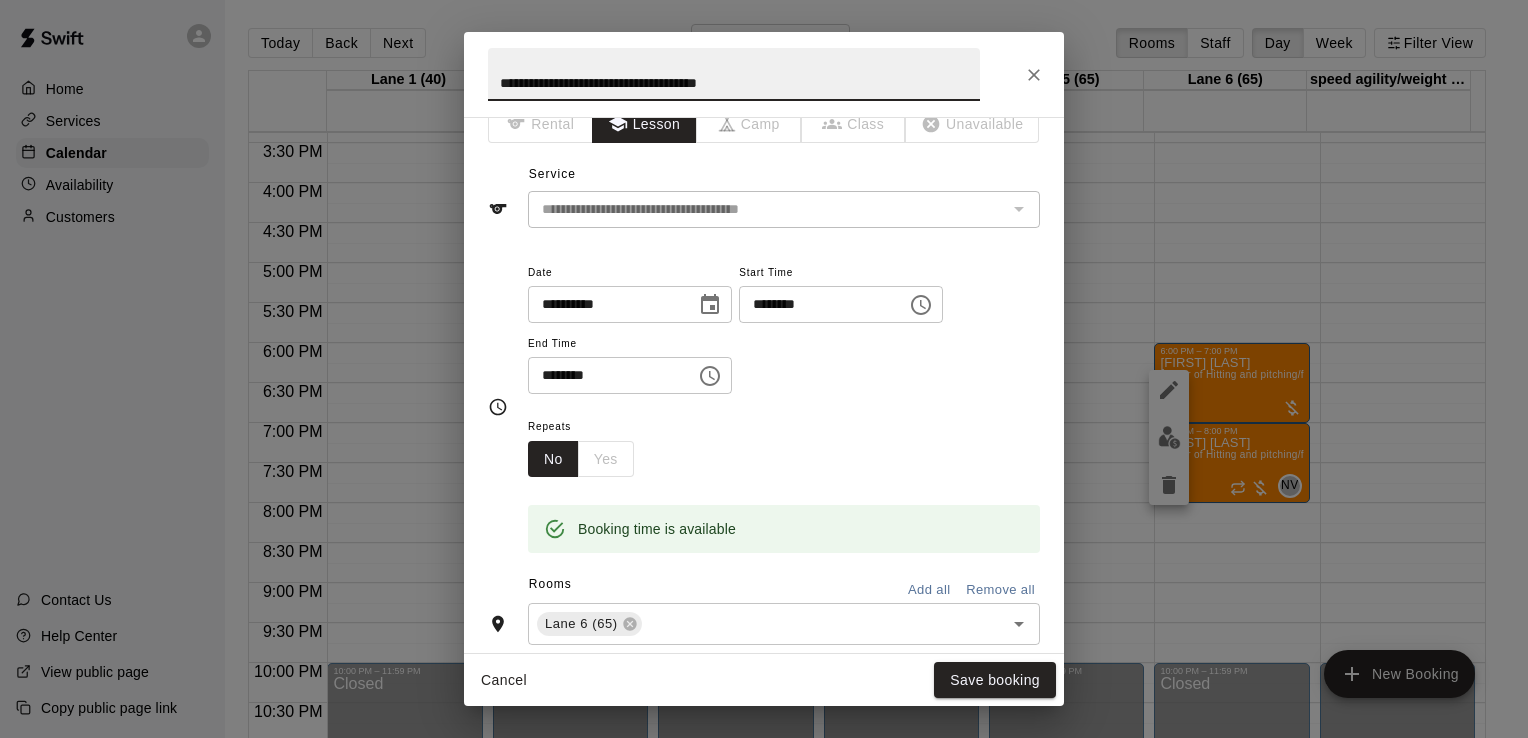 scroll, scrollTop: 0, scrollLeft: 0, axis: both 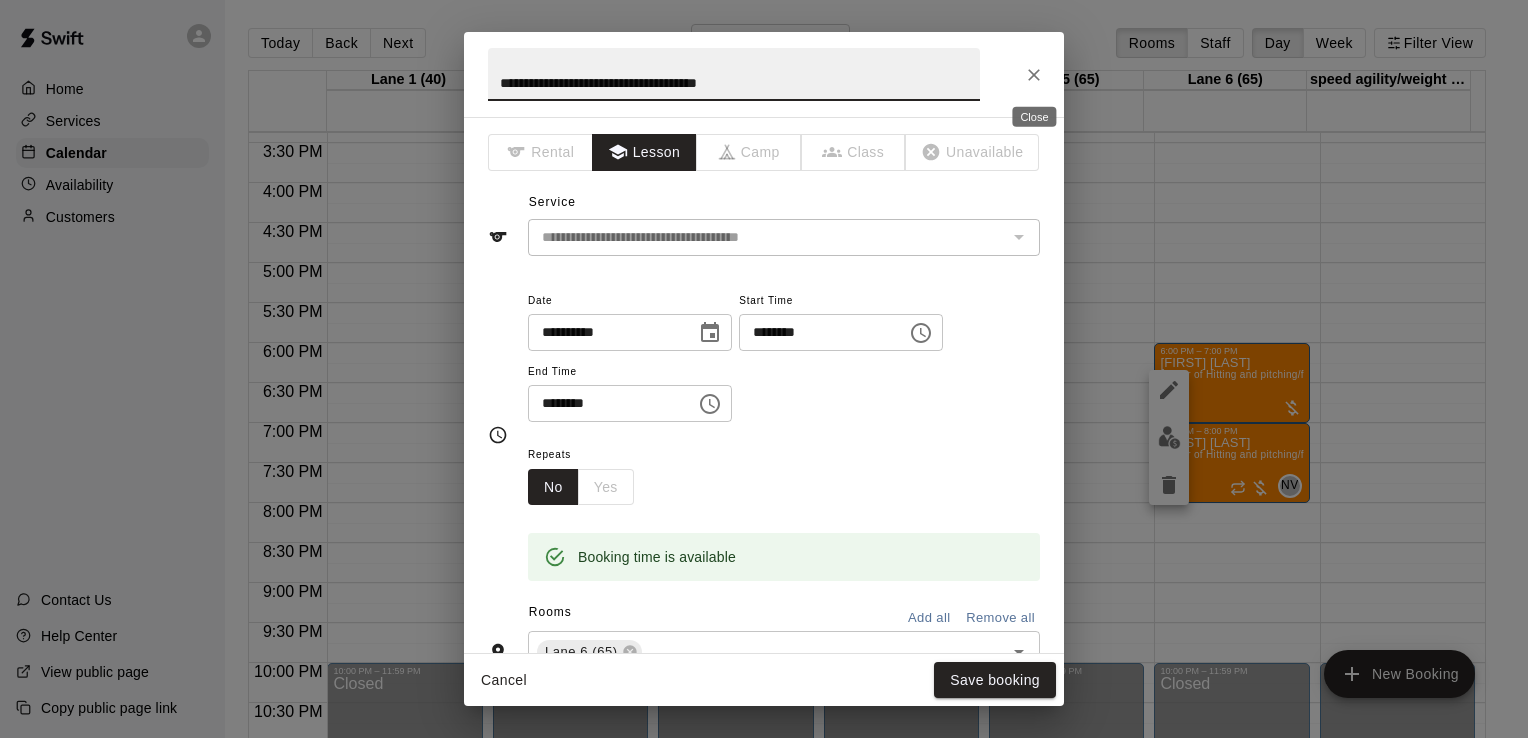 click 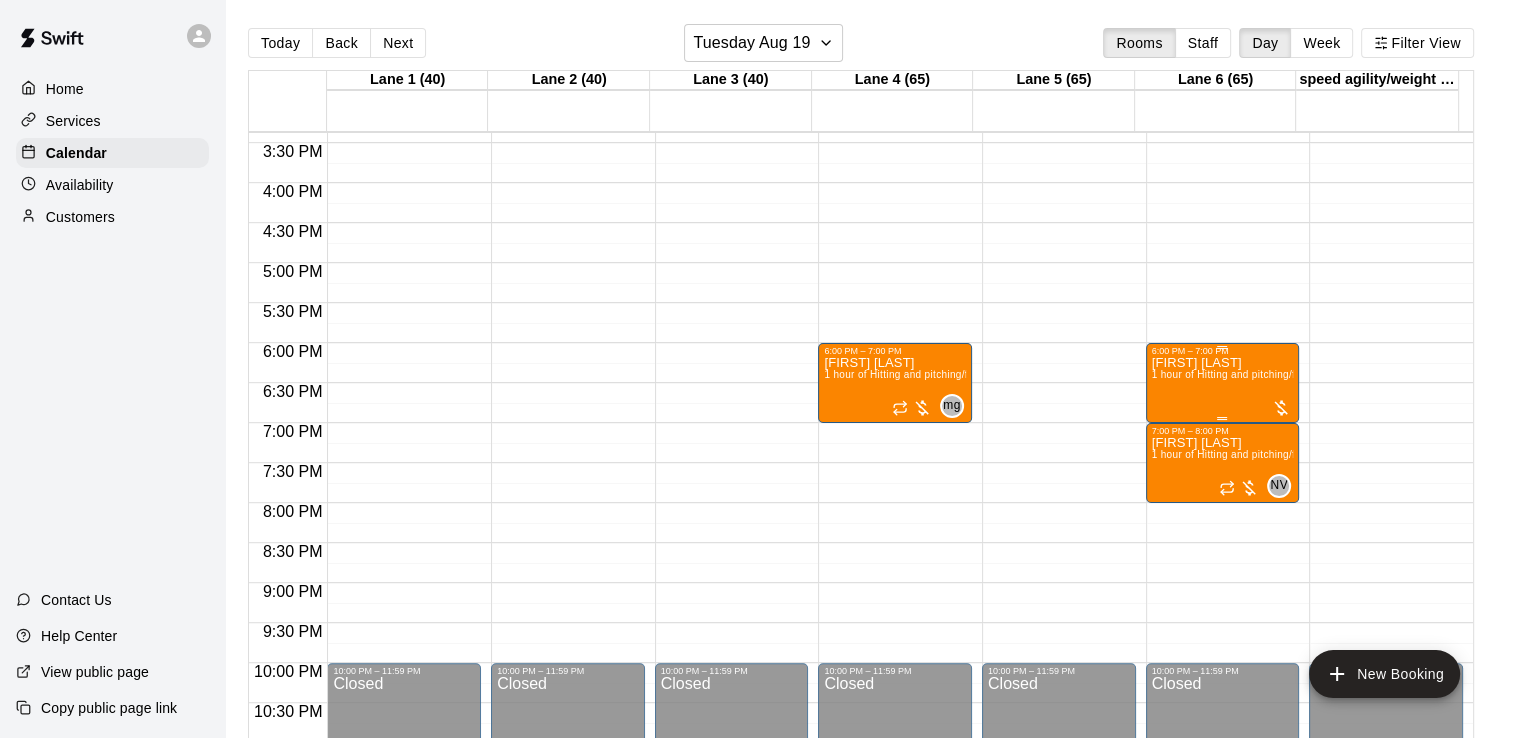 click on "[FIRST] [LAST] [DURATION]" at bounding box center [1223, 725] 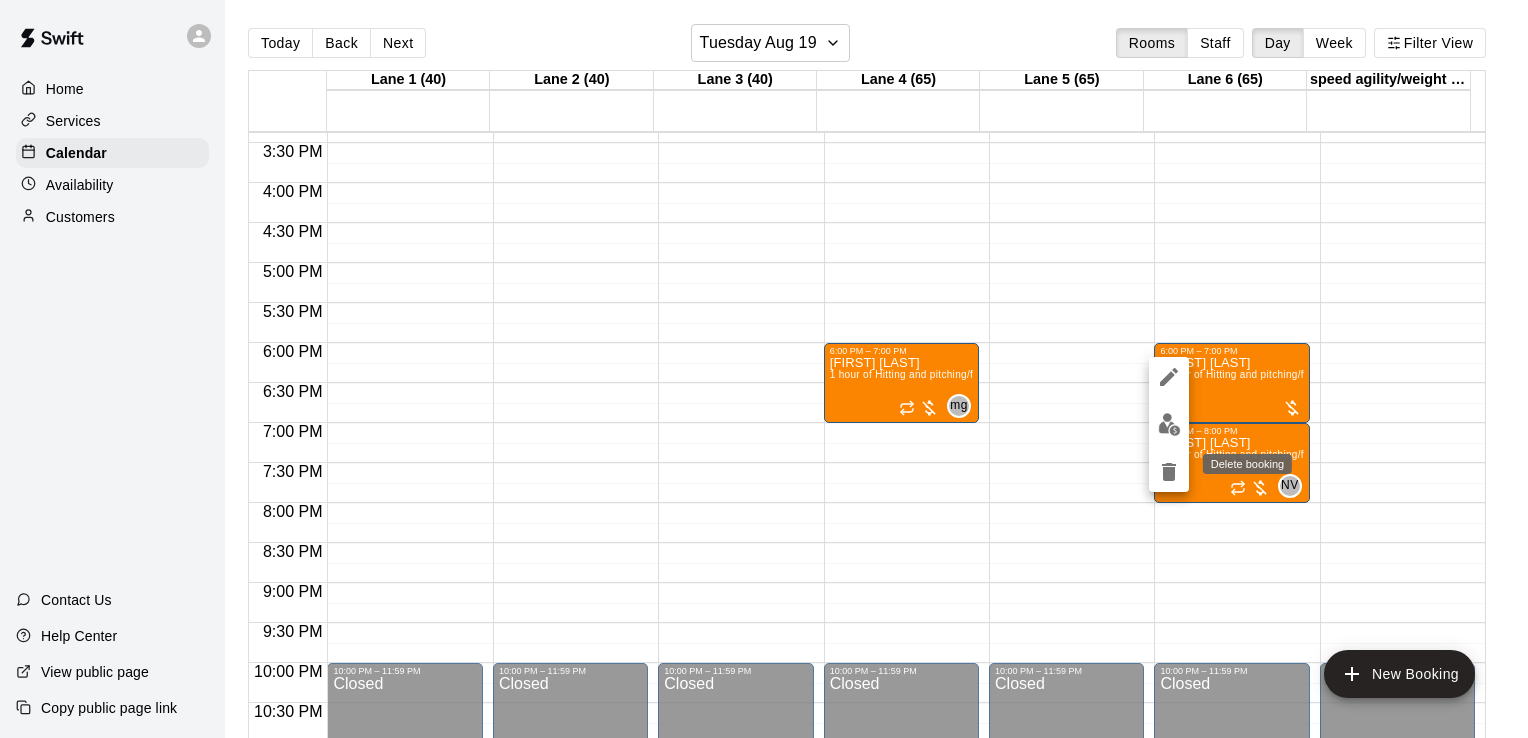 click 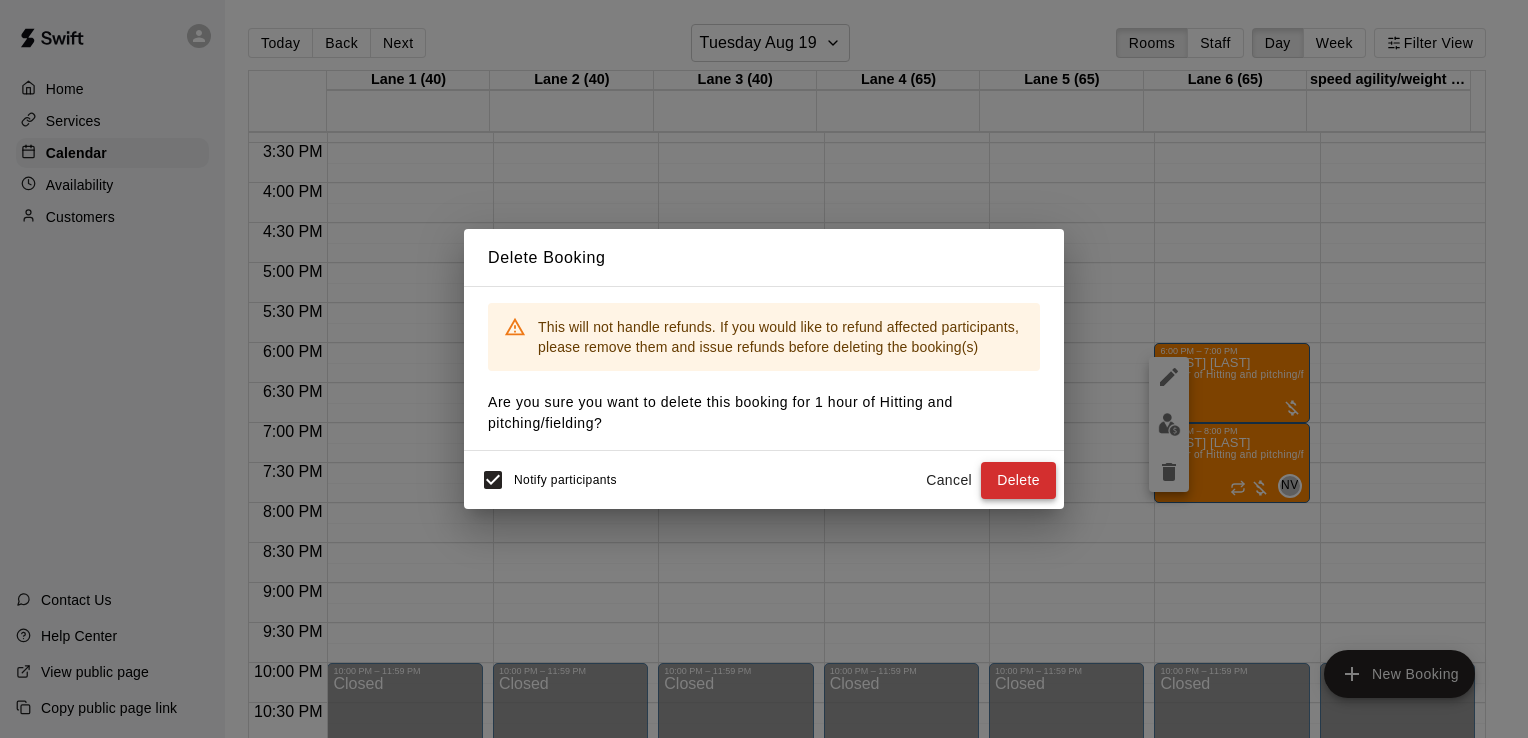 click on "Delete" at bounding box center [1018, 480] 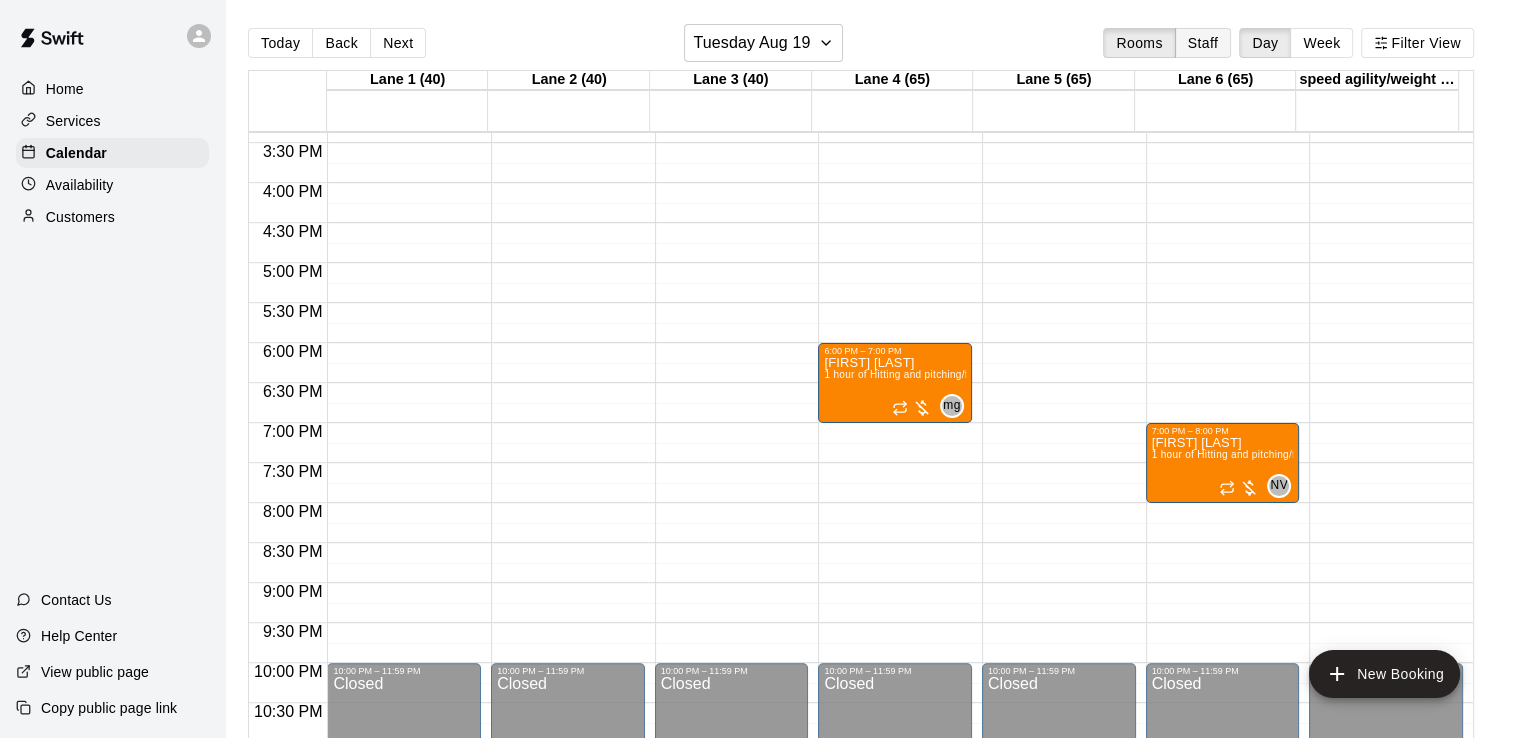 click on "Staff" at bounding box center [1203, 43] 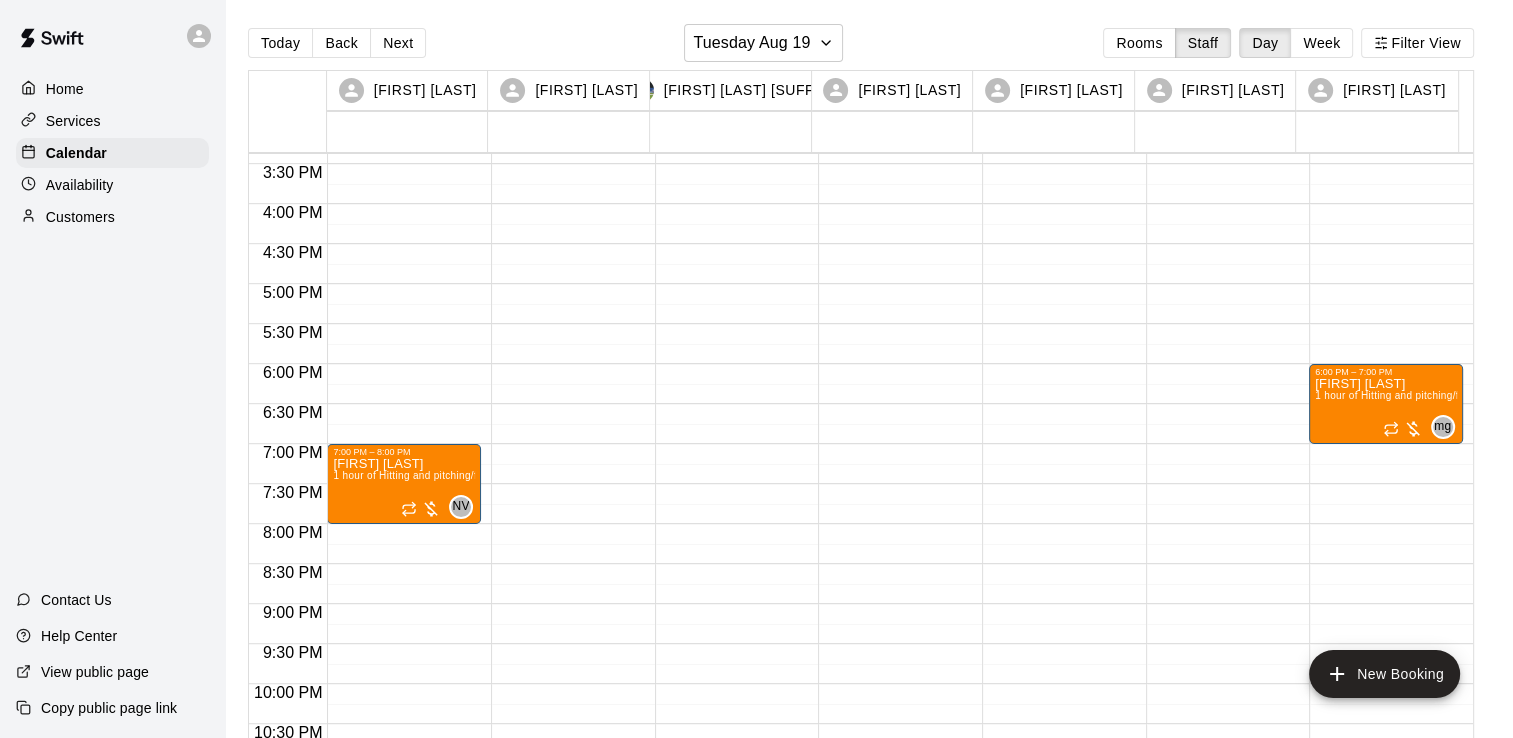 click on "[TIME] – [TIME] [FIRST] [LAST] [DURATION] ([LOCATION]) [NUMBER]" at bounding box center (404, -116) 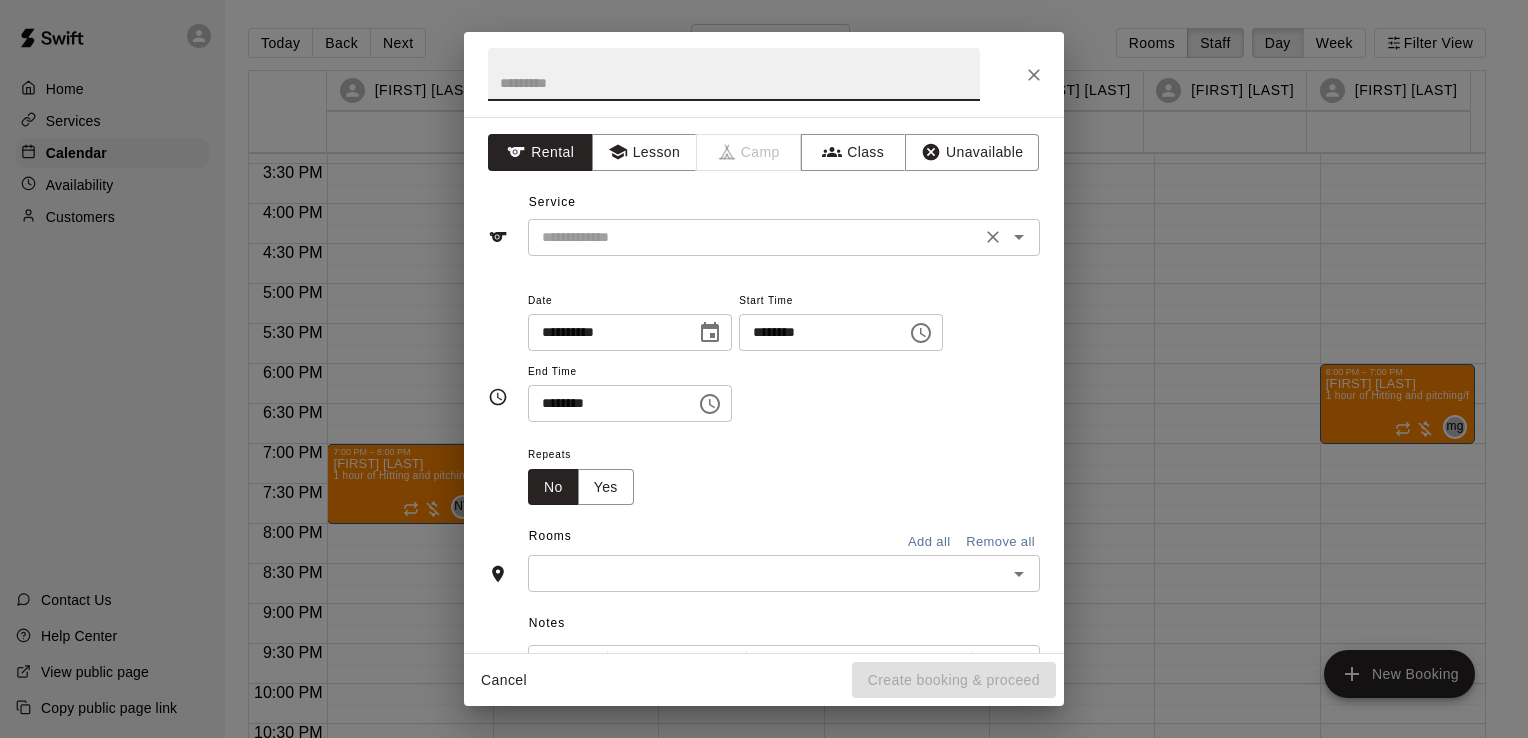 click at bounding box center (754, 237) 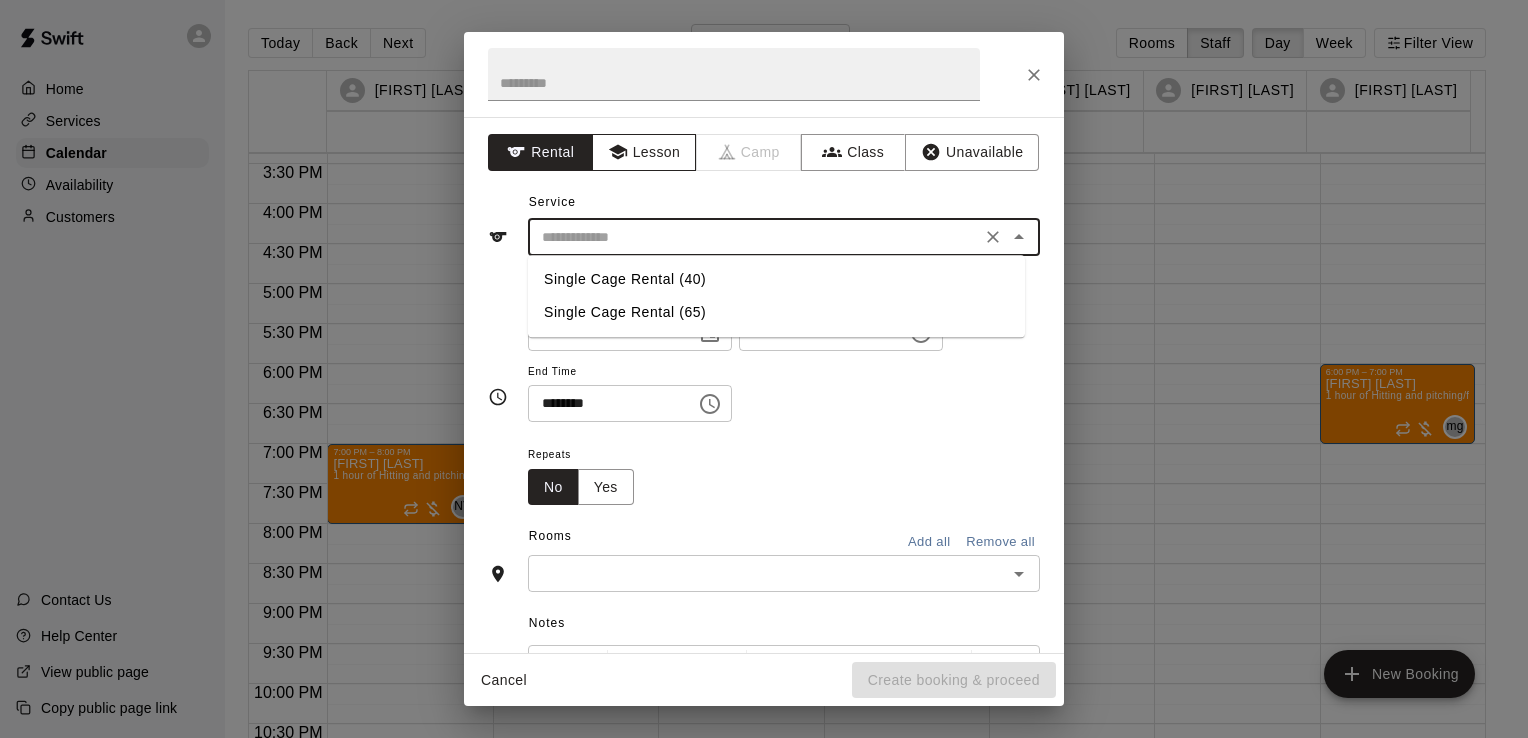 click on "Lesson" at bounding box center (644, 152) 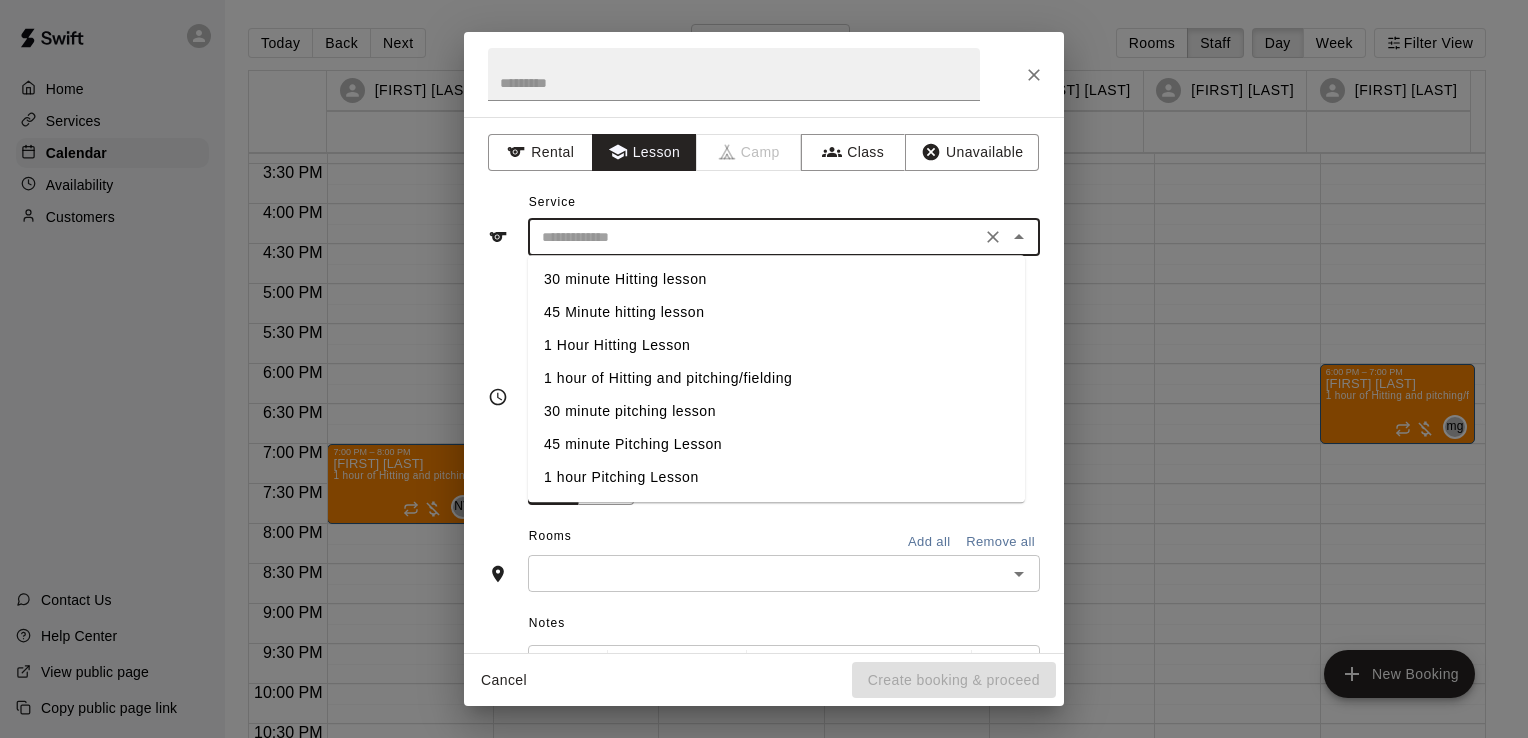click at bounding box center (754, 237) 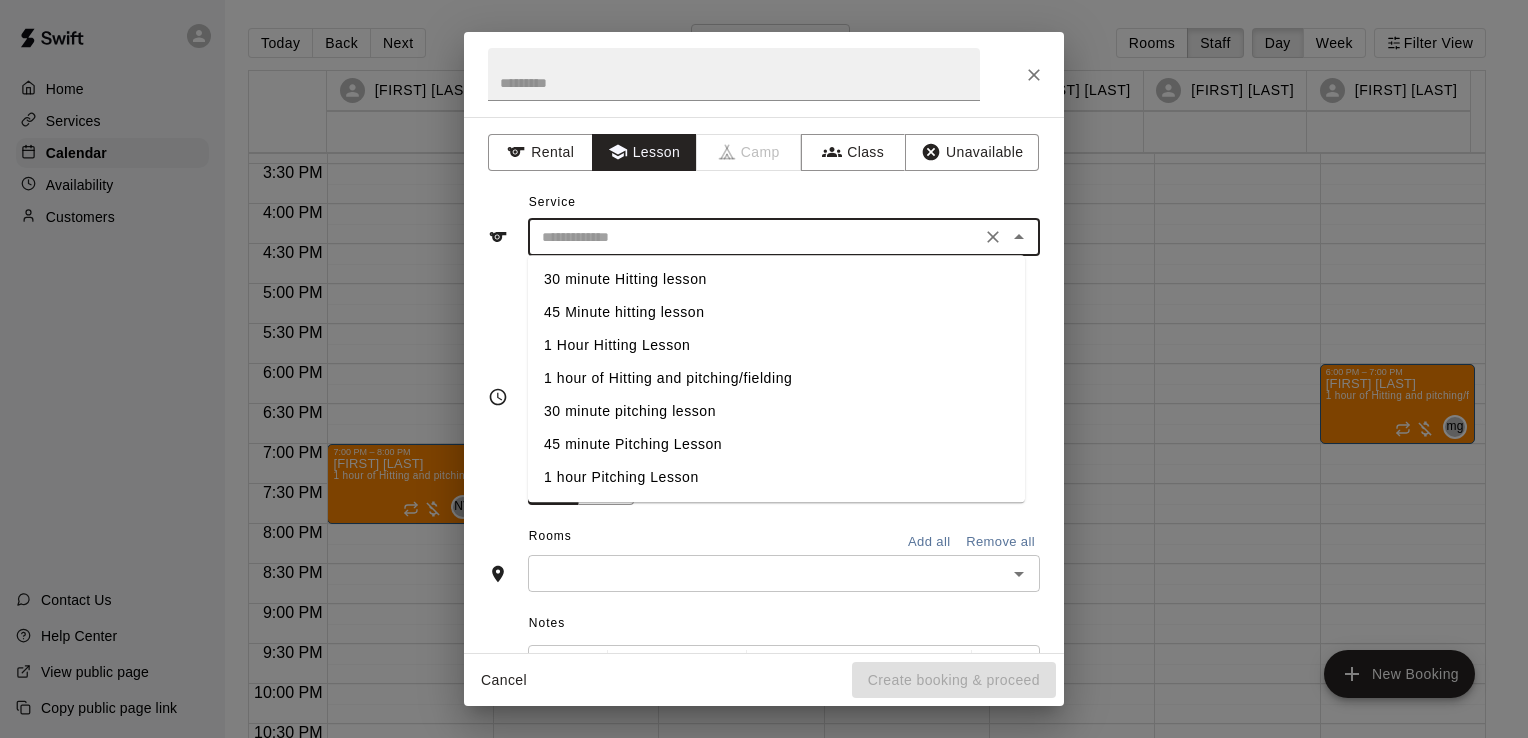 click on "1 hour of Hitting and pitching/fielding" at bounding box center (776, 378) 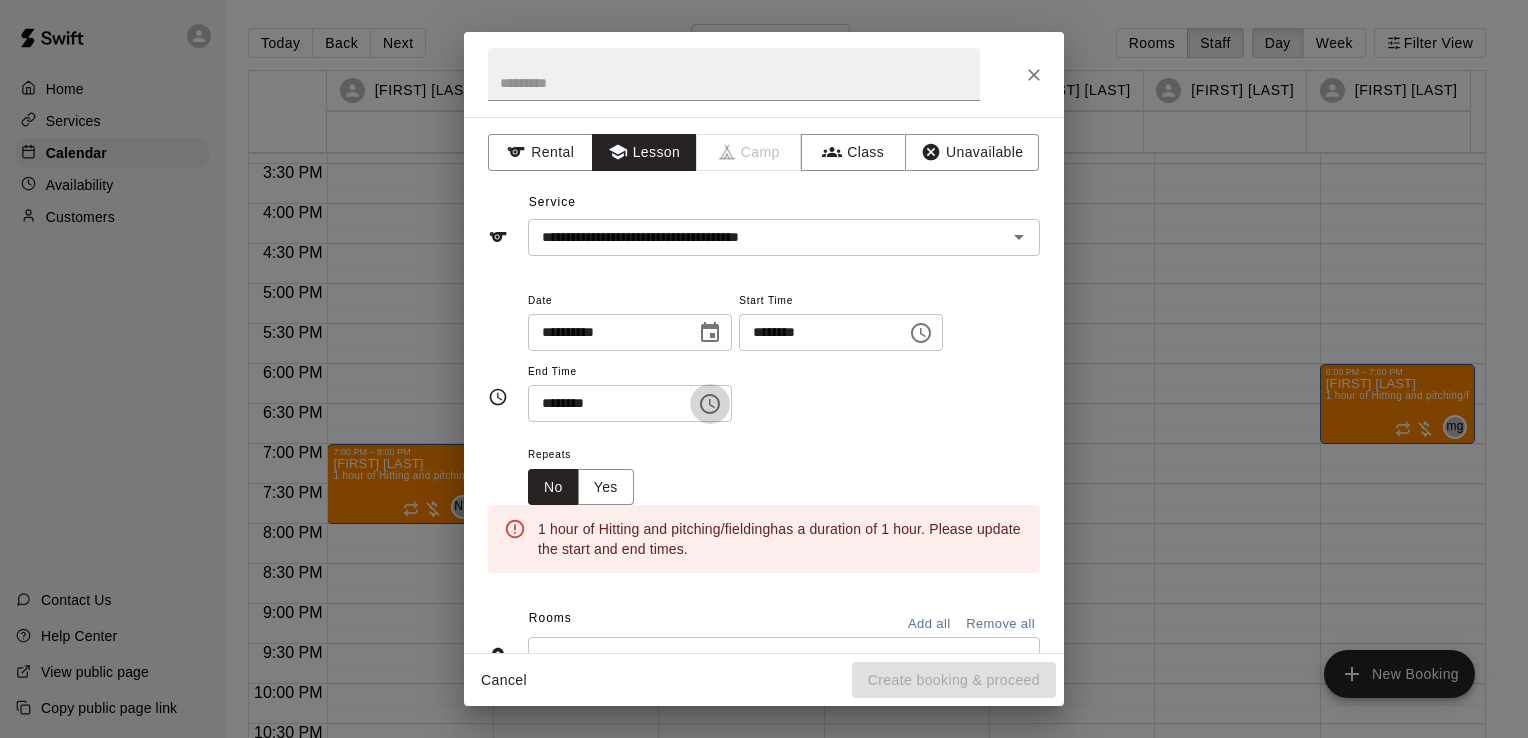 click 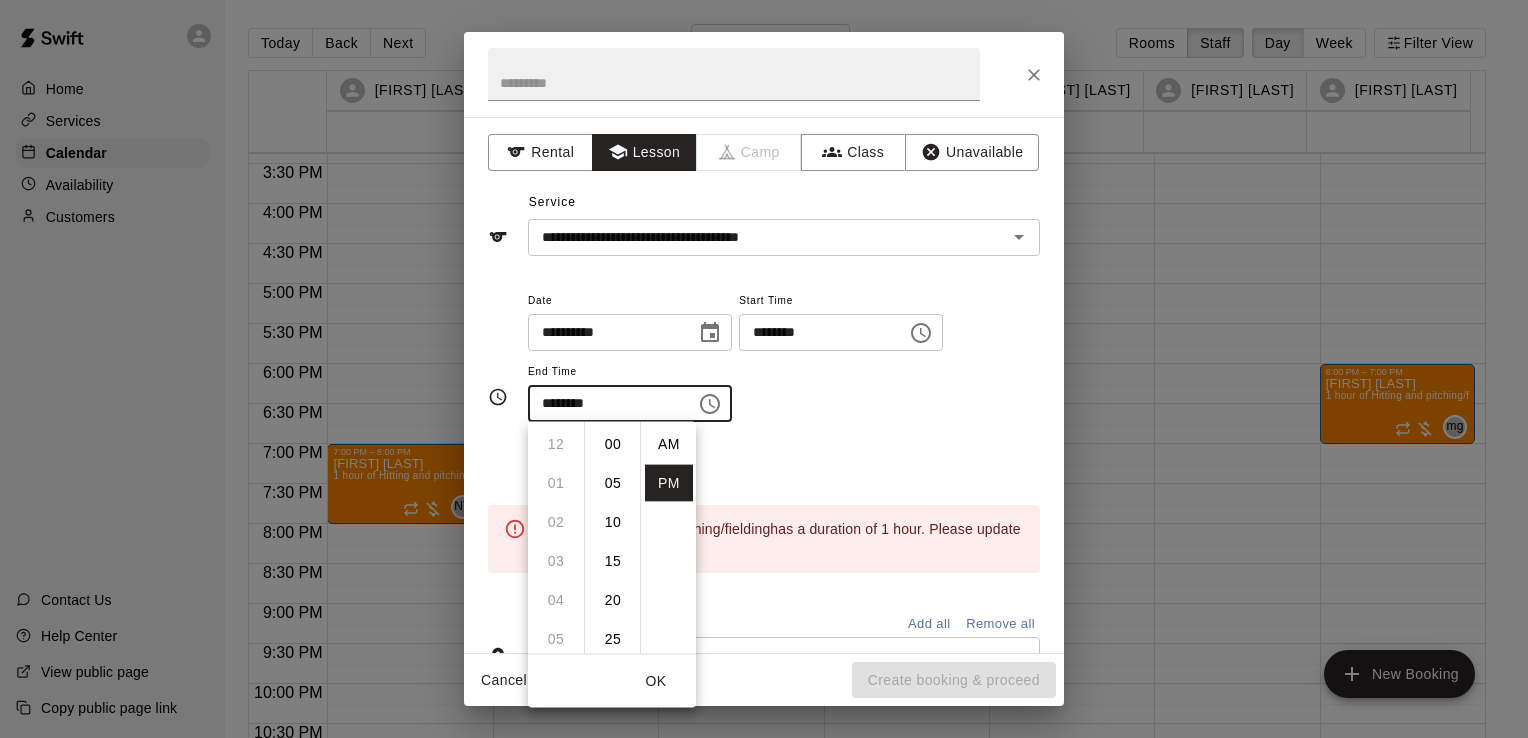 scroll, scrollTop: 234, scrollLeft: 0, axis: vertical 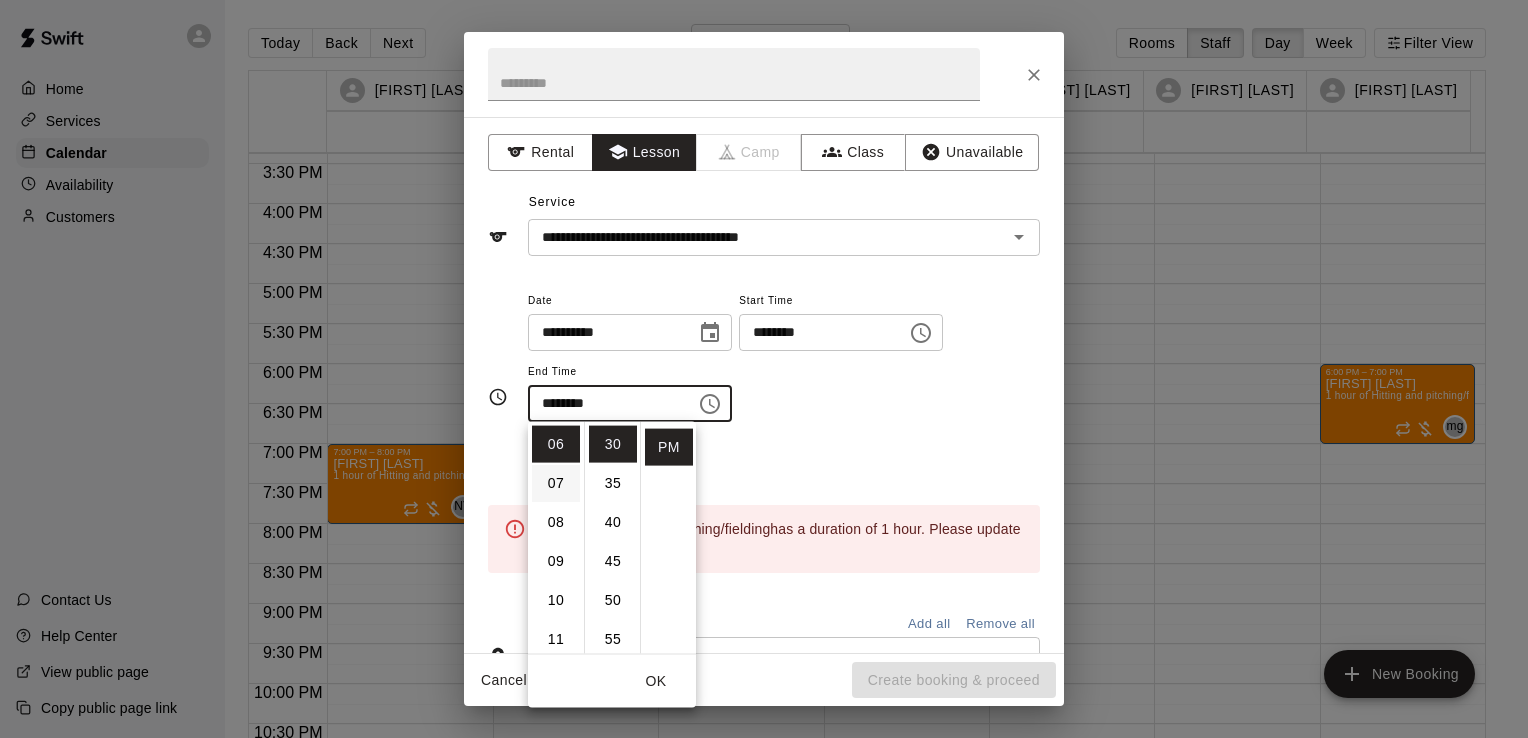 click on "07" at bounding box center (556, 483) 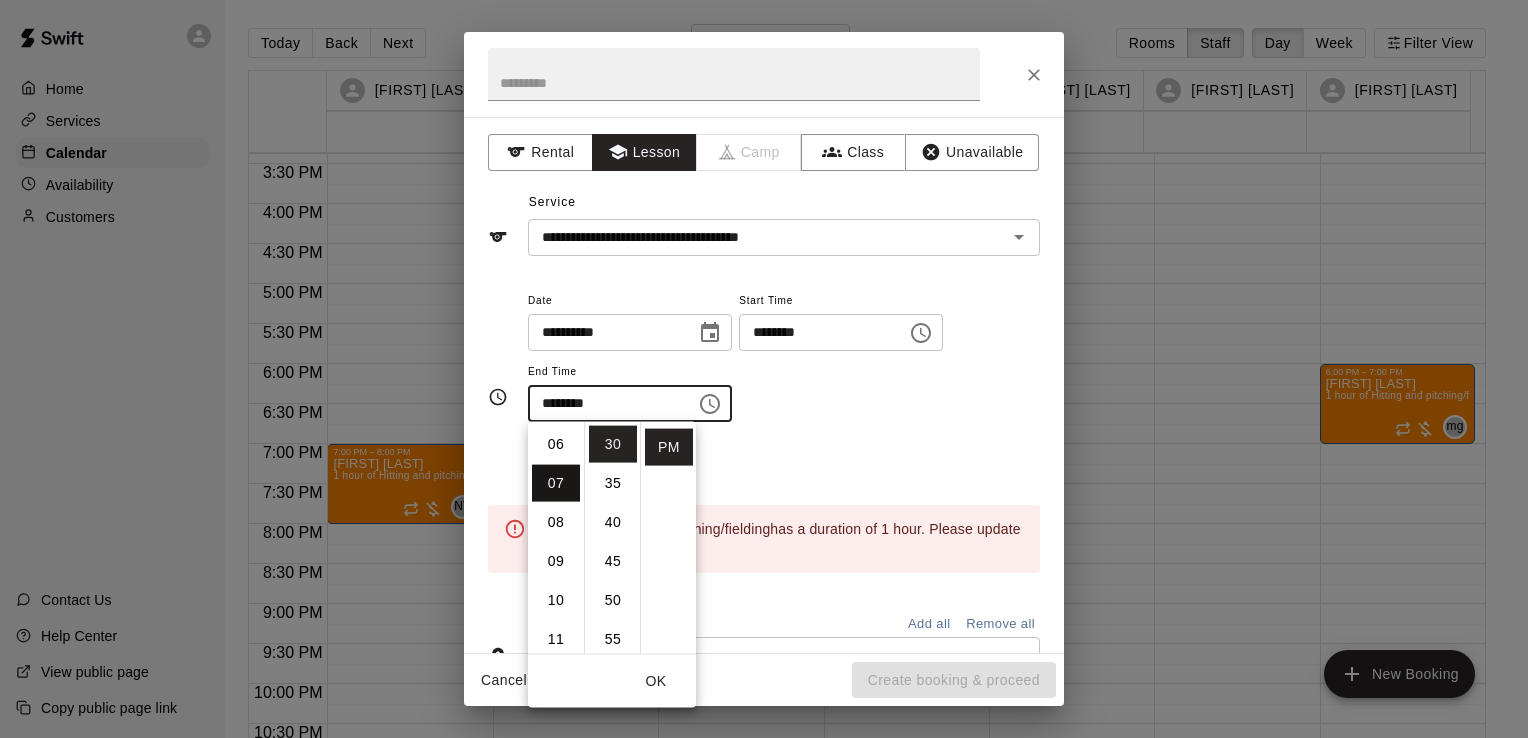 scroll, scrollTop: 272, scrollLeft: 0, axis: vertical 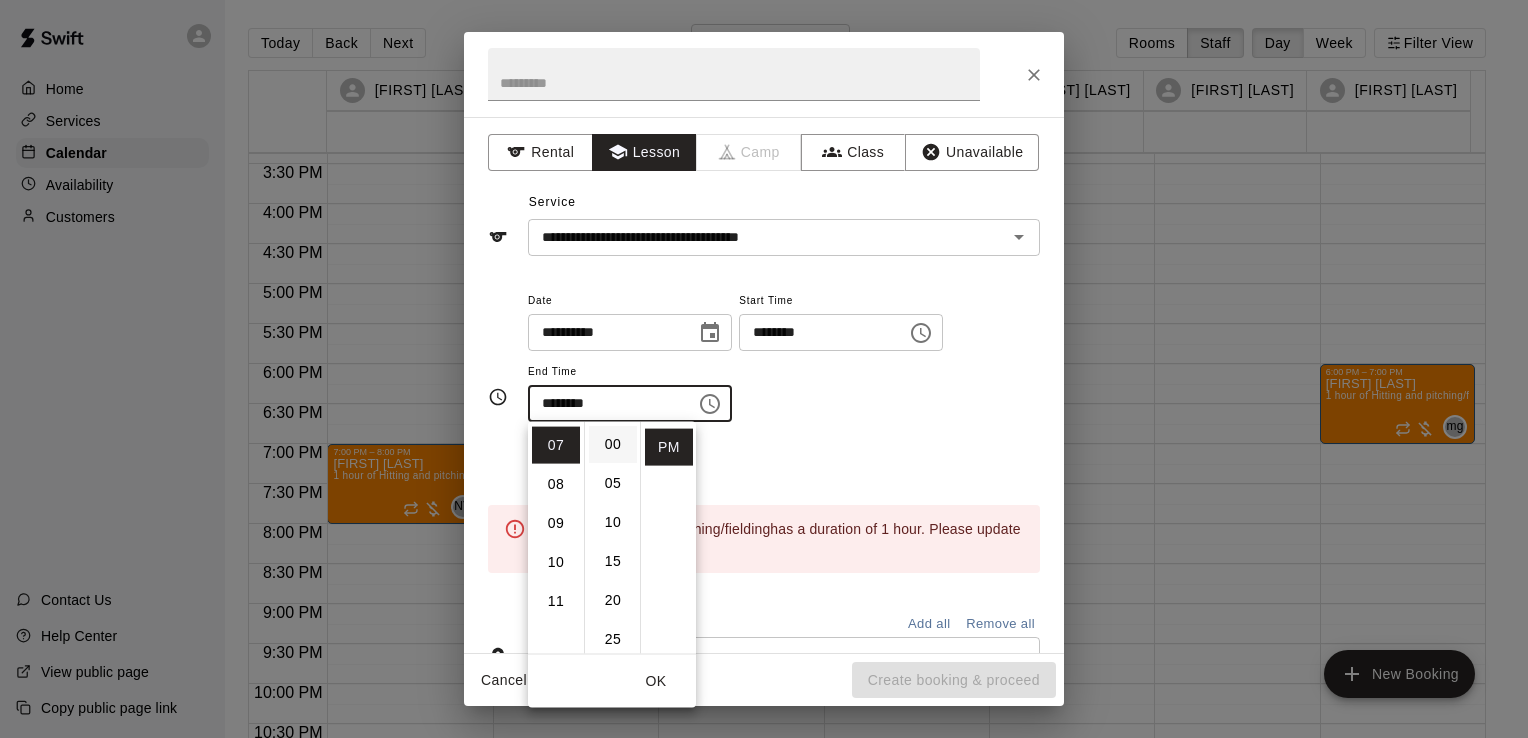 click on "00" at bounding box center (613, 444) 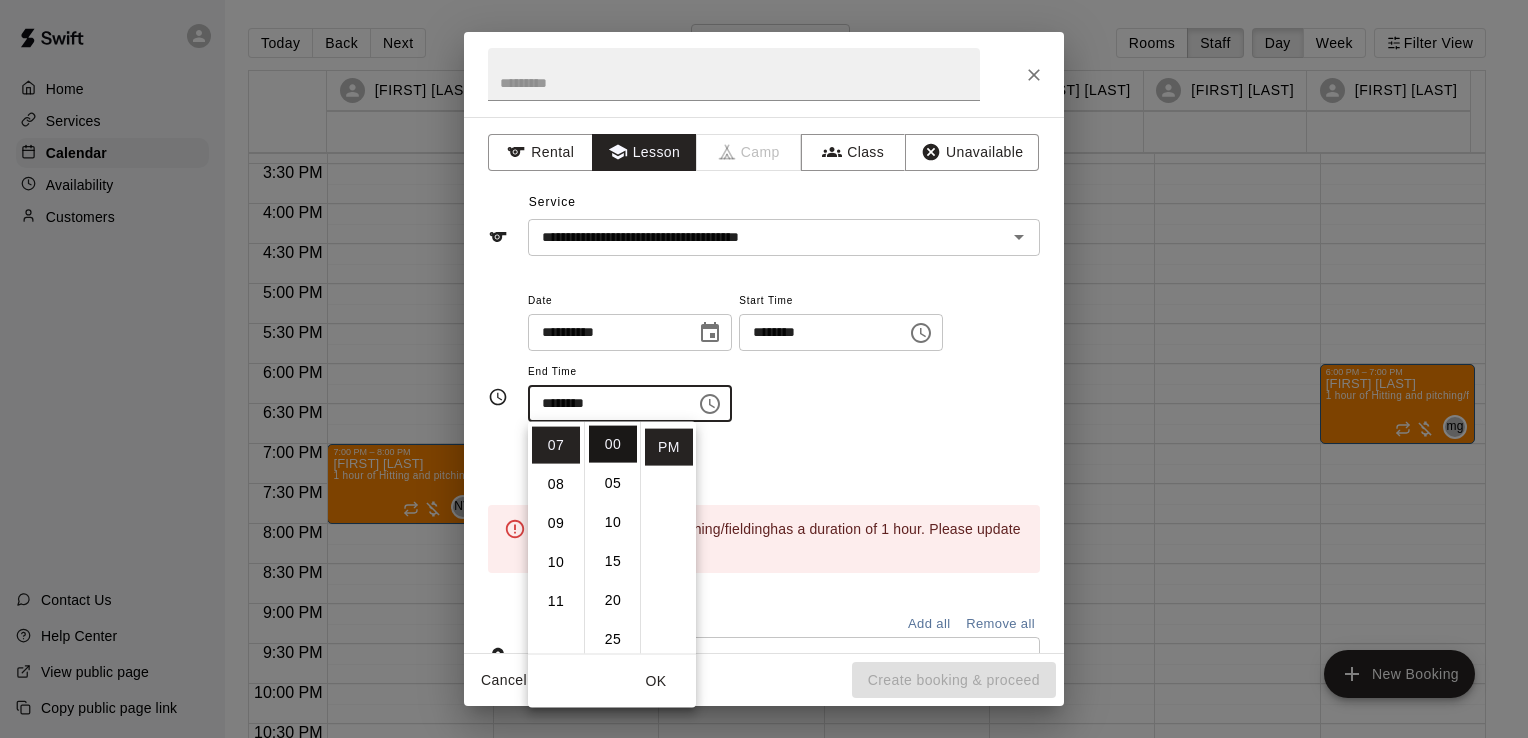 type on "********" 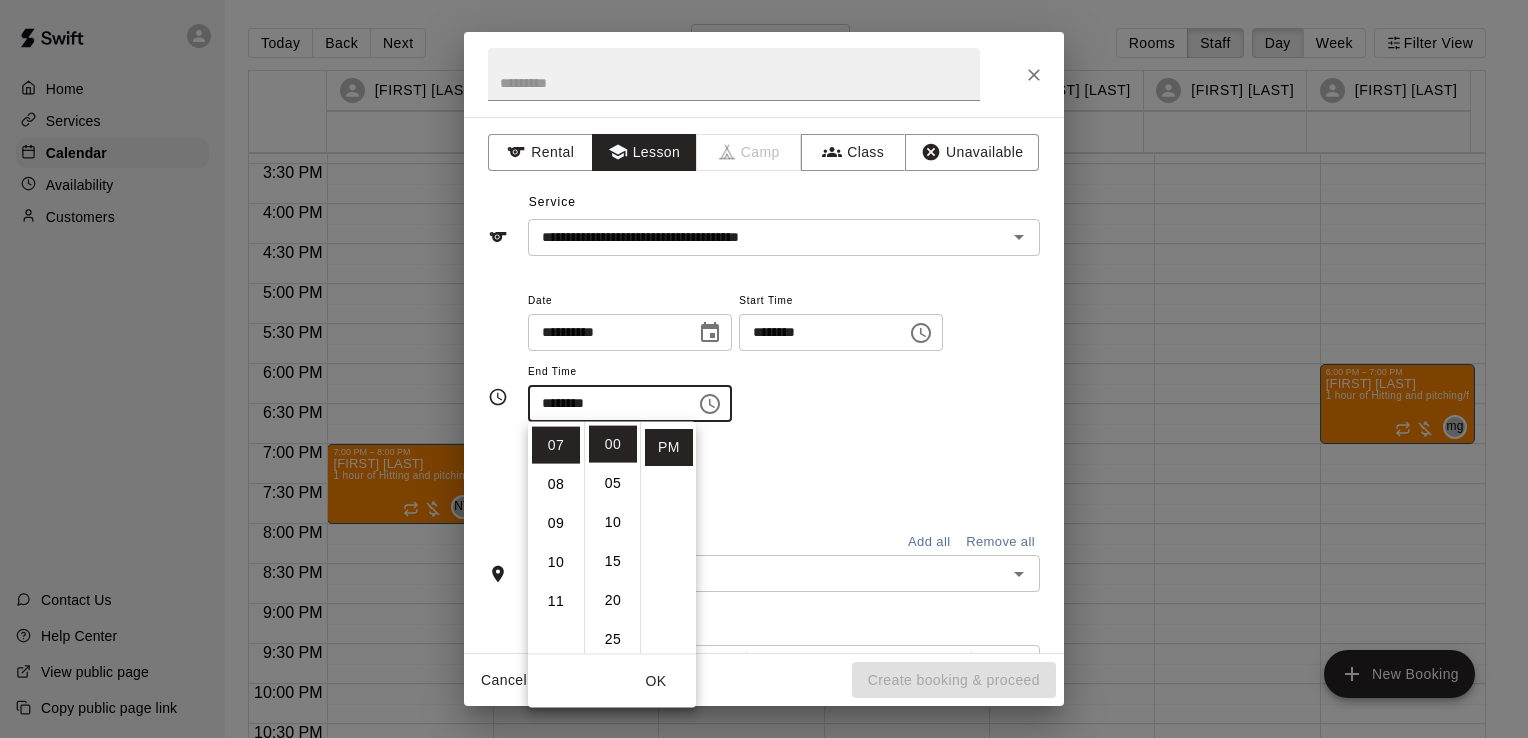 click on "Repeats No Yes" at bounding box center [784, 473] 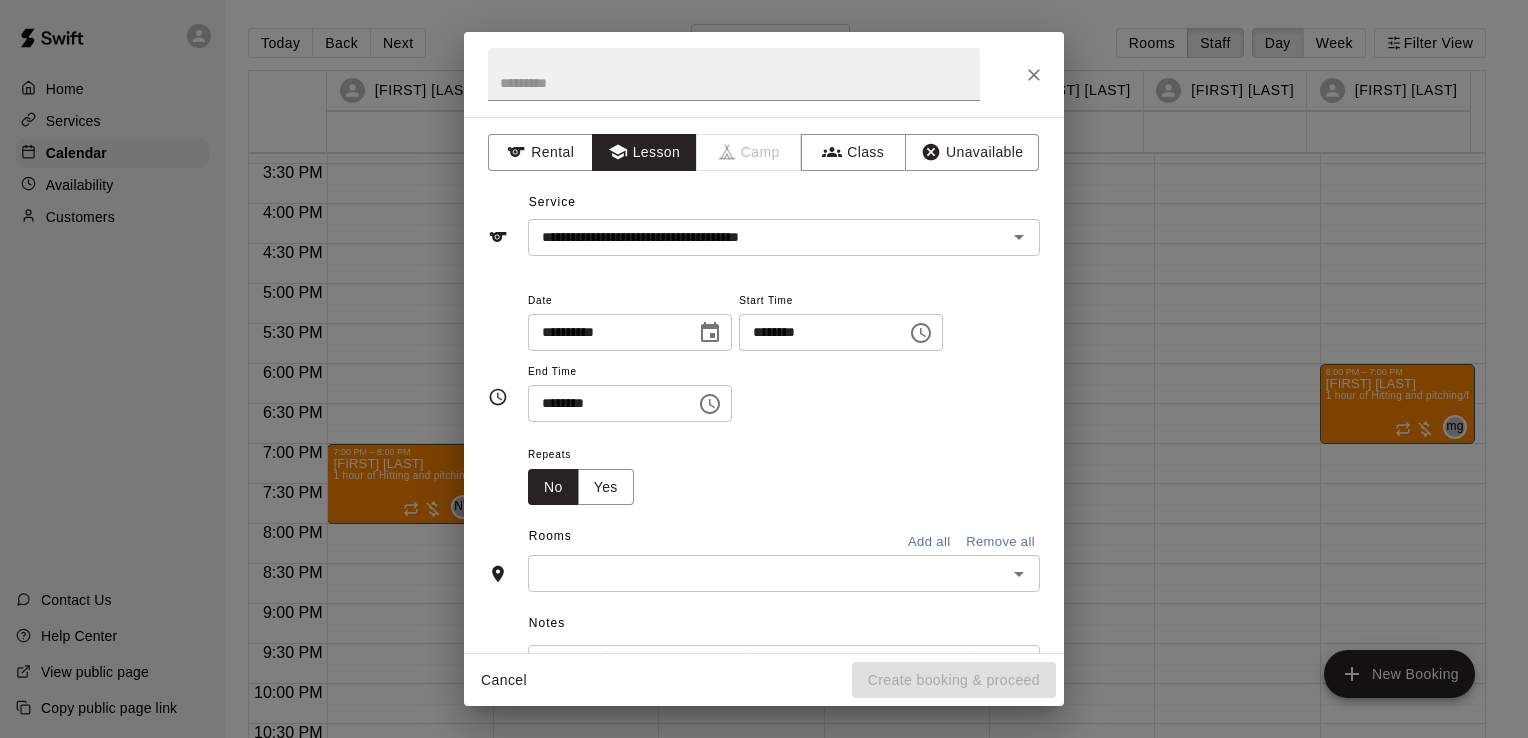 scroll, scrollTop: 156, scrollLeft: 0, axis: vertical 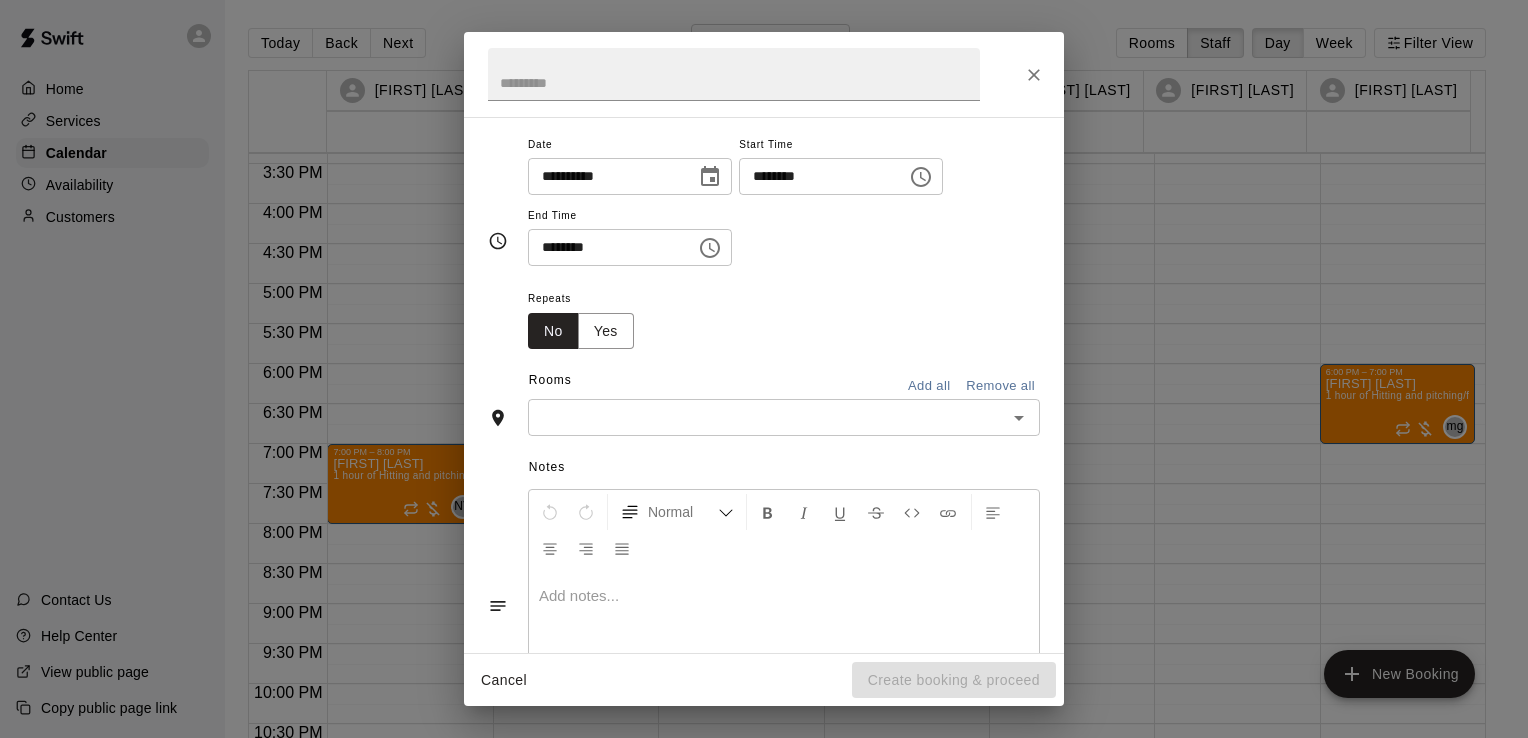 click at bounding box center [767, 417] 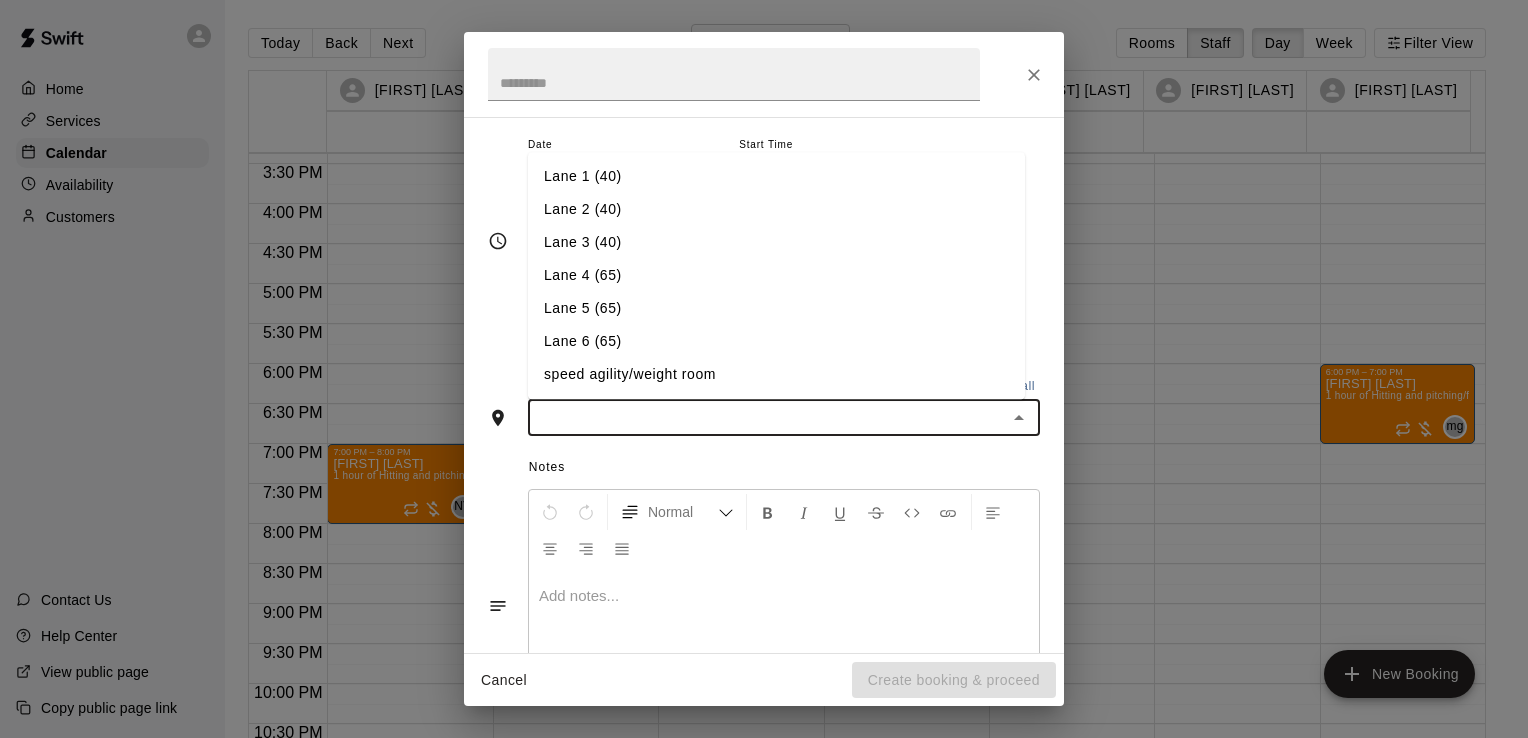 click at bounding box center (767, 417) 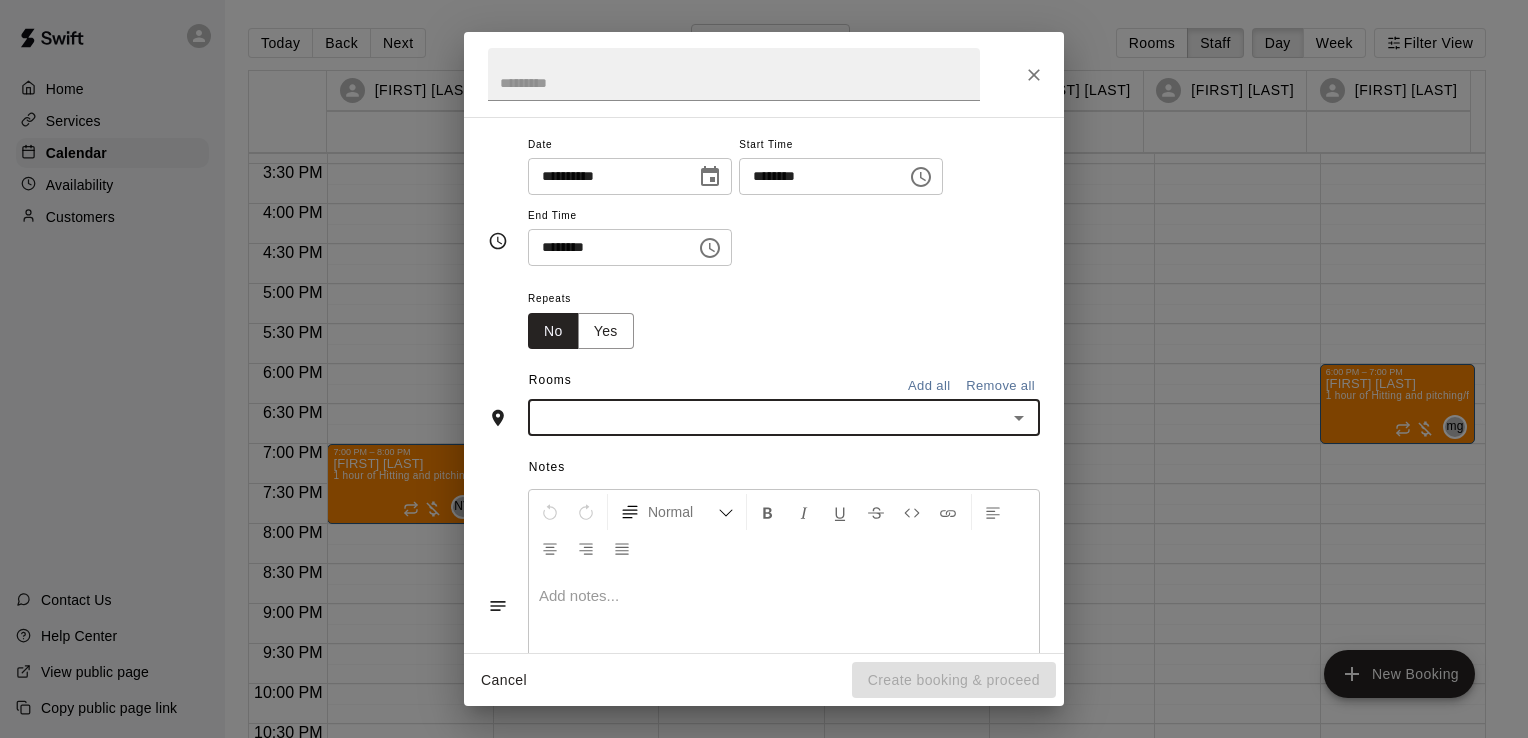 click at bounding box center (767, 417) 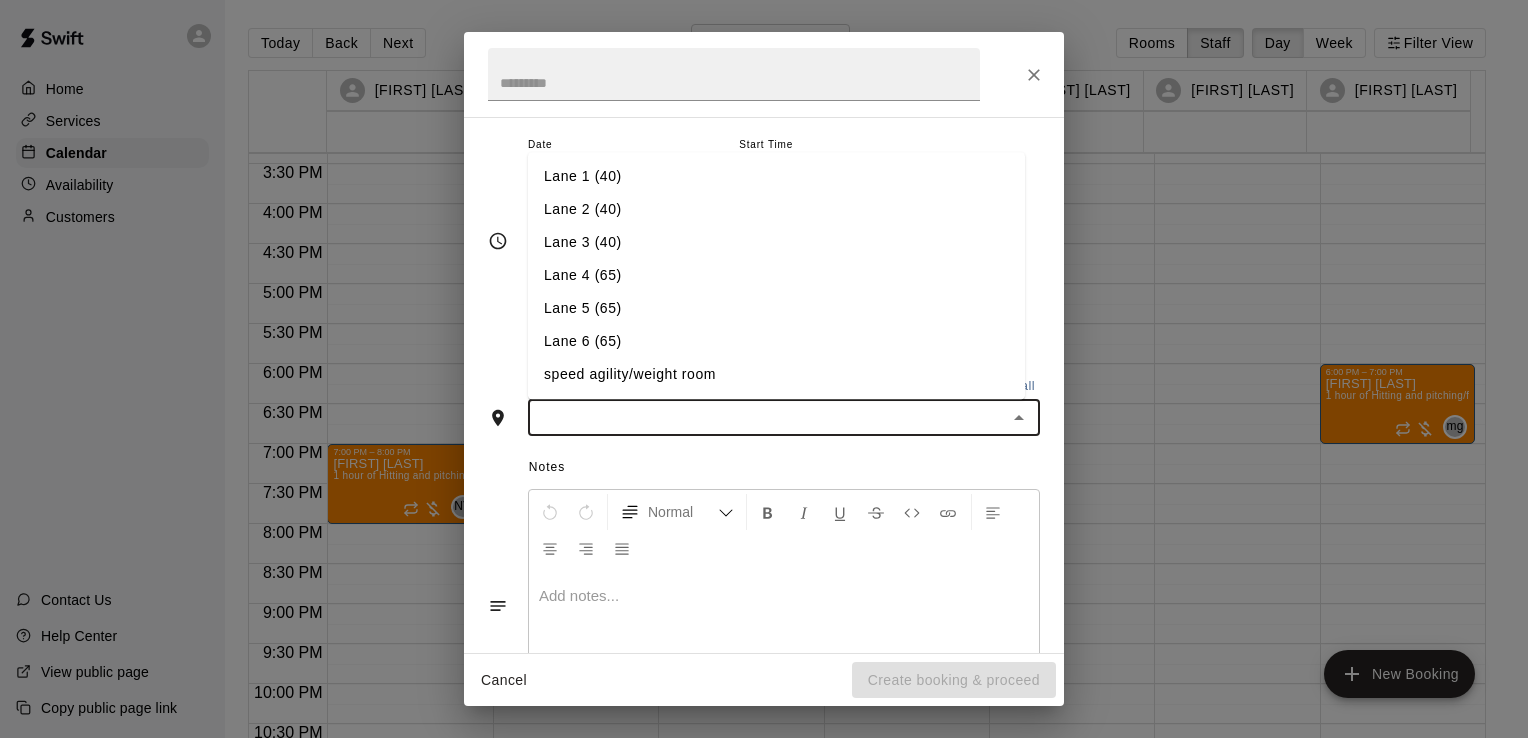click on "Lane 6 (65)" at bounding box center [776, 342] 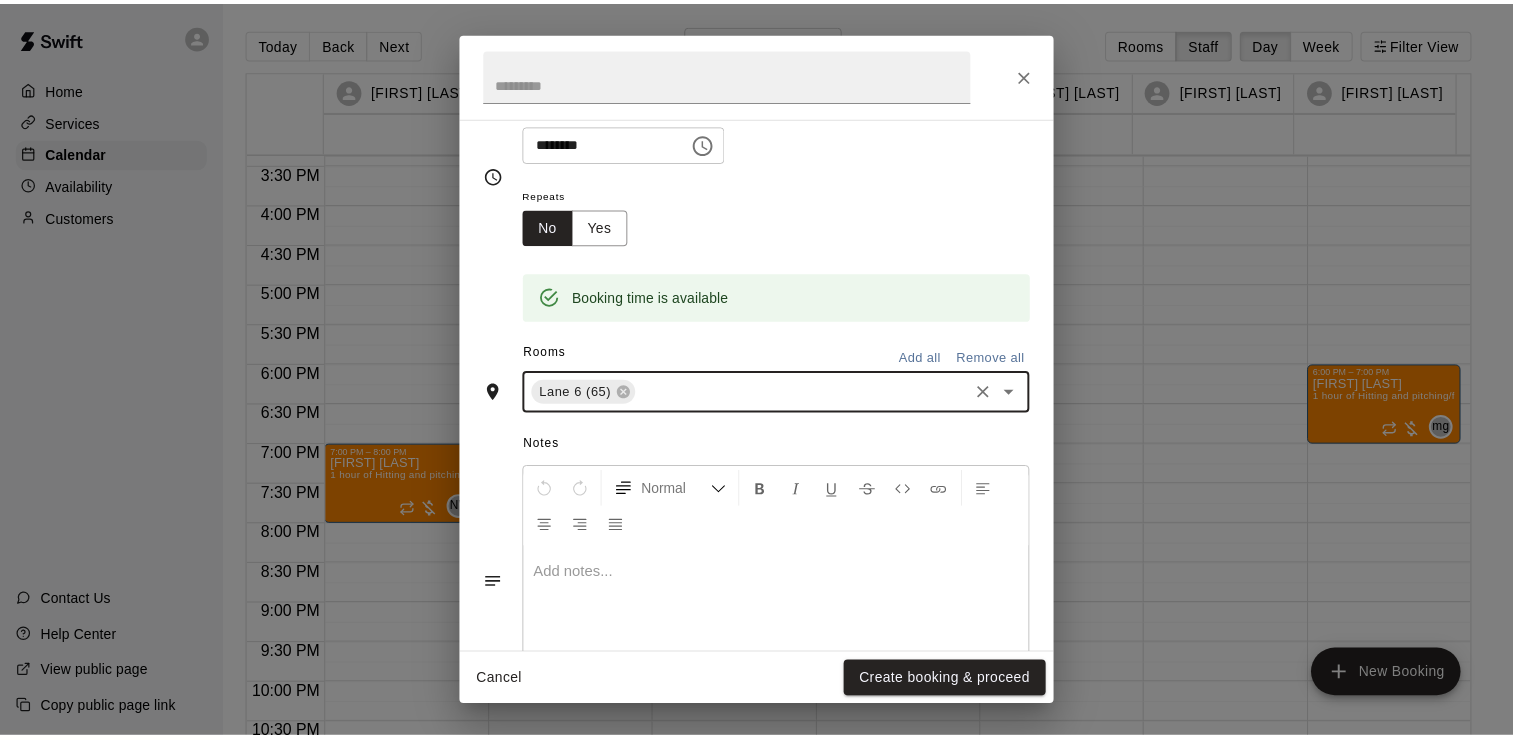 scroll, scrollTop: 341, scrollLeft: 0, axis: vertical 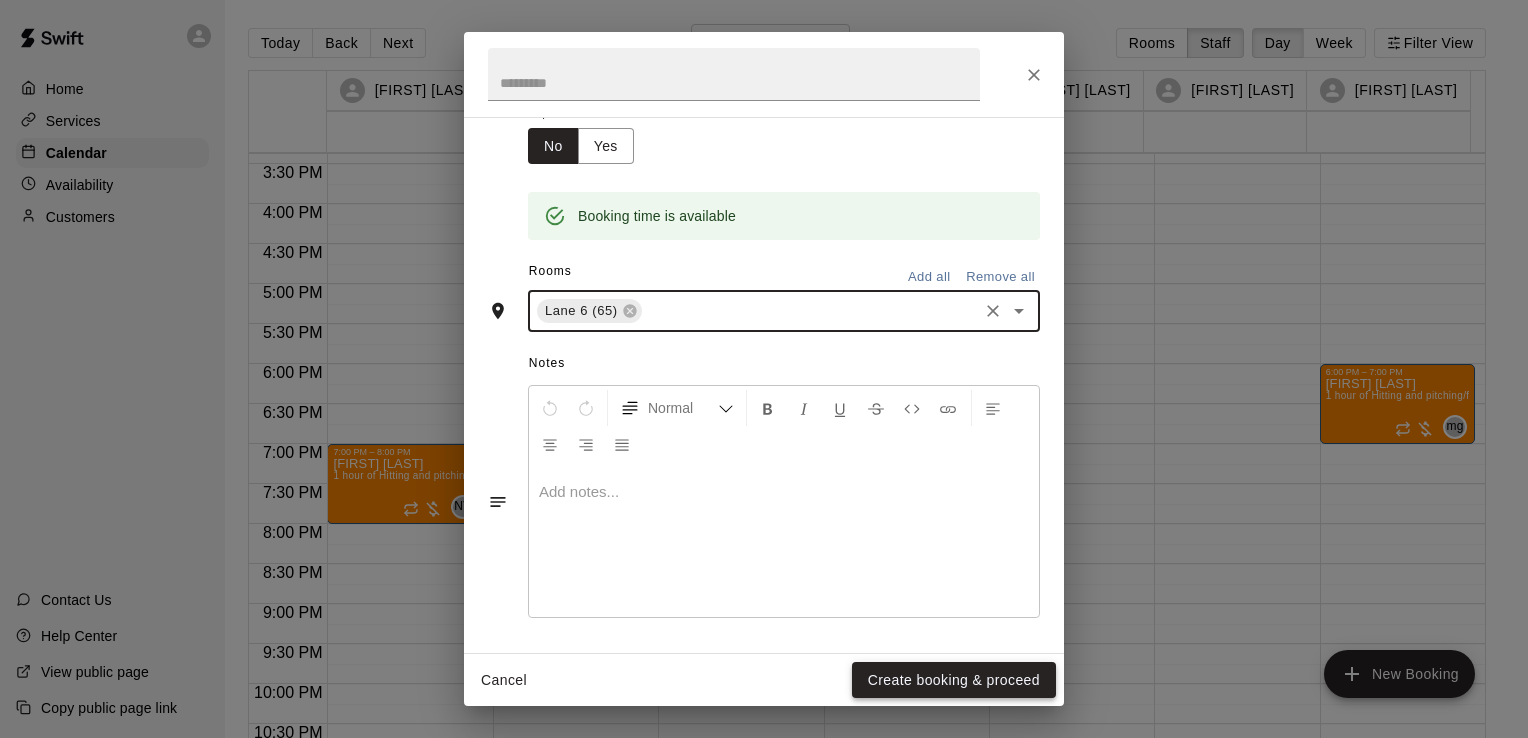 click on "Create booking & proceed" at bounding box center [954, 680] 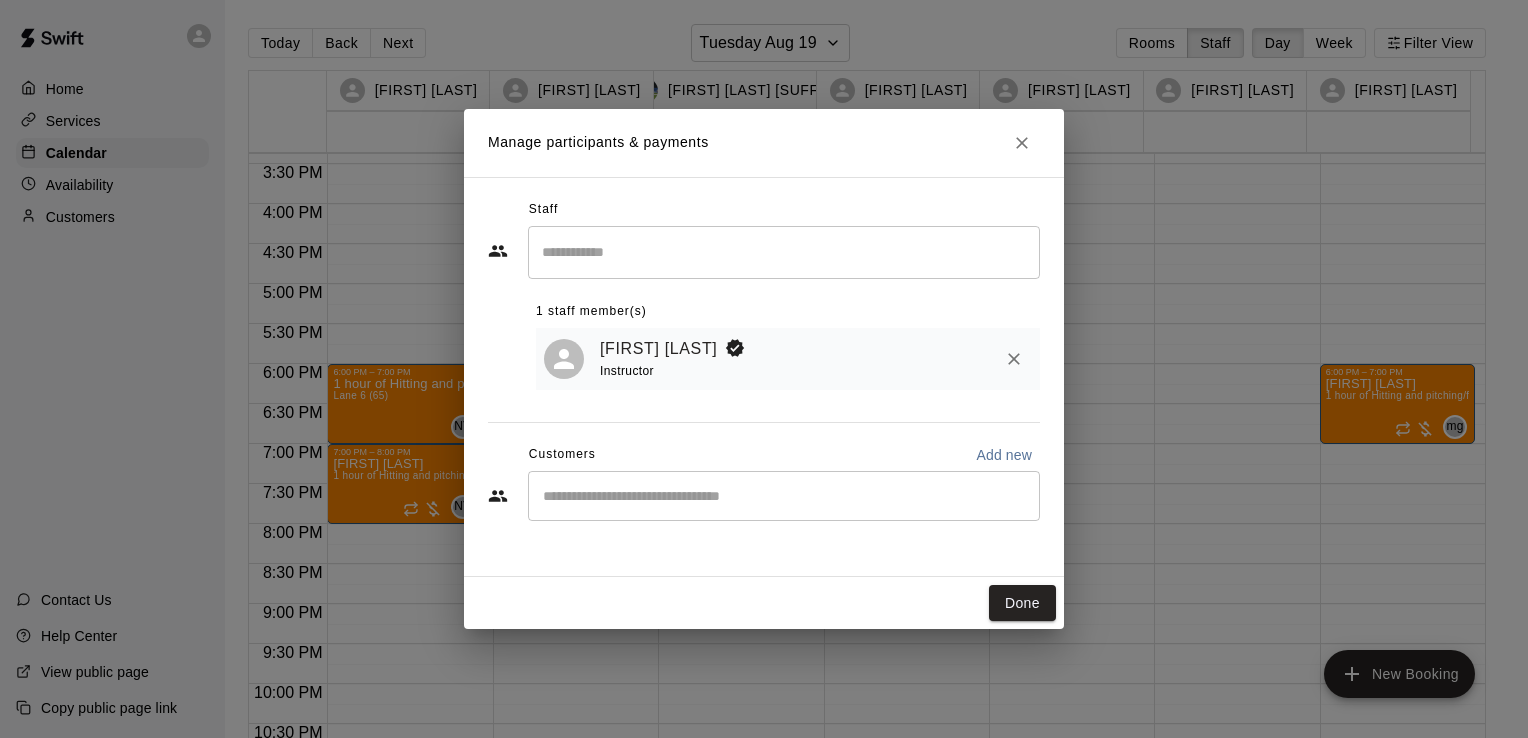 click on "[FIRST] [LAST] Instructor" at bounding box center (816, 359) 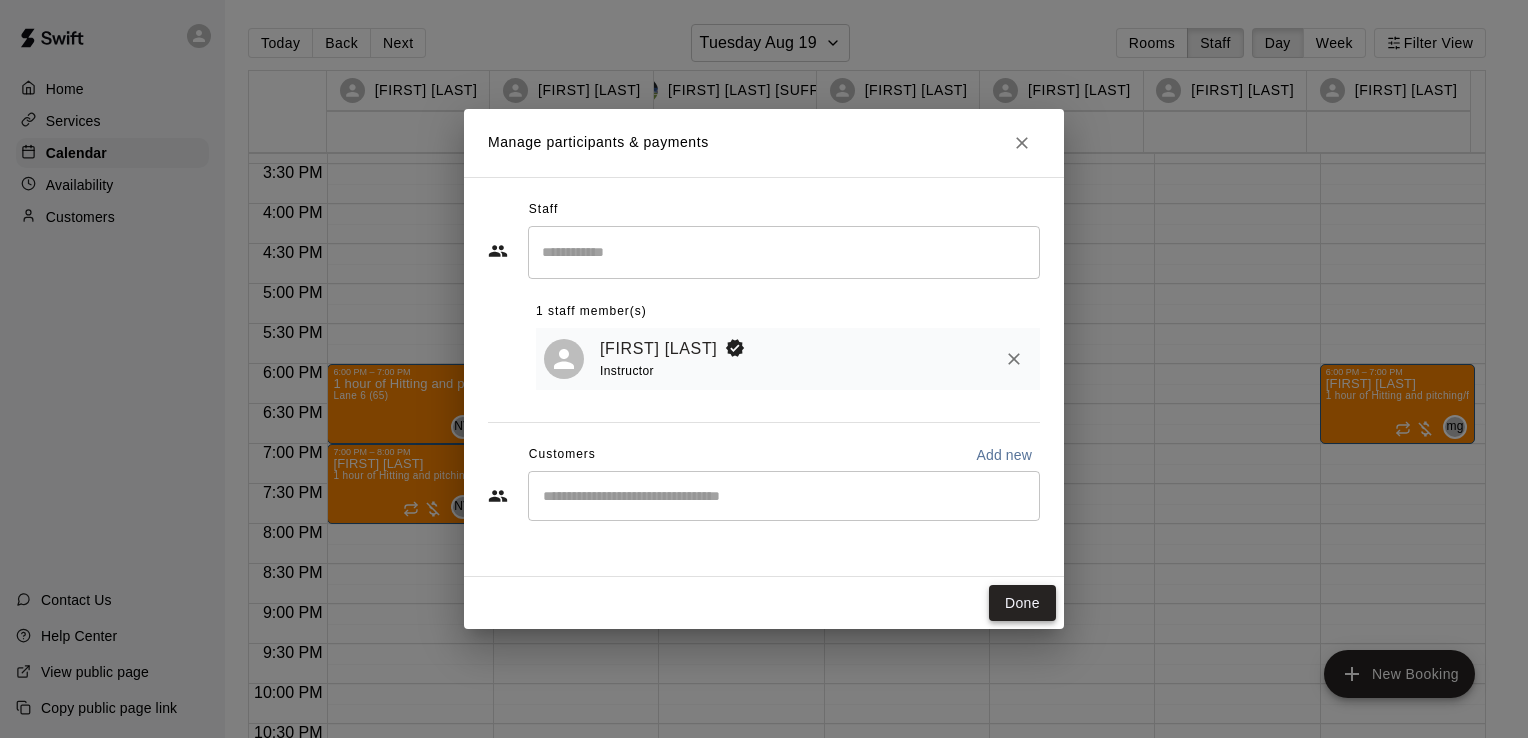 click on "Done" at bounding box center (1022, 603) 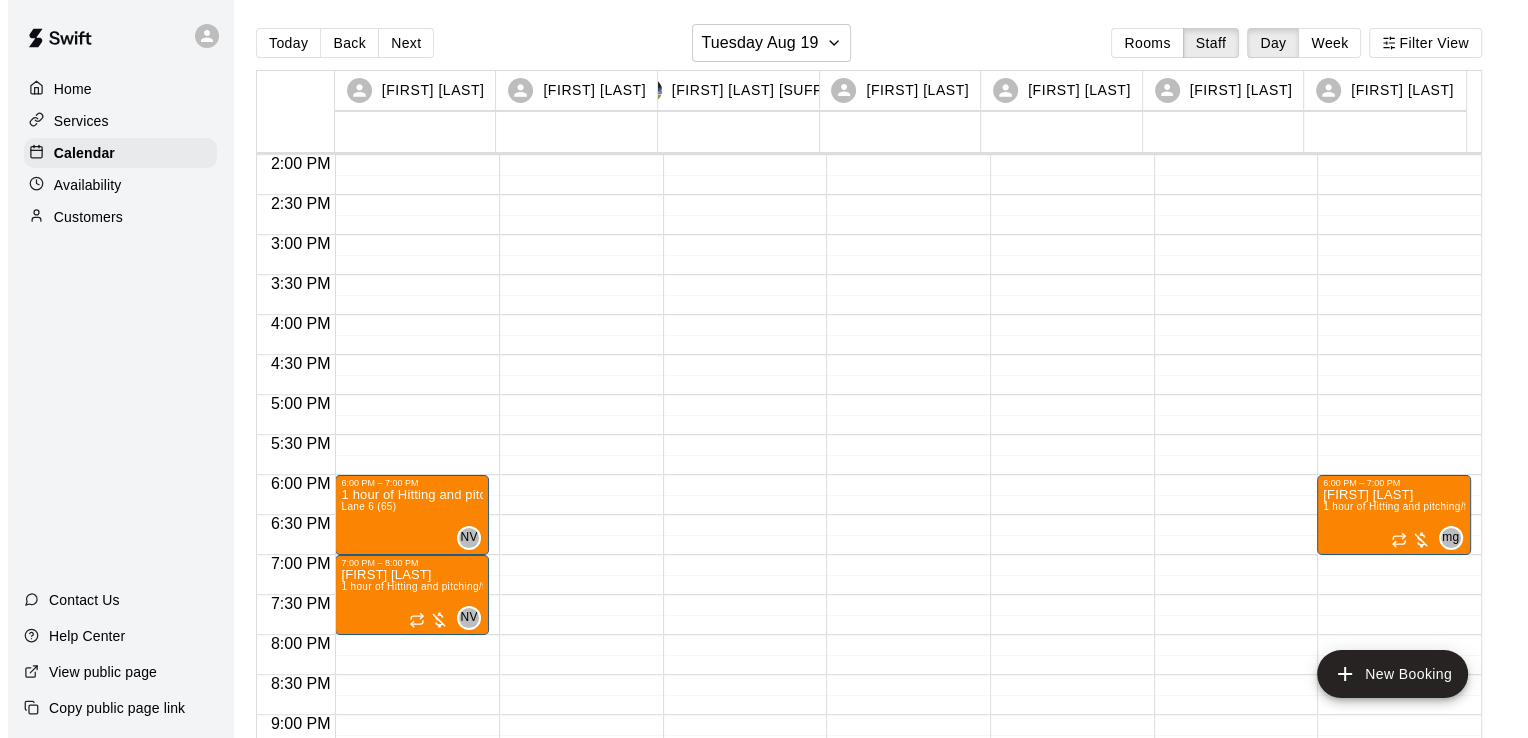 scroll, scrollTop: 1118, scrollLeft: 0, axis: vertical 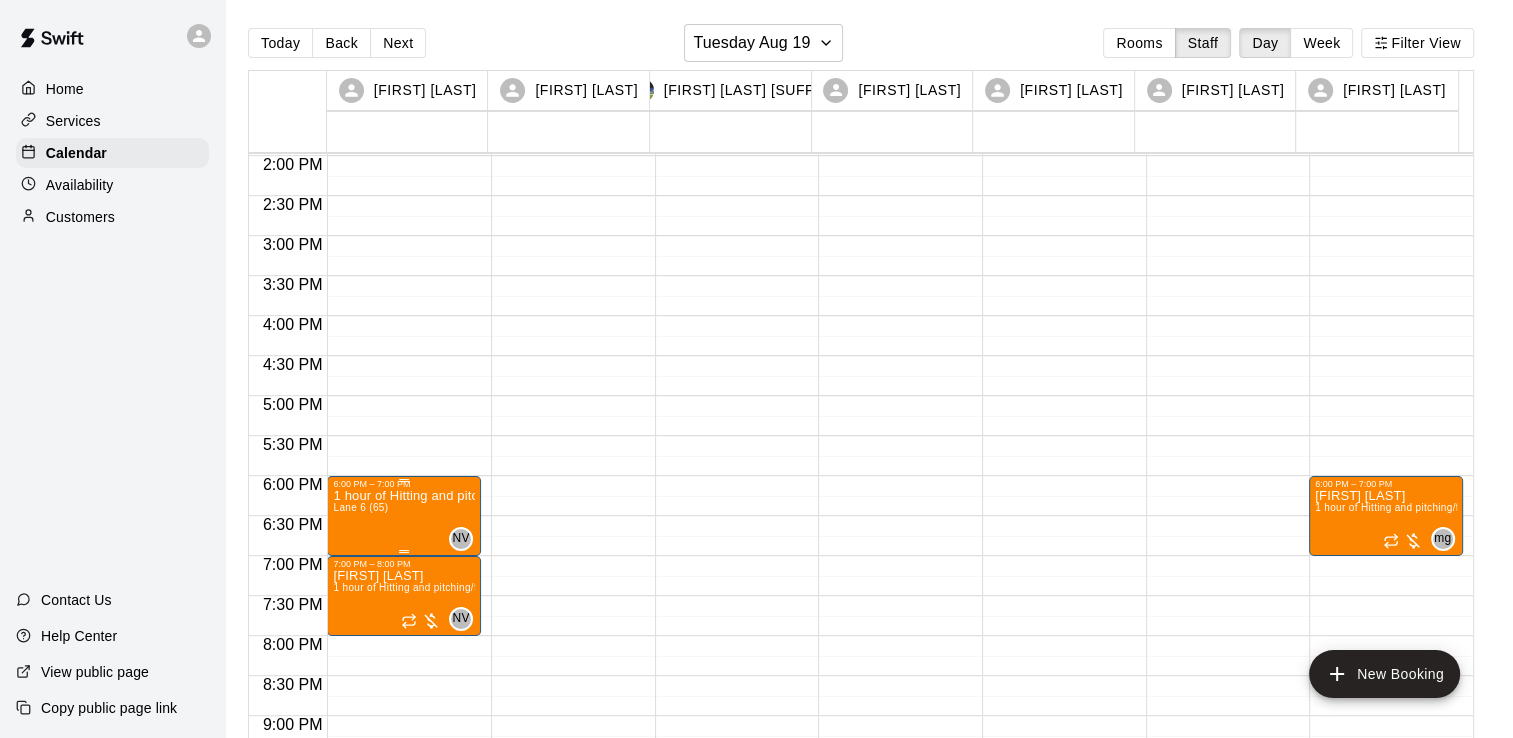 click on "1 hour of Hitting and pitching/fielding Lane 6 (65)" at bounding box center (404, 858) 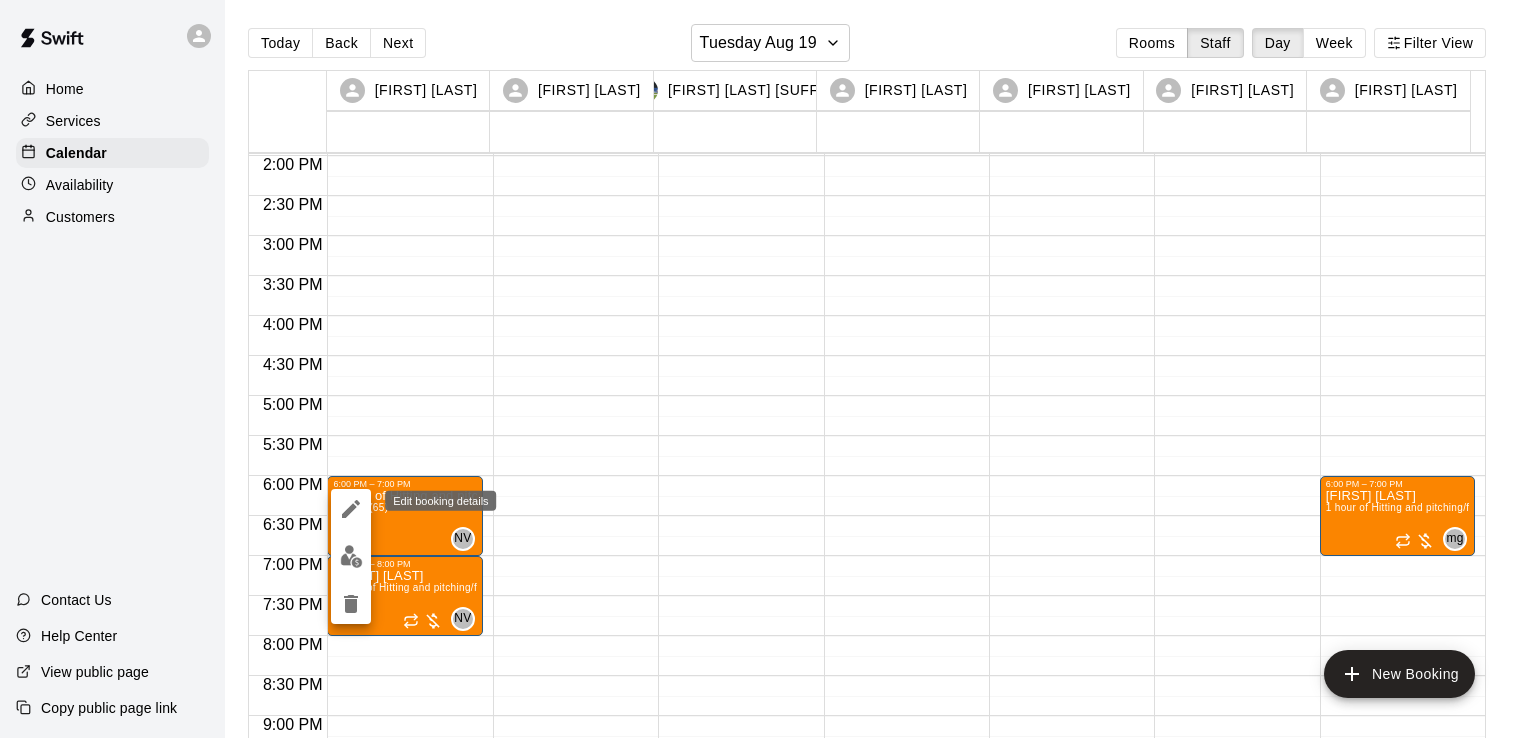 click 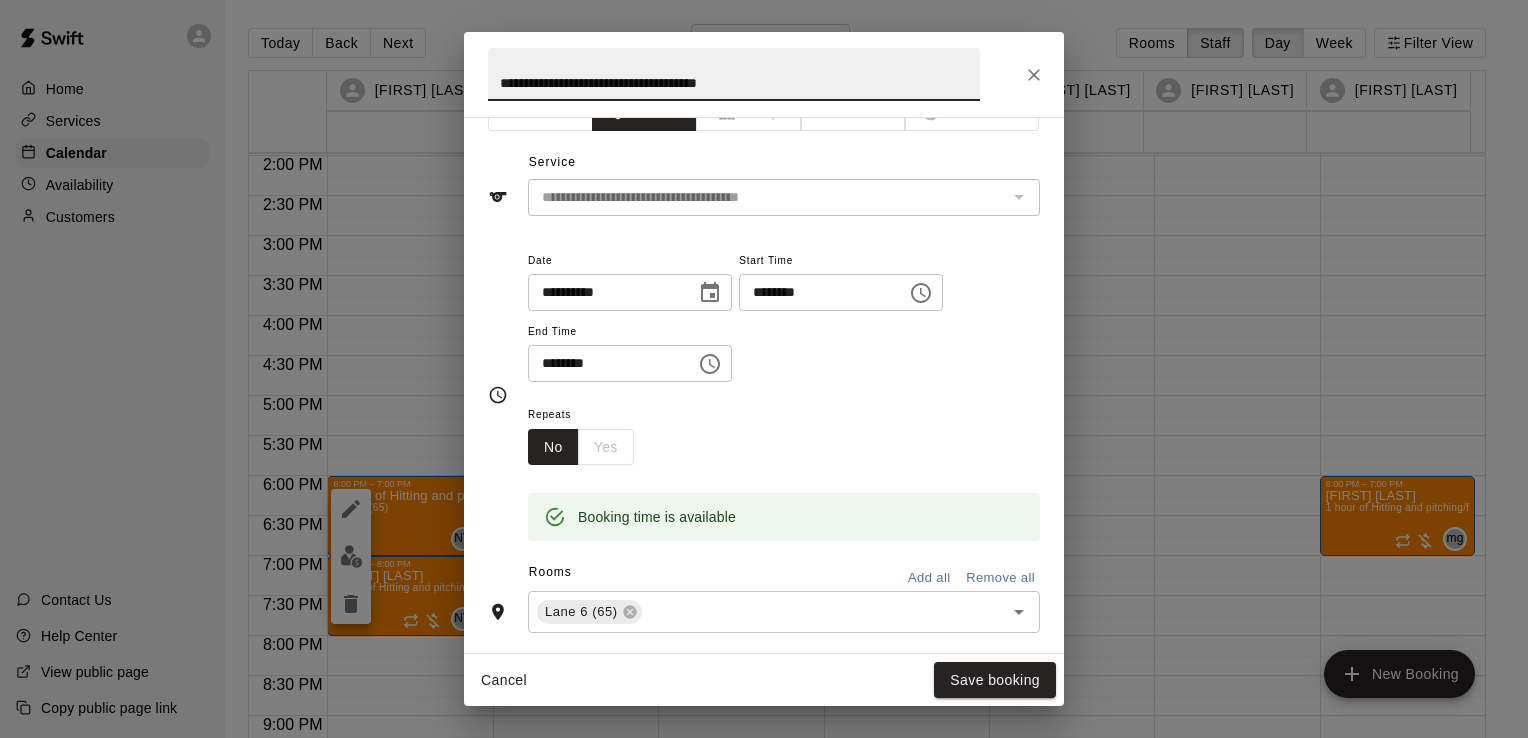 scroll, scrollTop: 0, scrollLeft: 0, axis: both 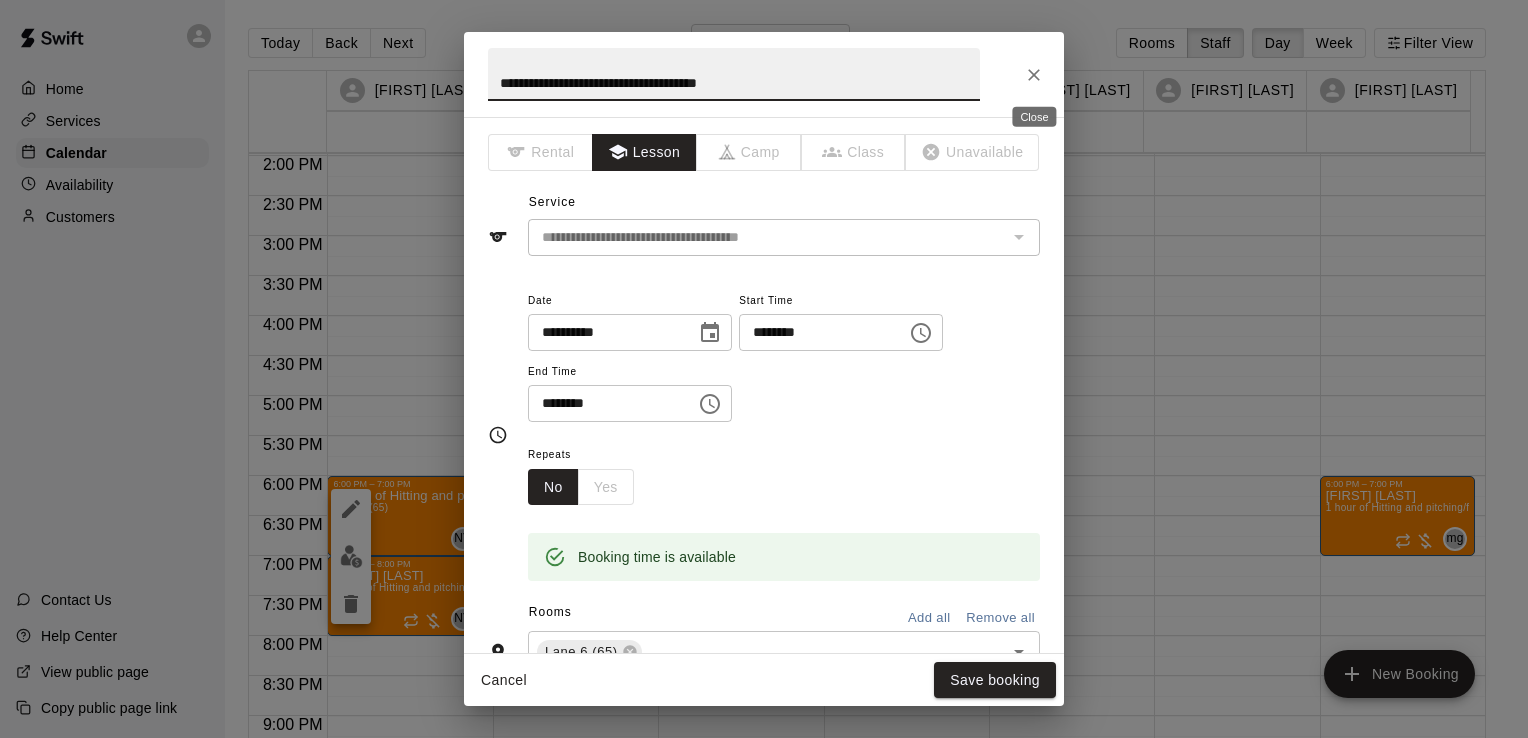 click 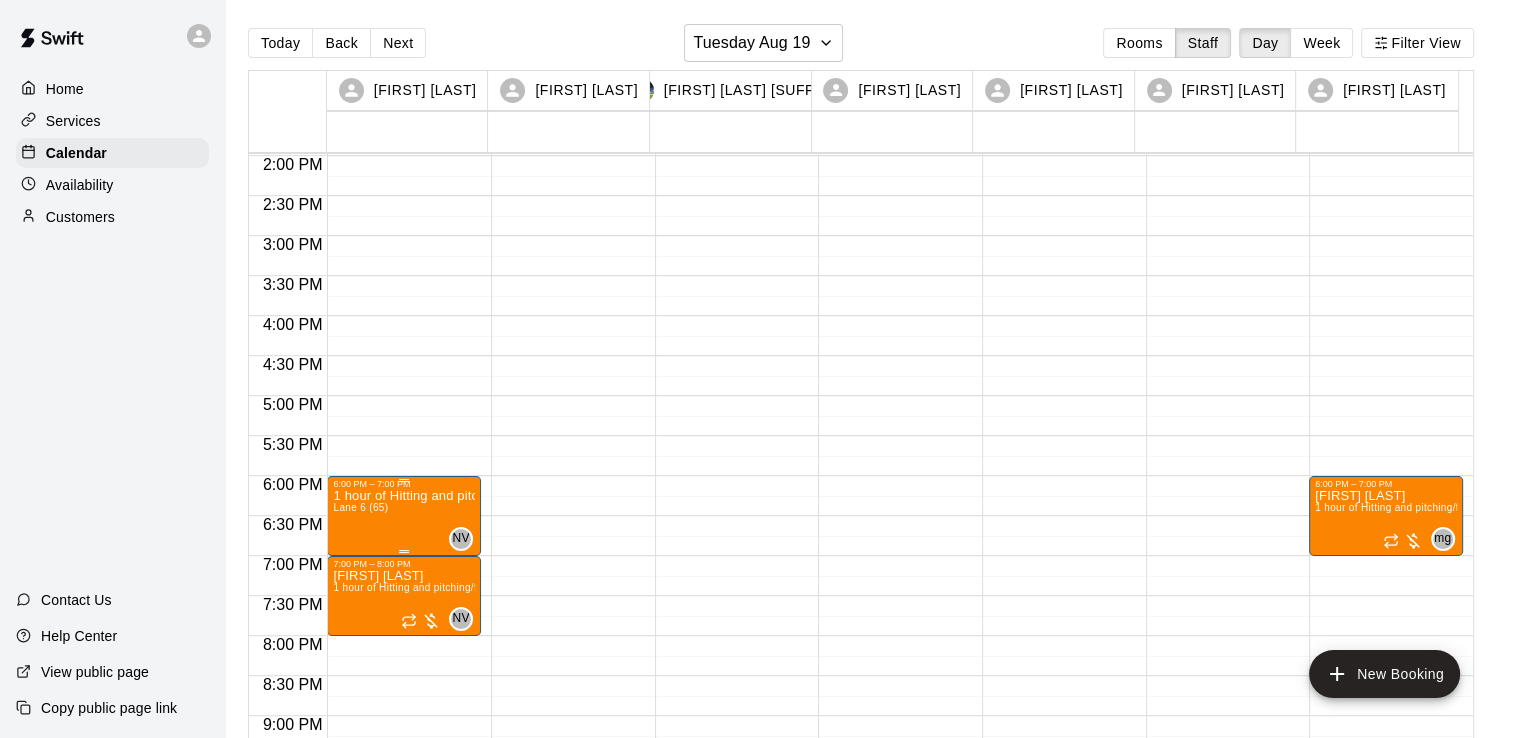 click on "1 hour of Hitting and pitching/fielding Lane 6 (65)" at bounding box center [404, 858] 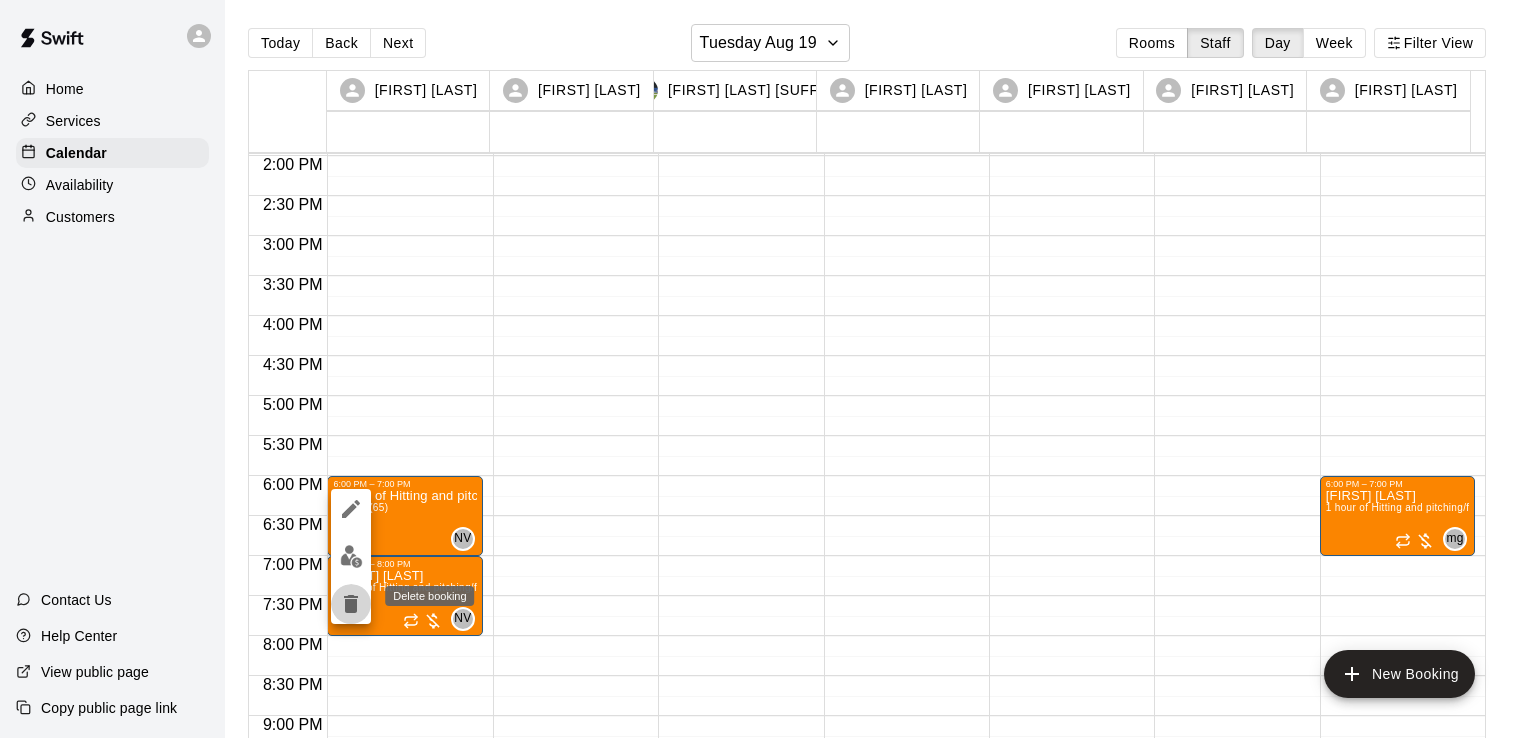 click 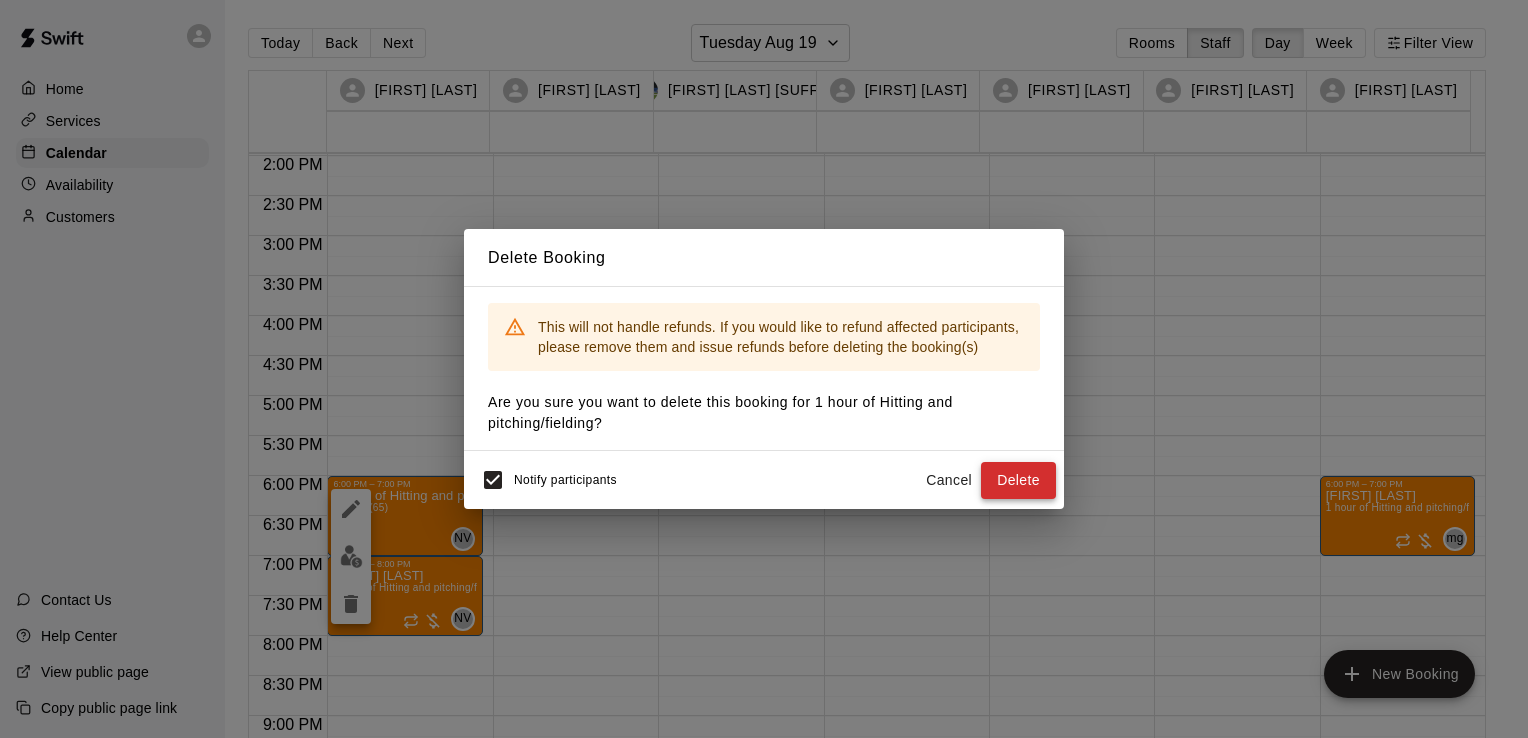 click on "Delete" at bounding box center [1018, 480] 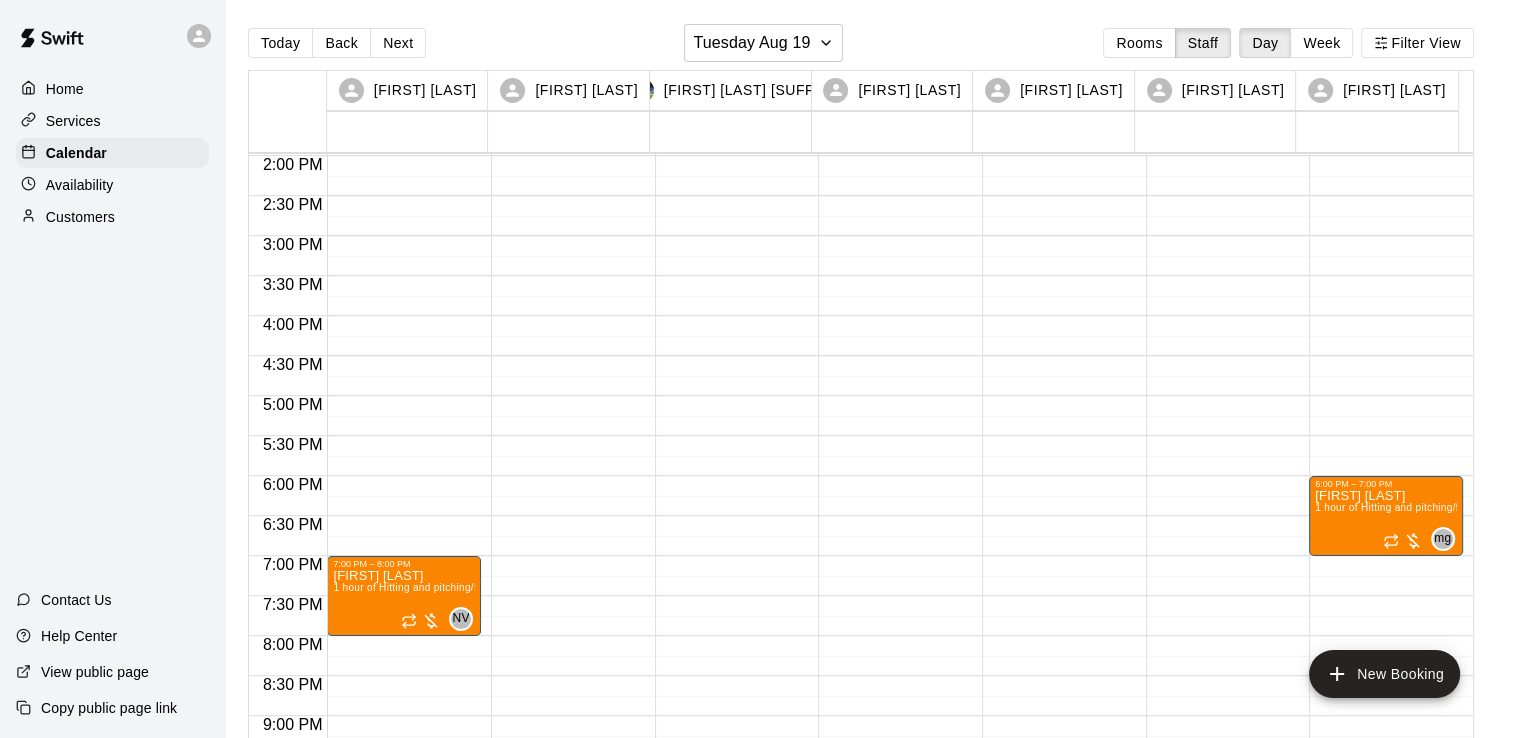 click on "[TIME] – [TIME] [FIRST] [LAST] [DURATION] ([LOCATION]) [NUMBER]" at bounding box center [404, -4] 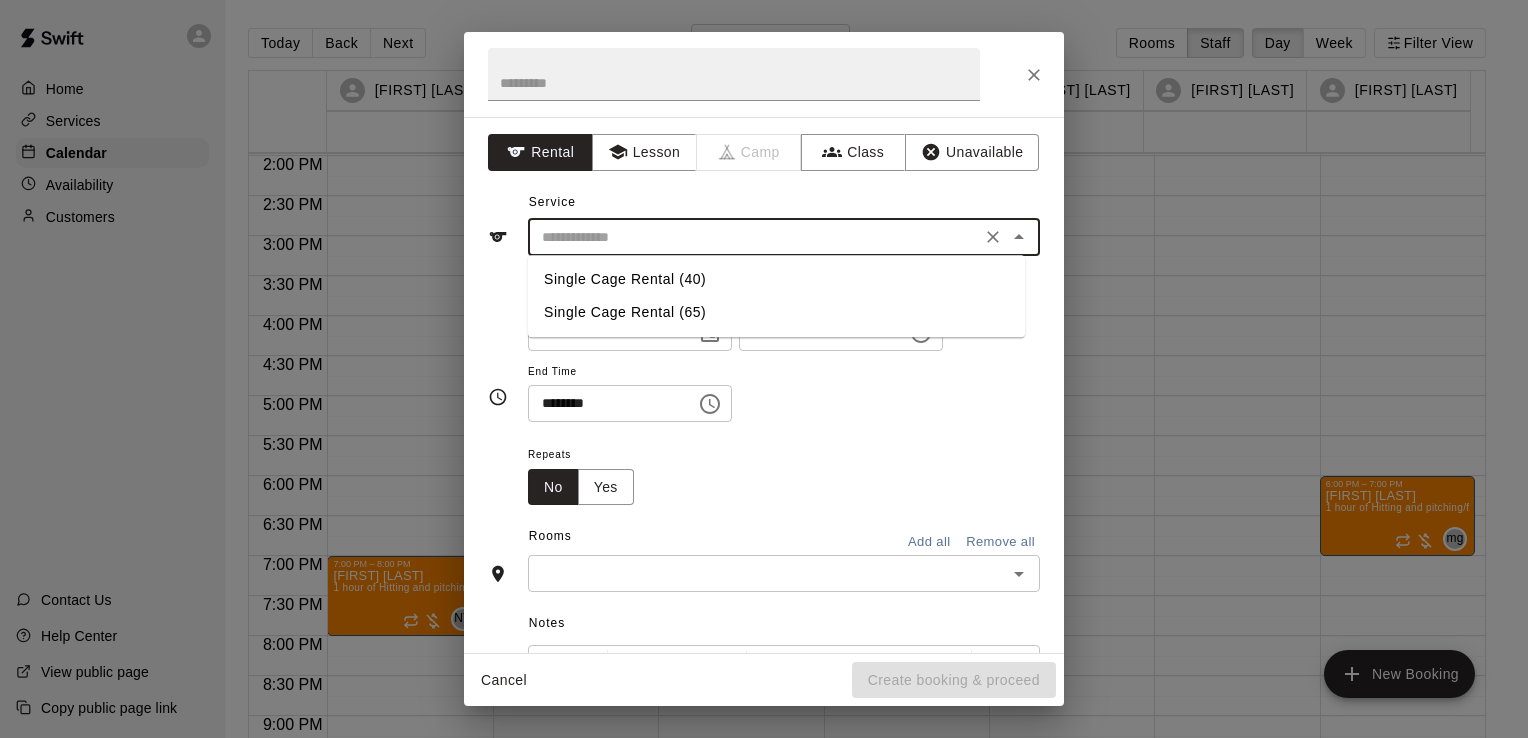 click at bounding box center (754, 237) 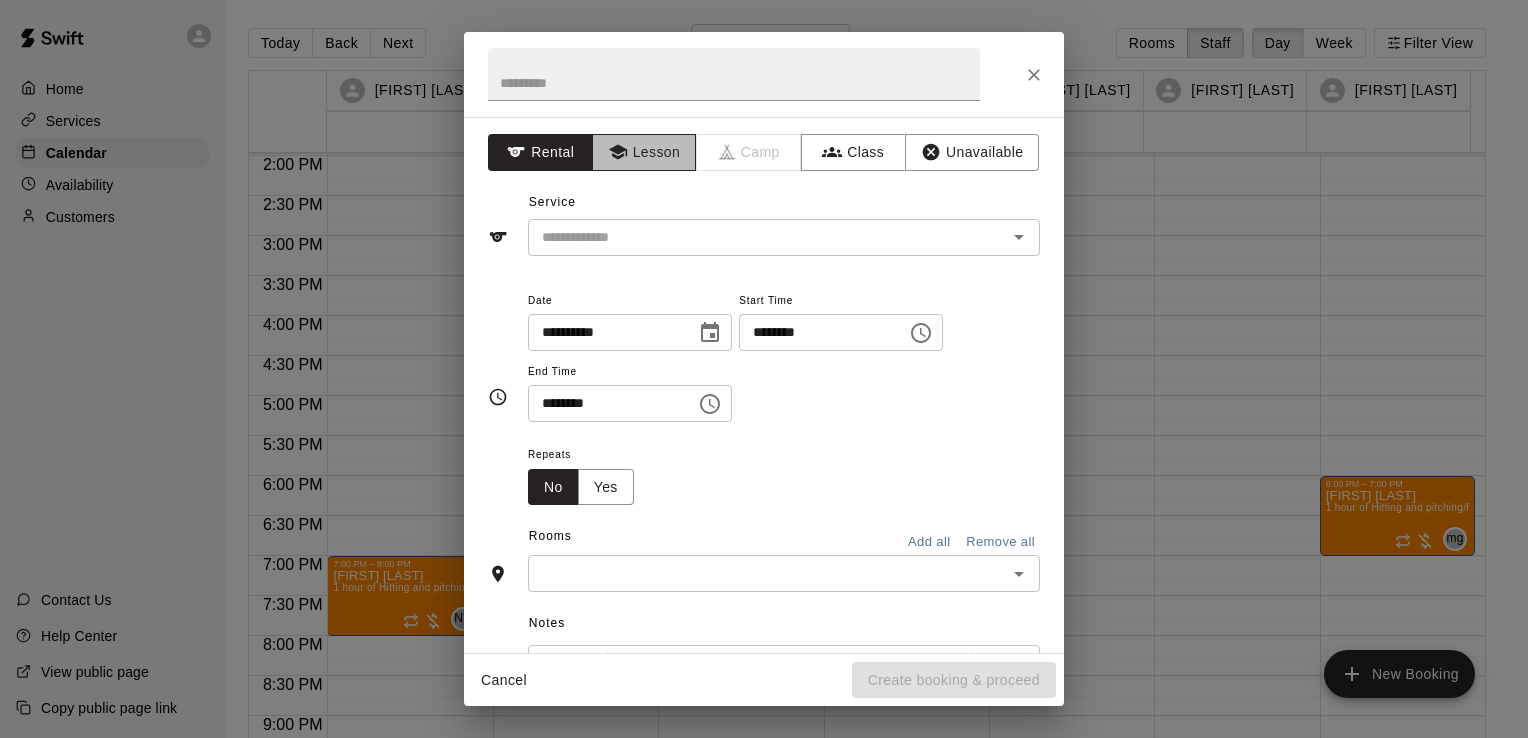 click on "Lesson" at bounding box center (644, 152) 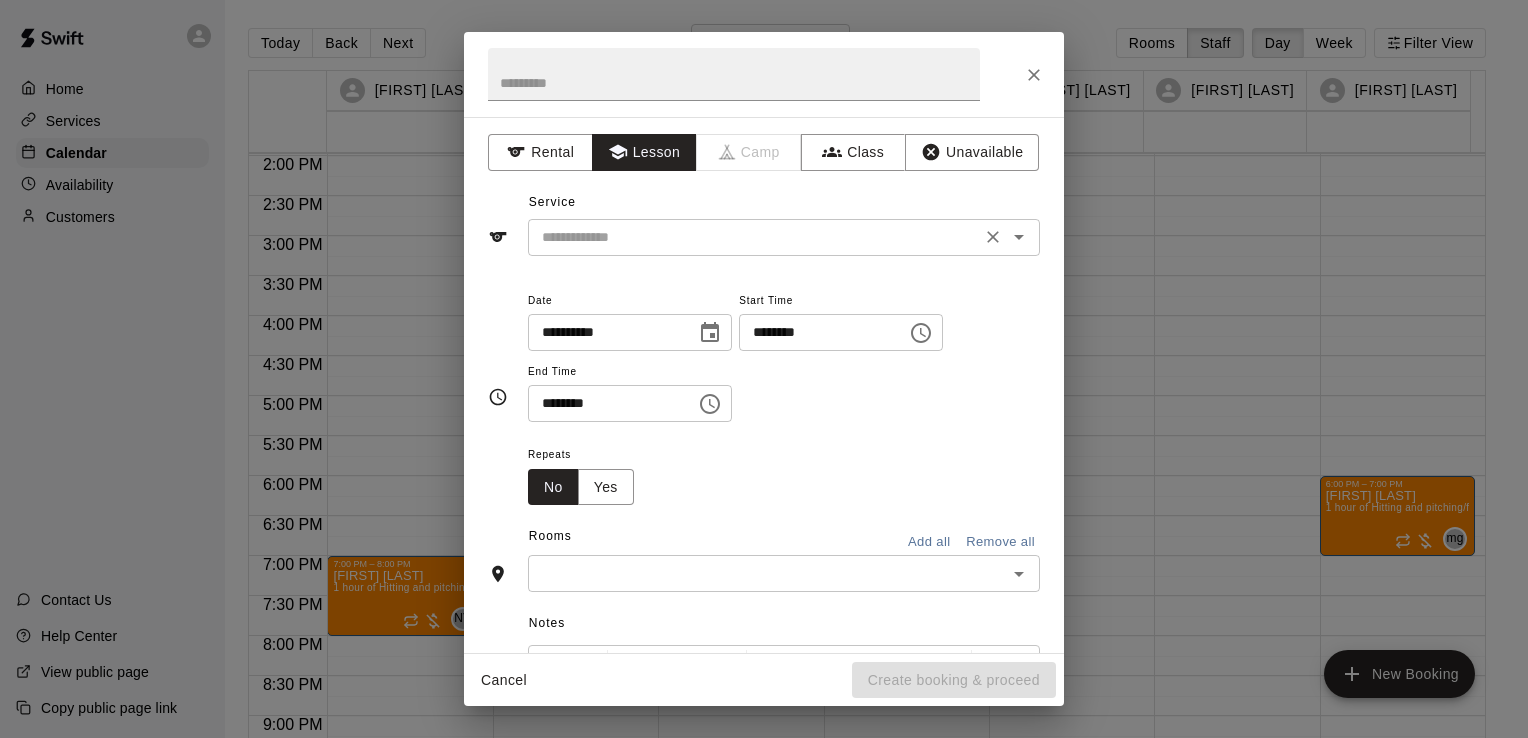 click at bounding box center (754, 237) 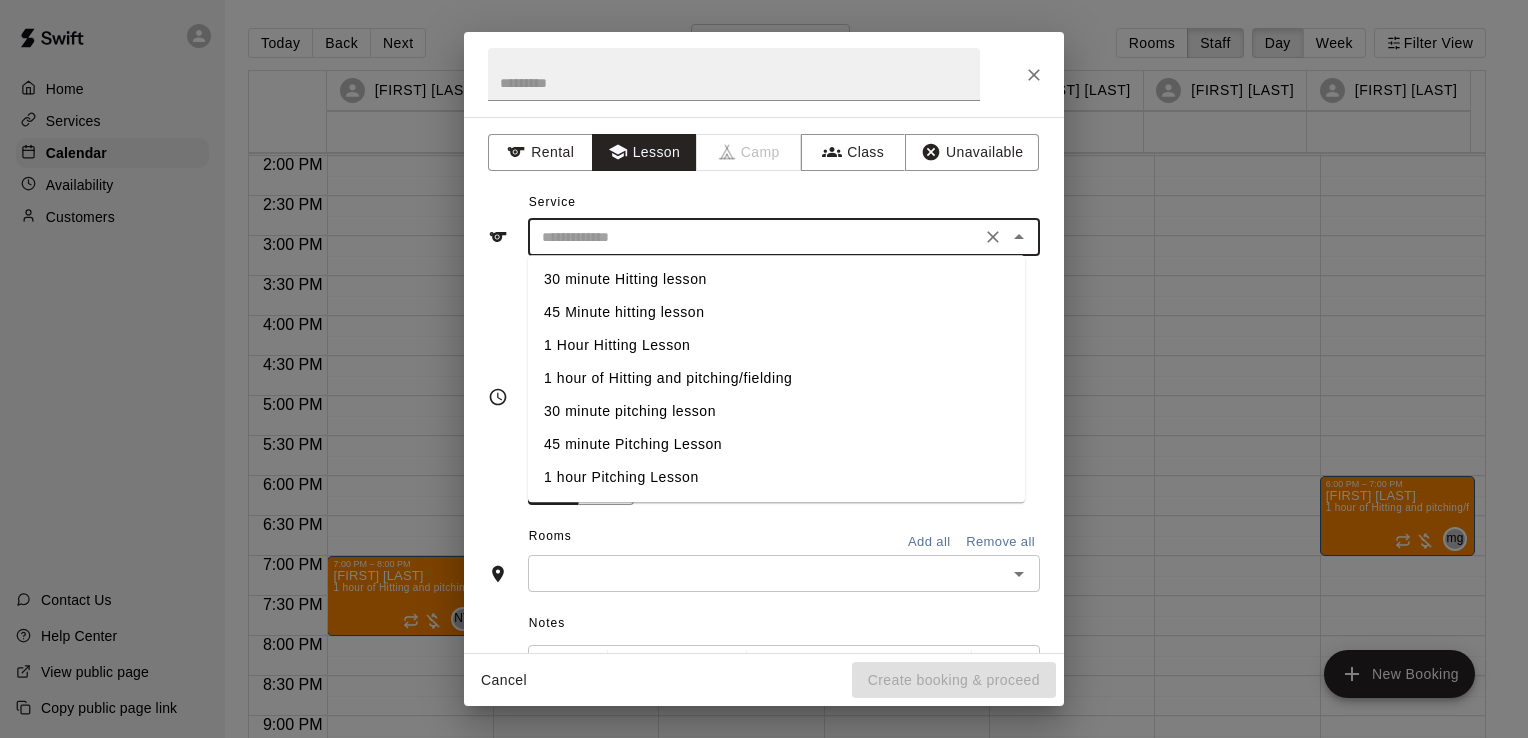 click on "1 hour of Hitting and pitching/fielding" at bounding box center [776, 378] 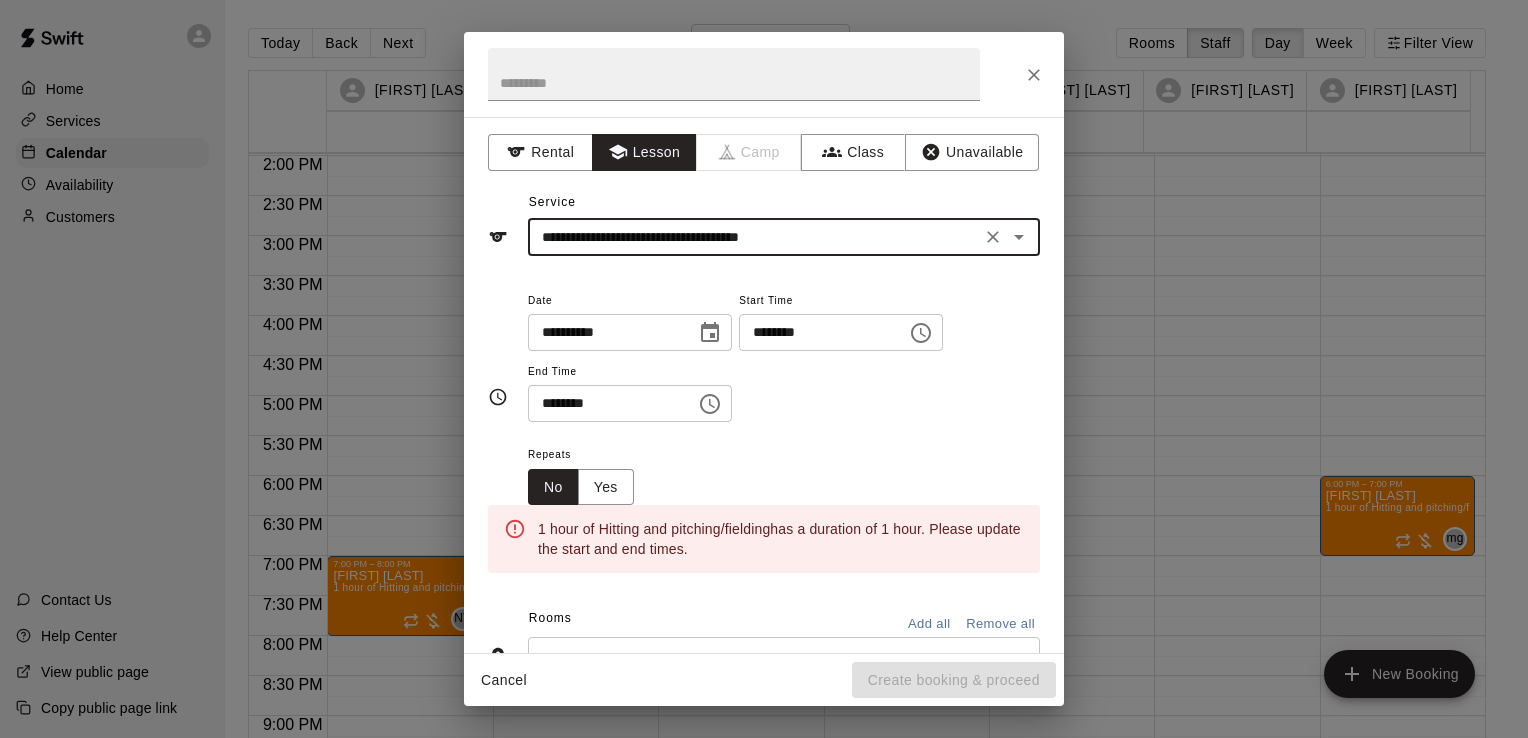 click on "******** ​" at bounding box center (630, 403) 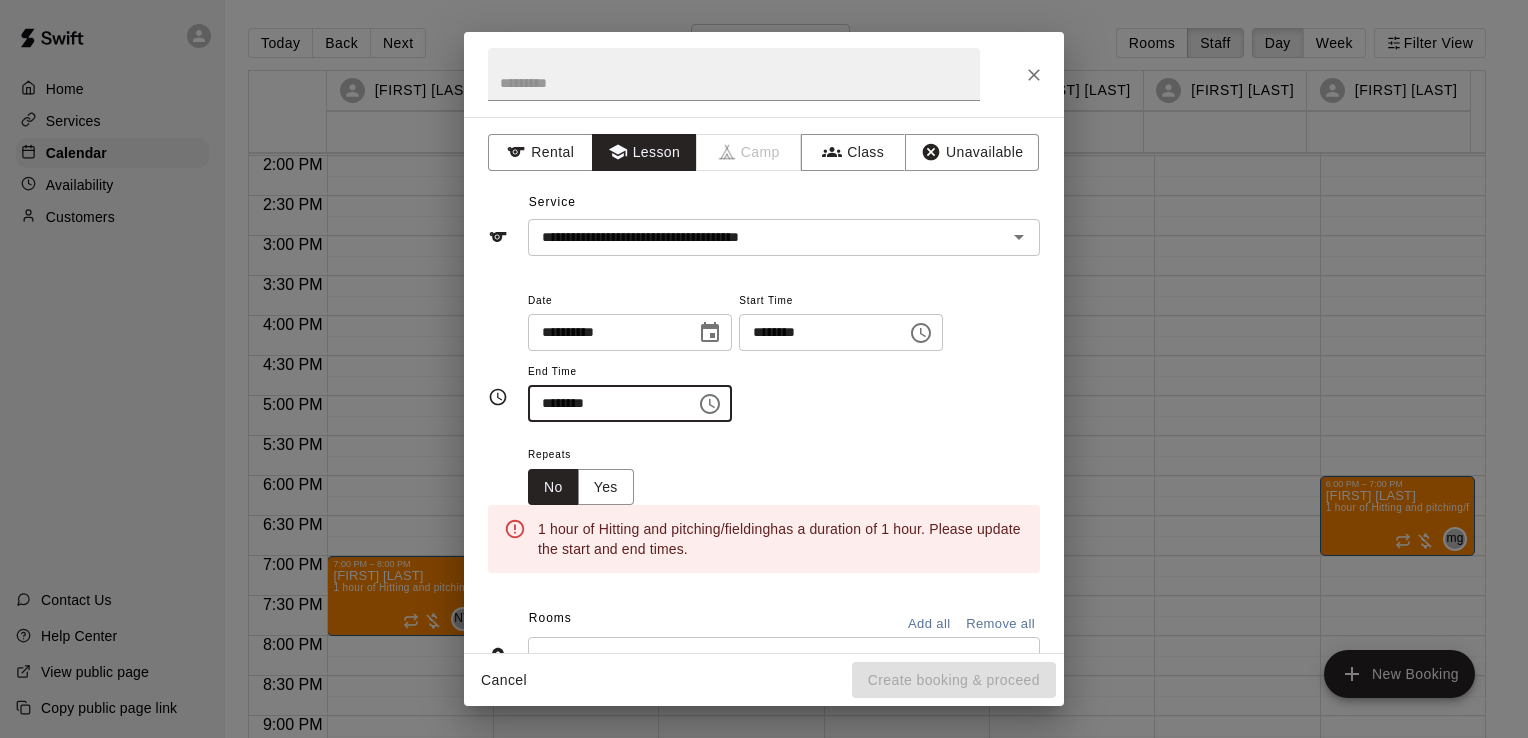 click 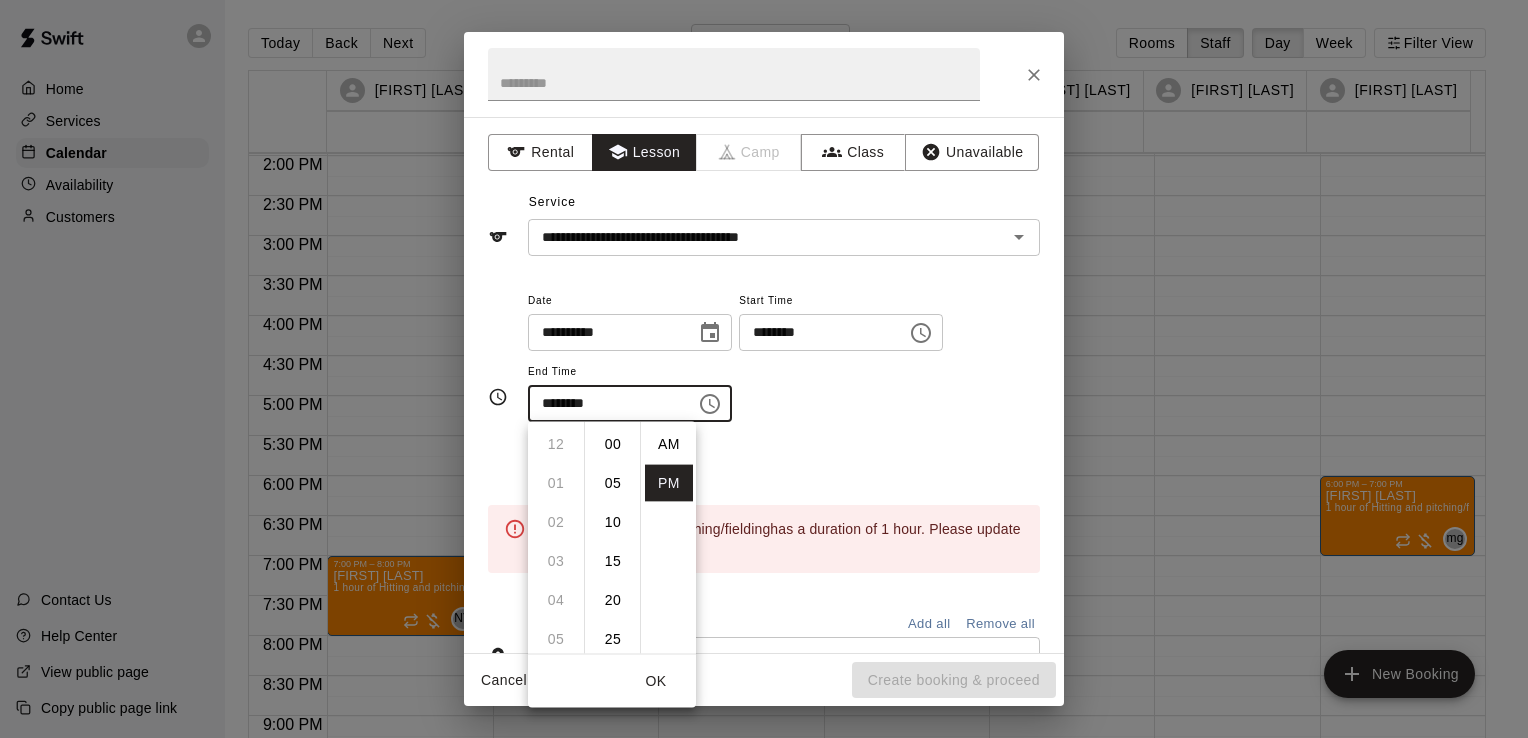 scroll, scrollTop: 234, scrollLeft: 0, axis: vertical 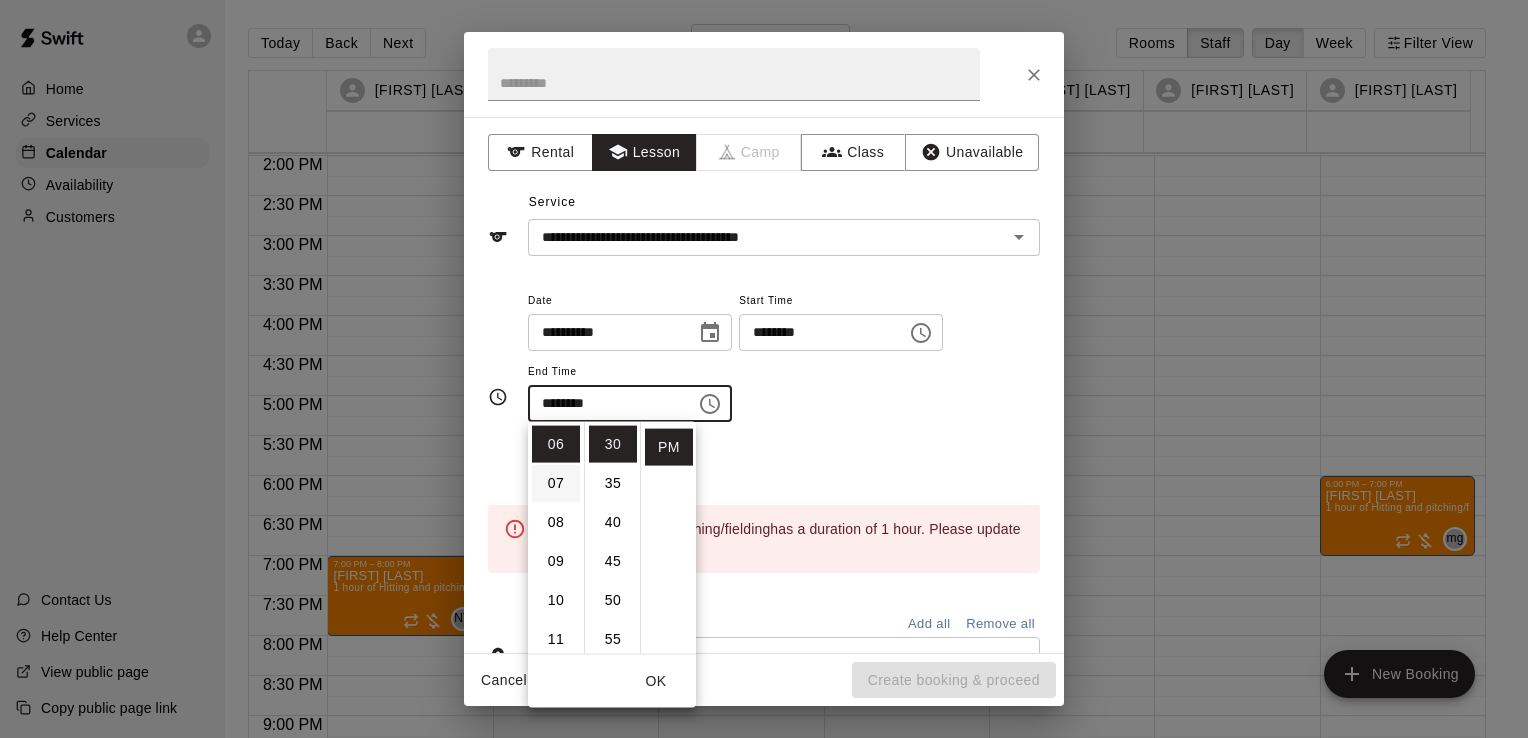 click on "07" at bounding box center (556, 483) 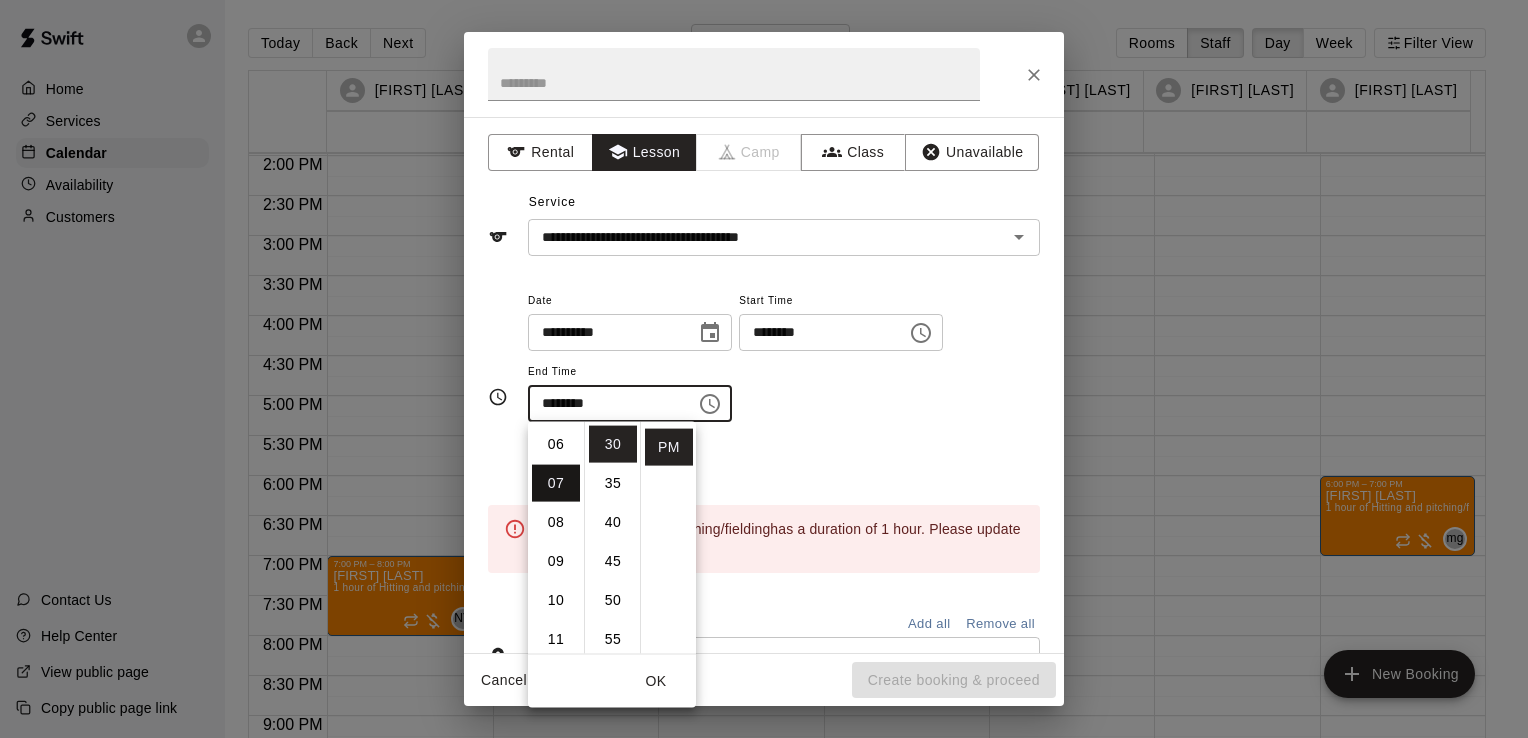 scroll, scrollTop: 272, scrollLeft: 0, axis: vertical 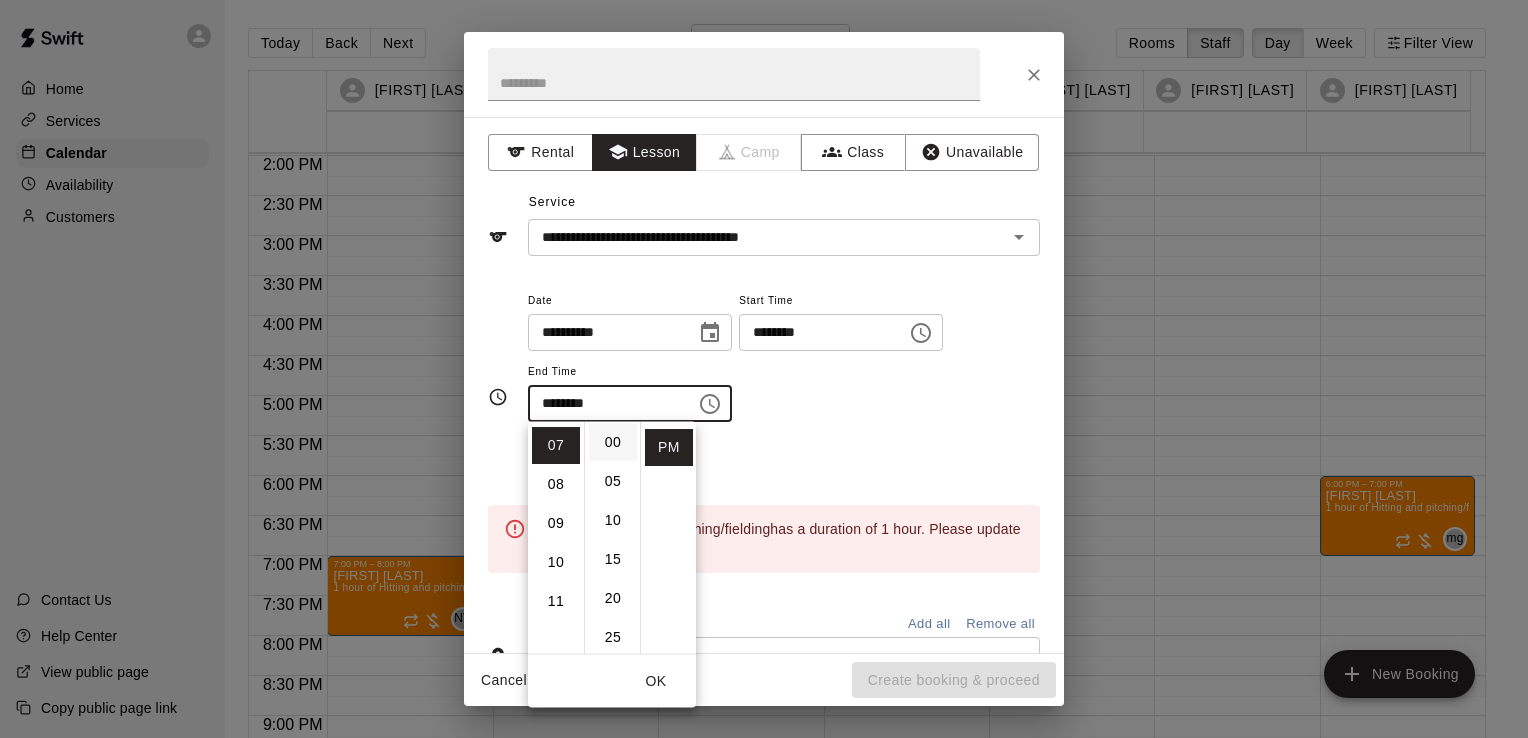 click on "00" at bounding box center [613, 442] 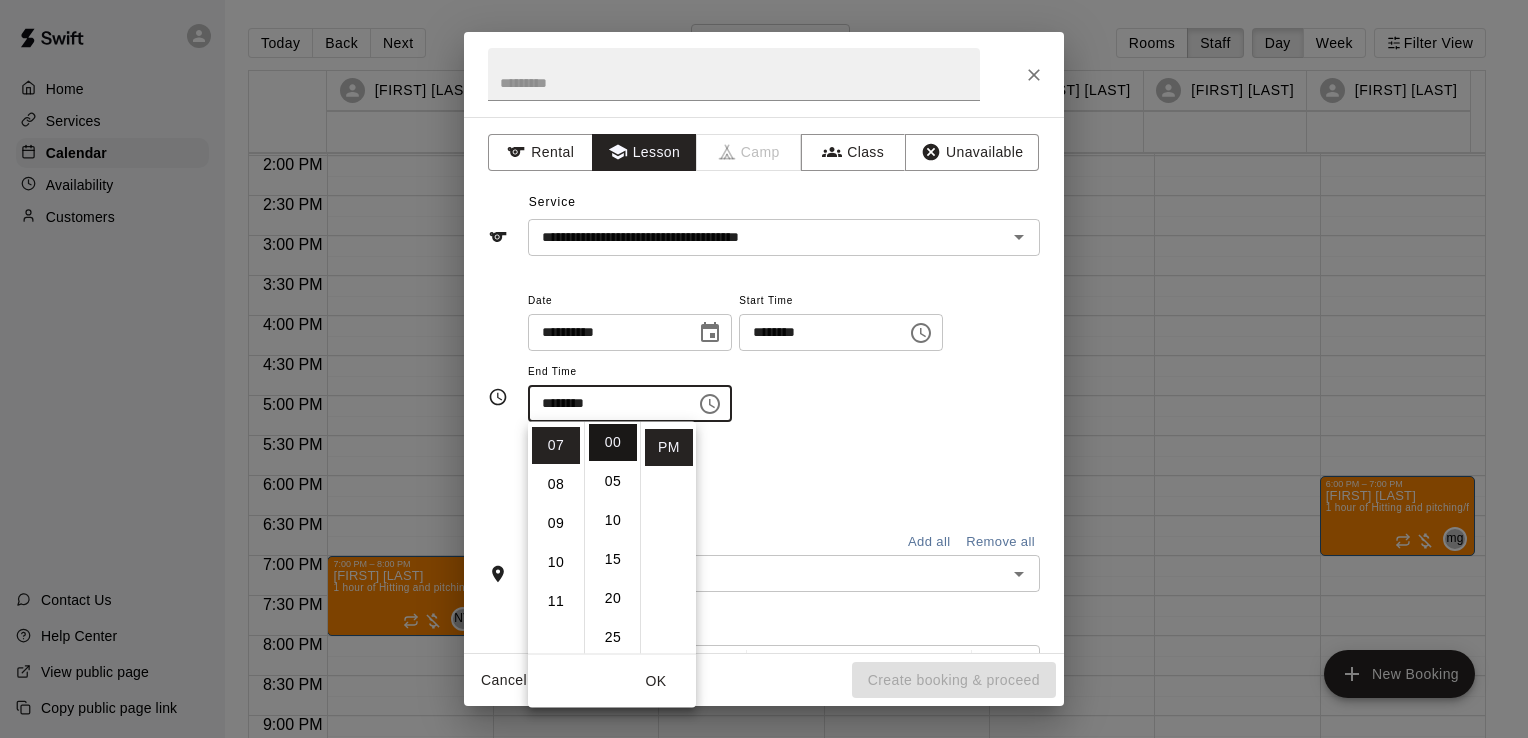 type on "********" 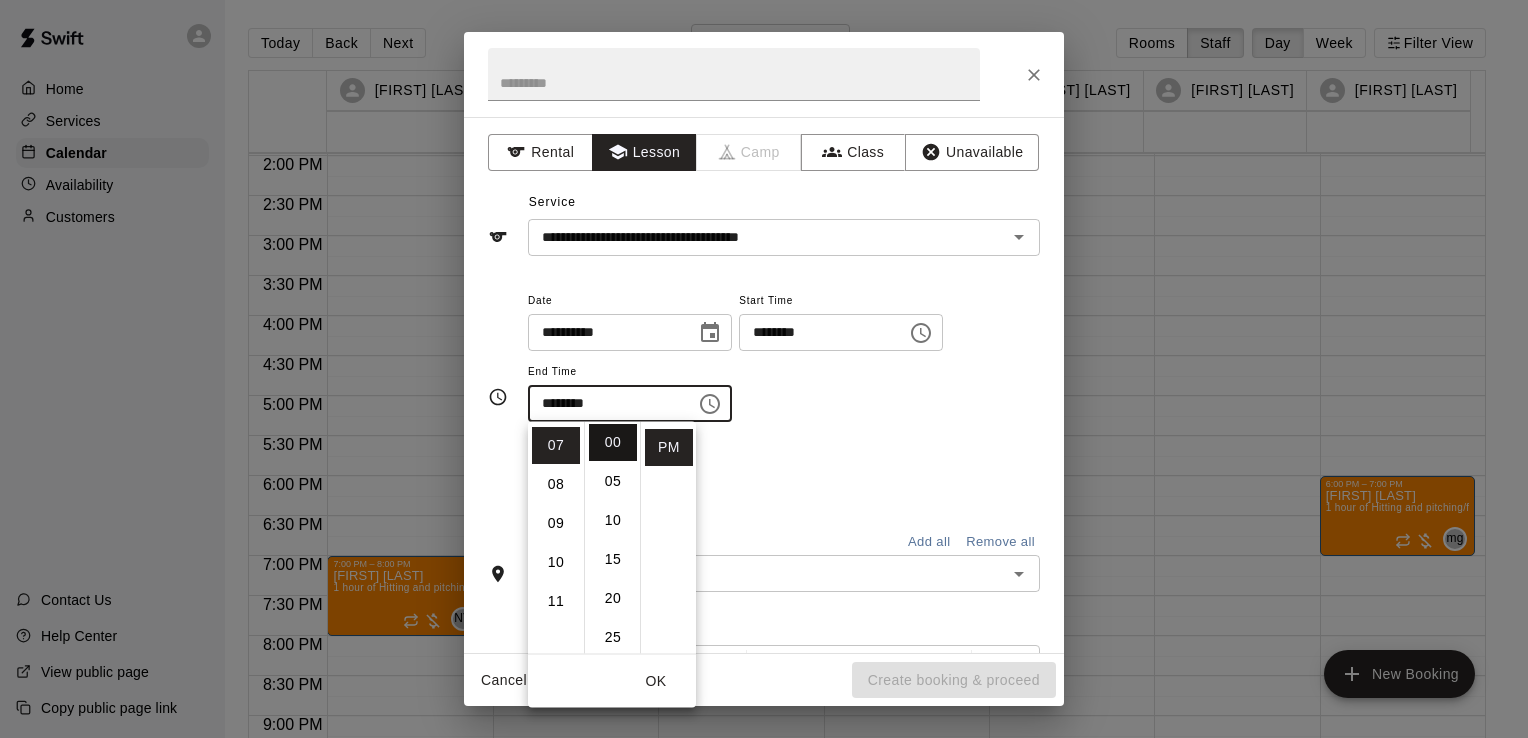 scroll, scrollTop: 0, scrollLeft: 0, axis: both 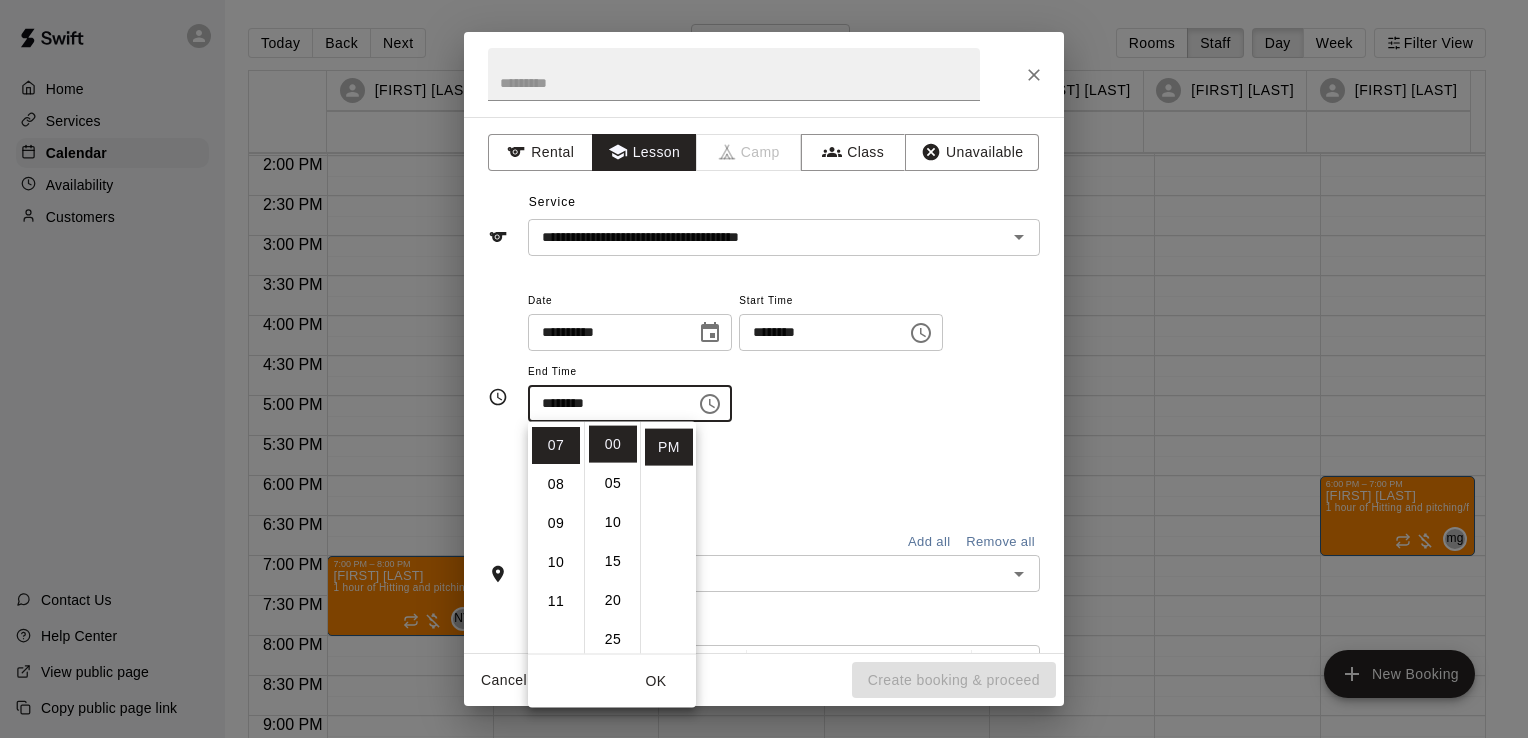 click on "OK" at bounding box center (656, 681) 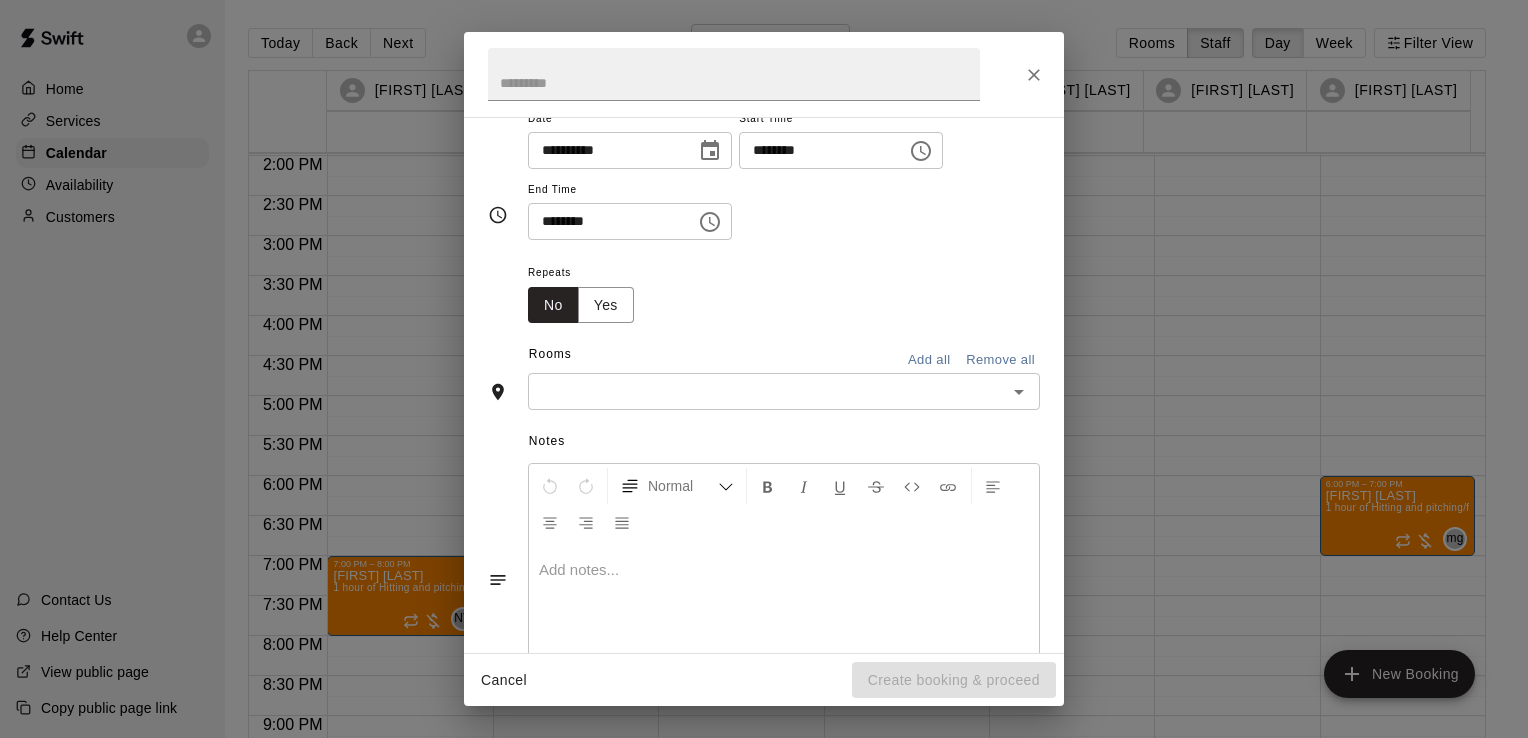 scroll, scrollTop: 183, scrollLeft: 0, axis: vertical 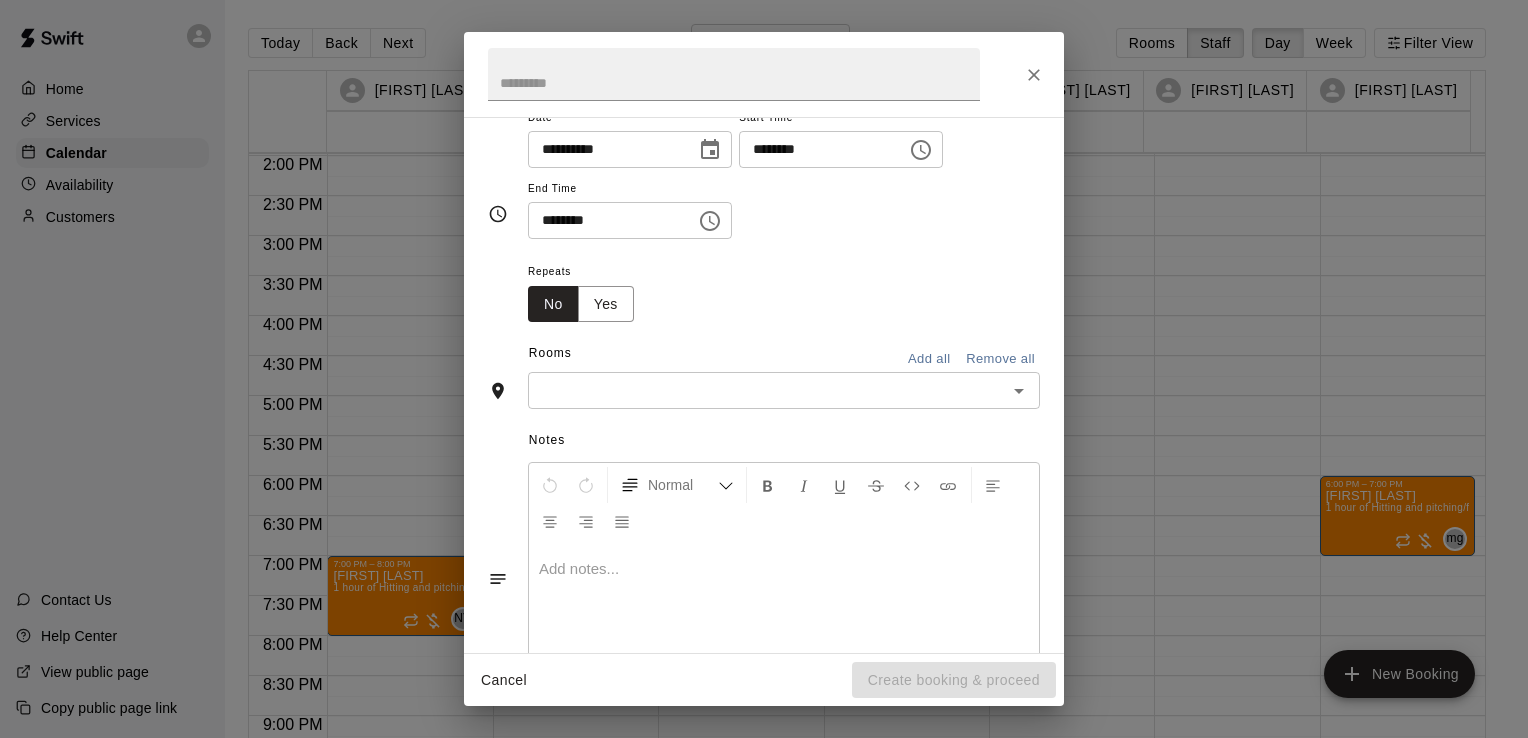 click at bounding box center (767, 390) 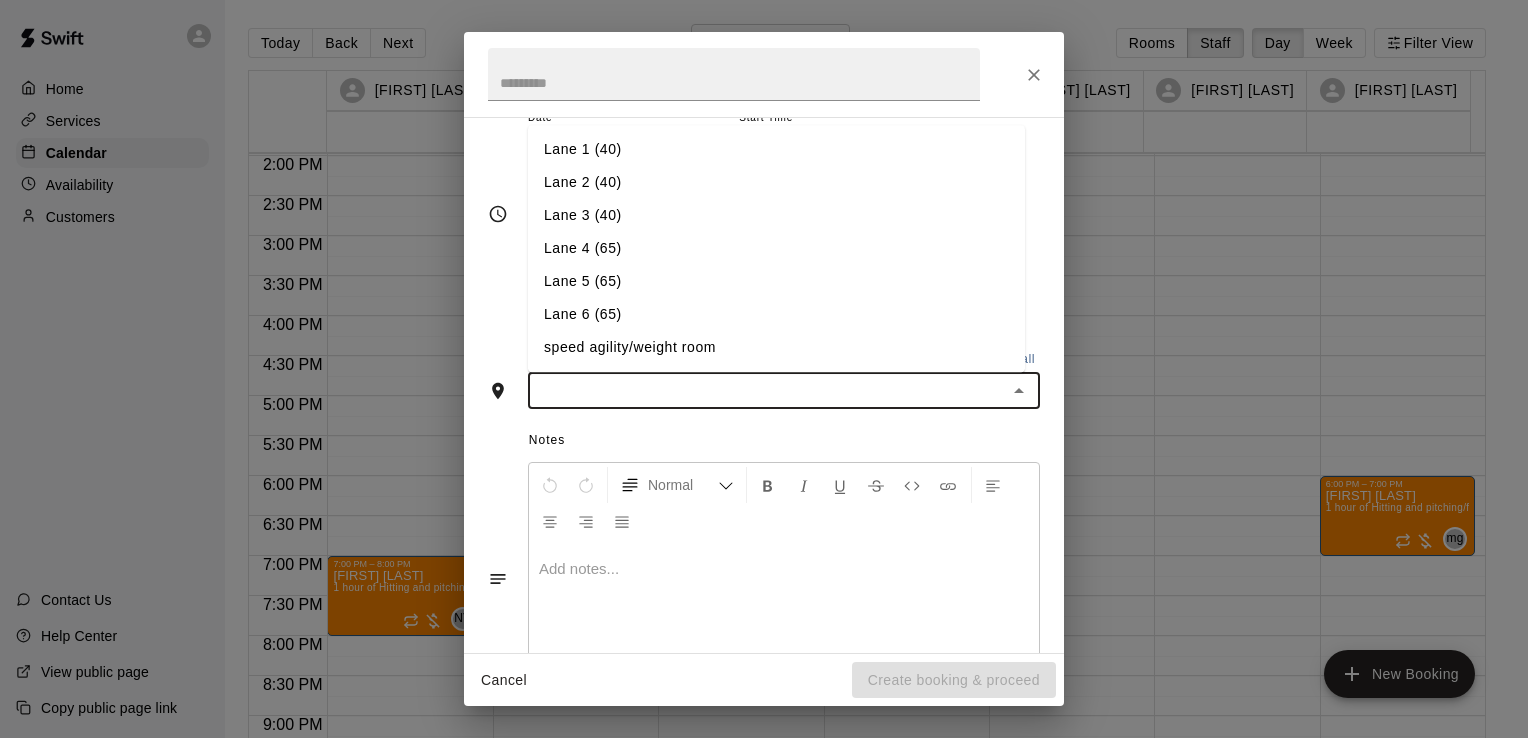 click on "Lane 6 (65)" at bounding box center [776, 315] 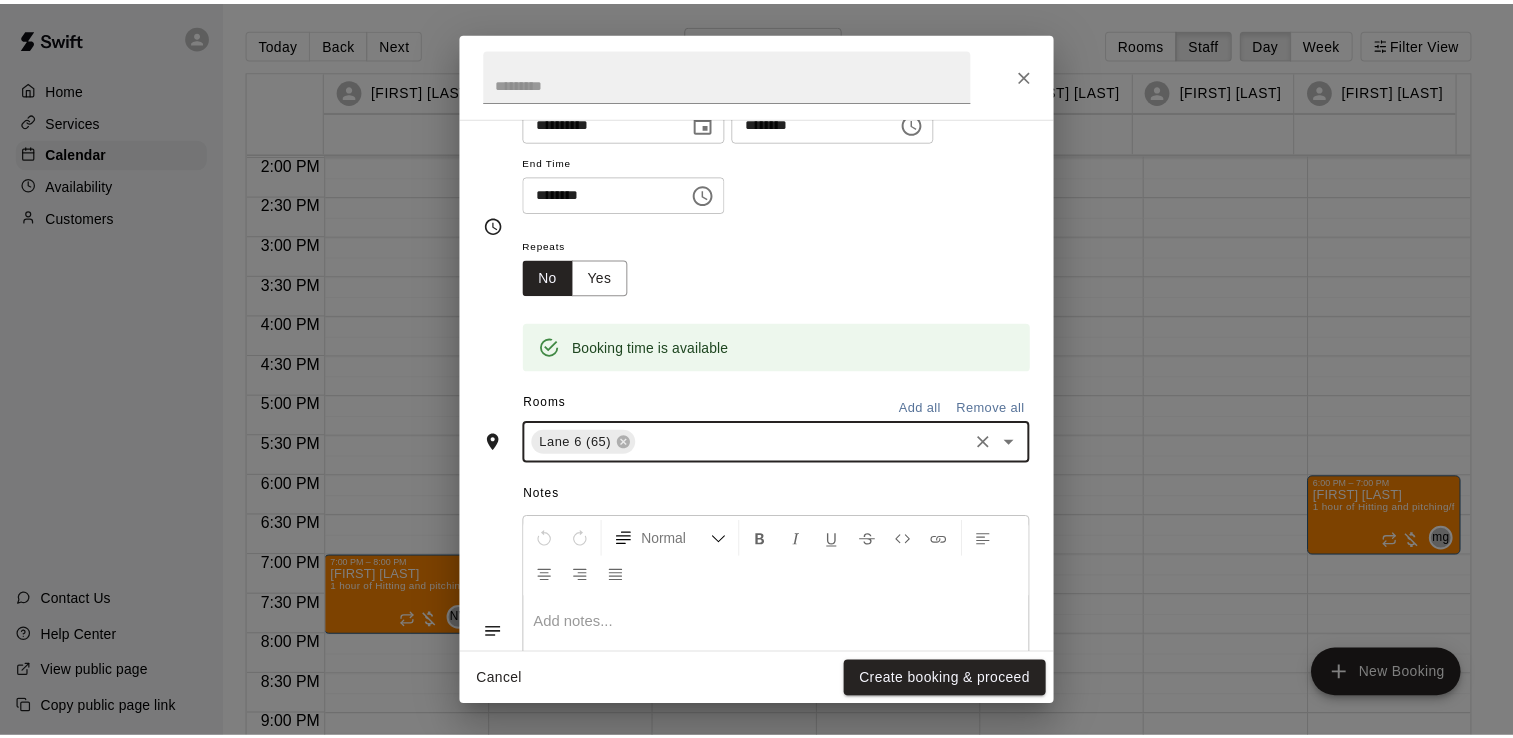 scroll, scrollTop: 341, scrollLeft: 0, axis: vertical 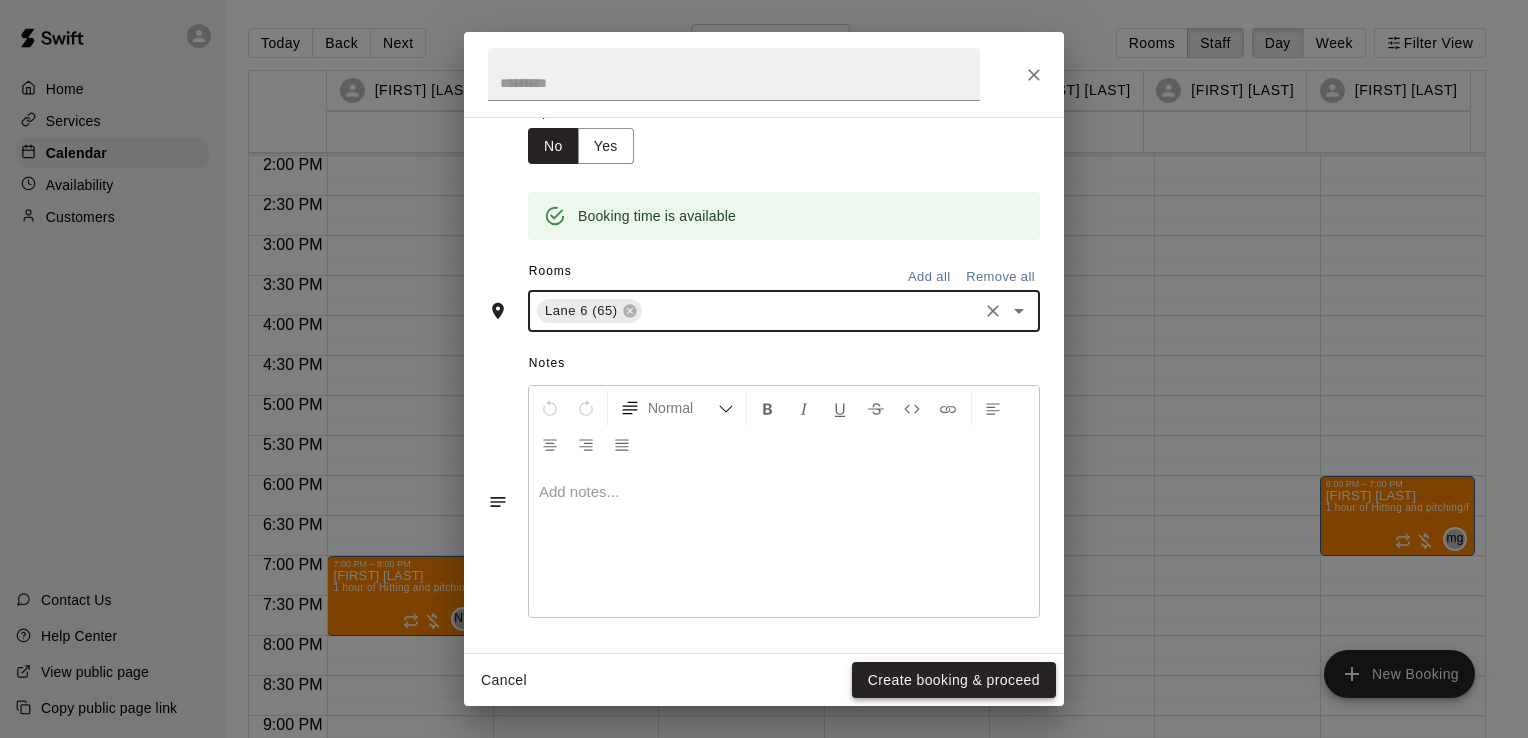 click on "Create booking & proceed" at bounding box center [954, 680] 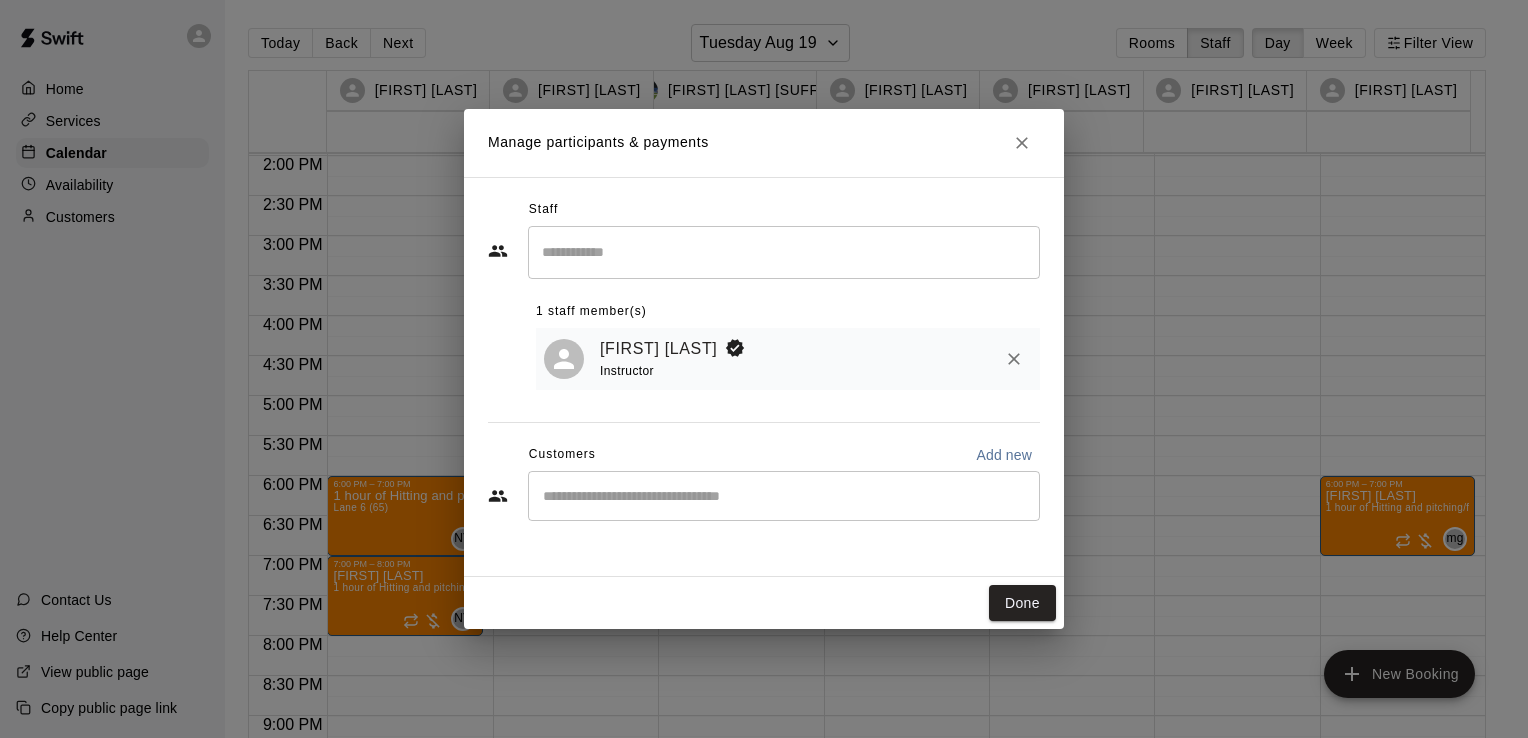 click at bounding box center (784, 496) 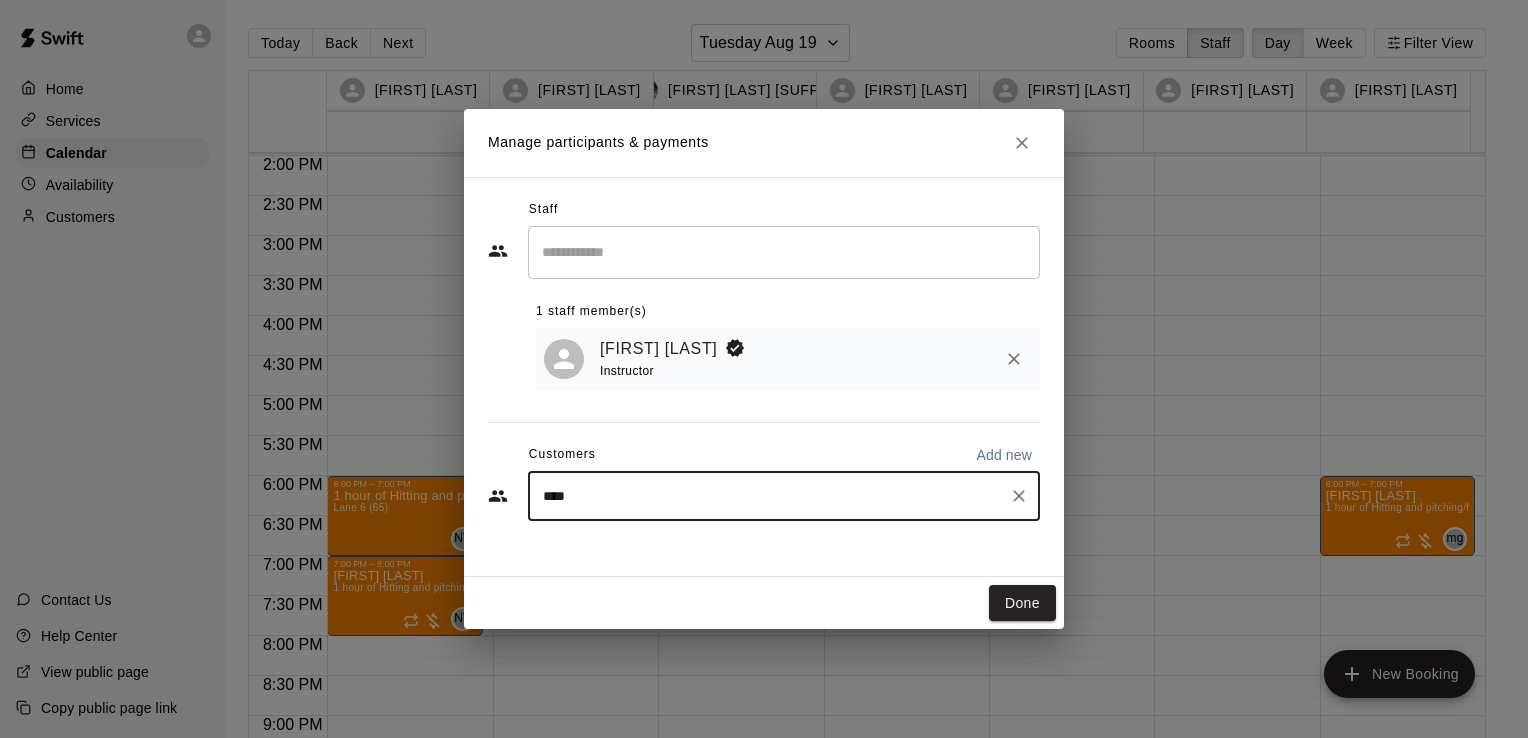 type on "***" 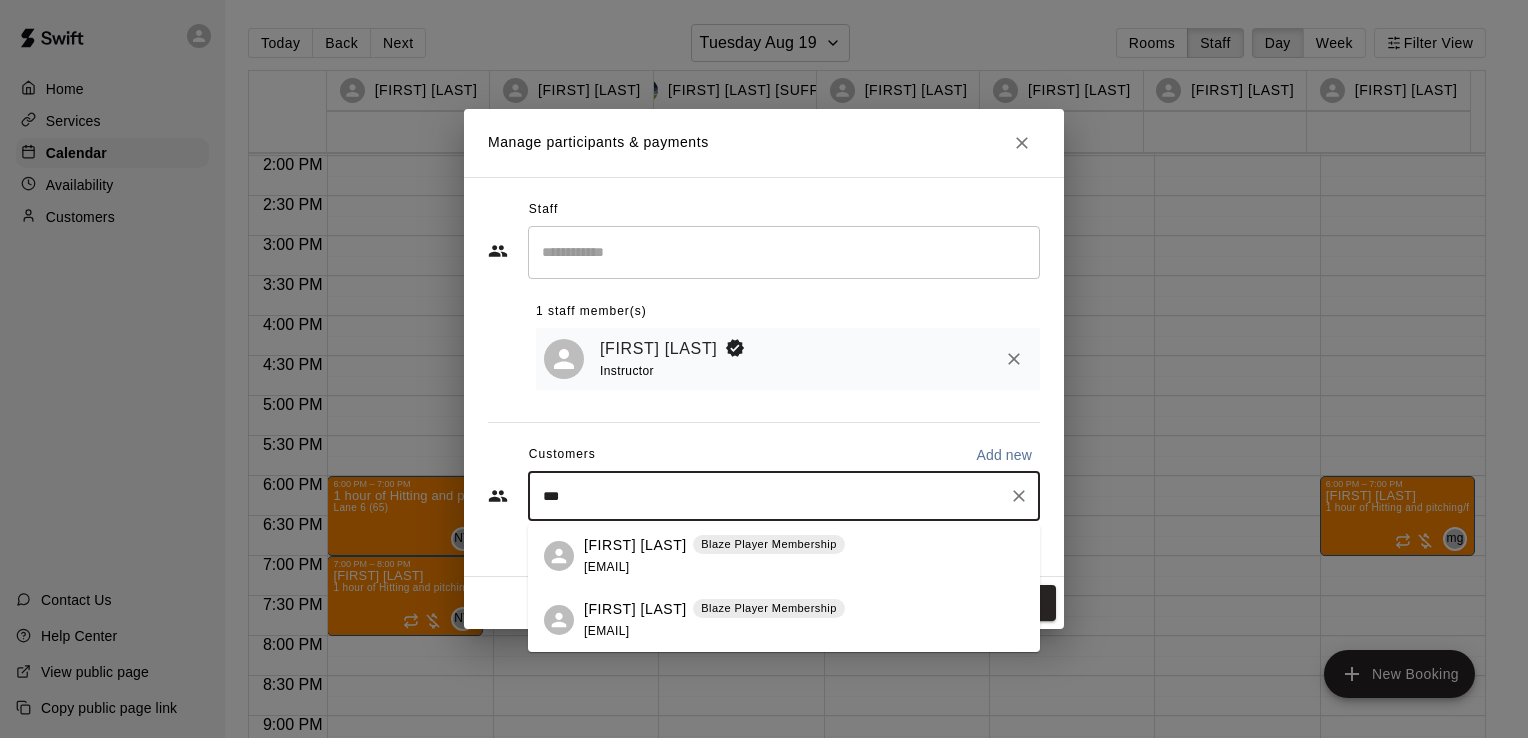 click on "[FIRST] [LAST] [MEMBERSHIP] [EMAIL]" at bounding box center [714, 620] 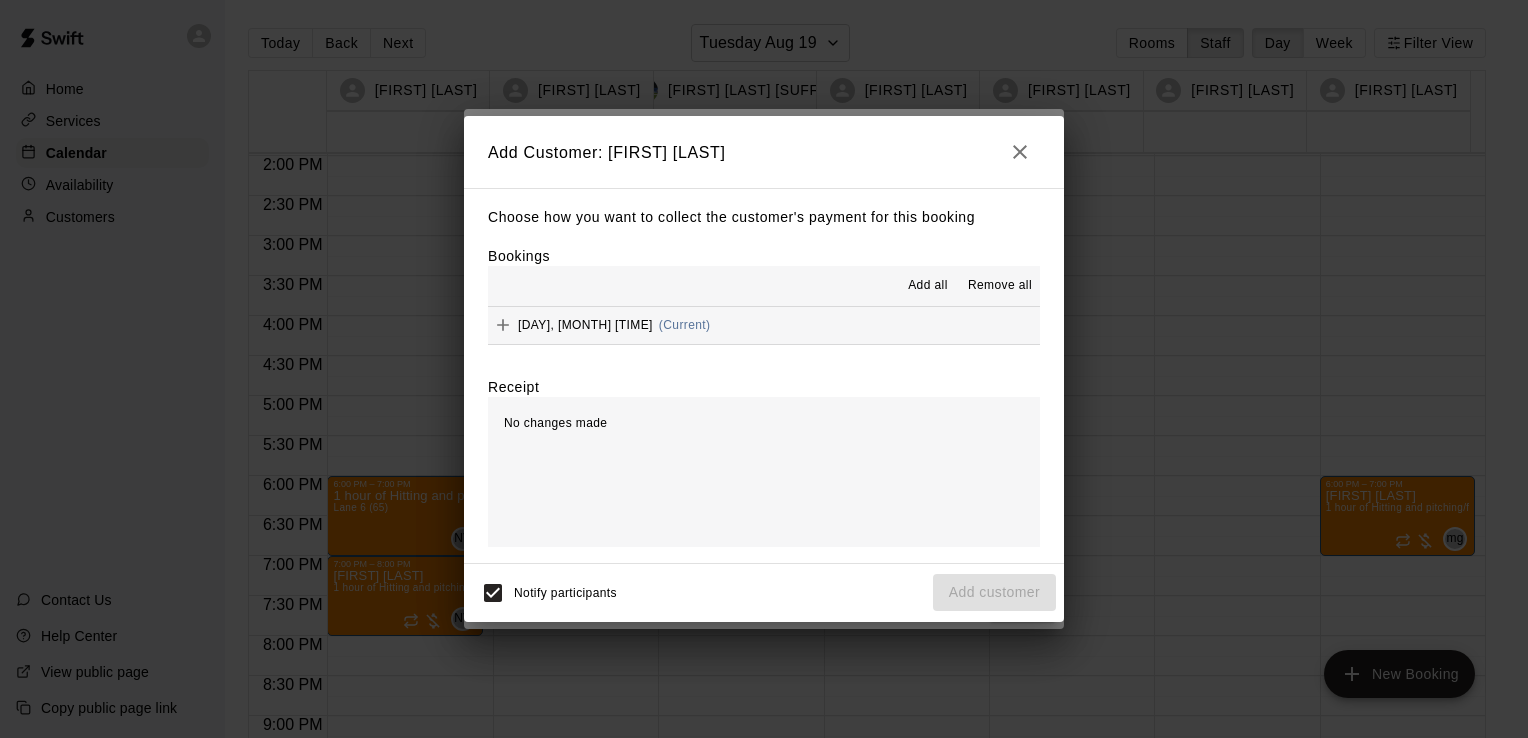 click on "Add all" at bounding box center (928, 286) 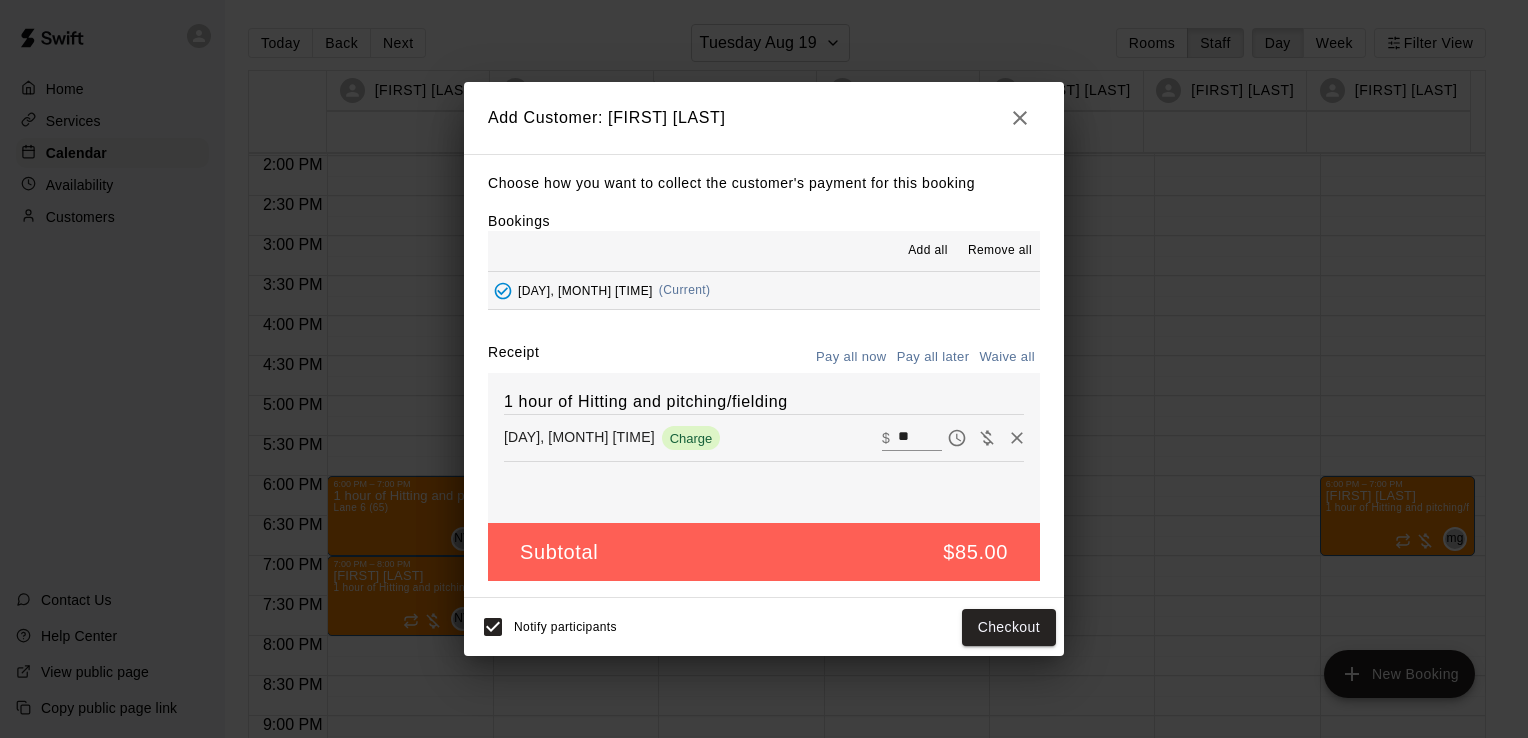 click on "Pay all later" at bounding box center [933, 357] 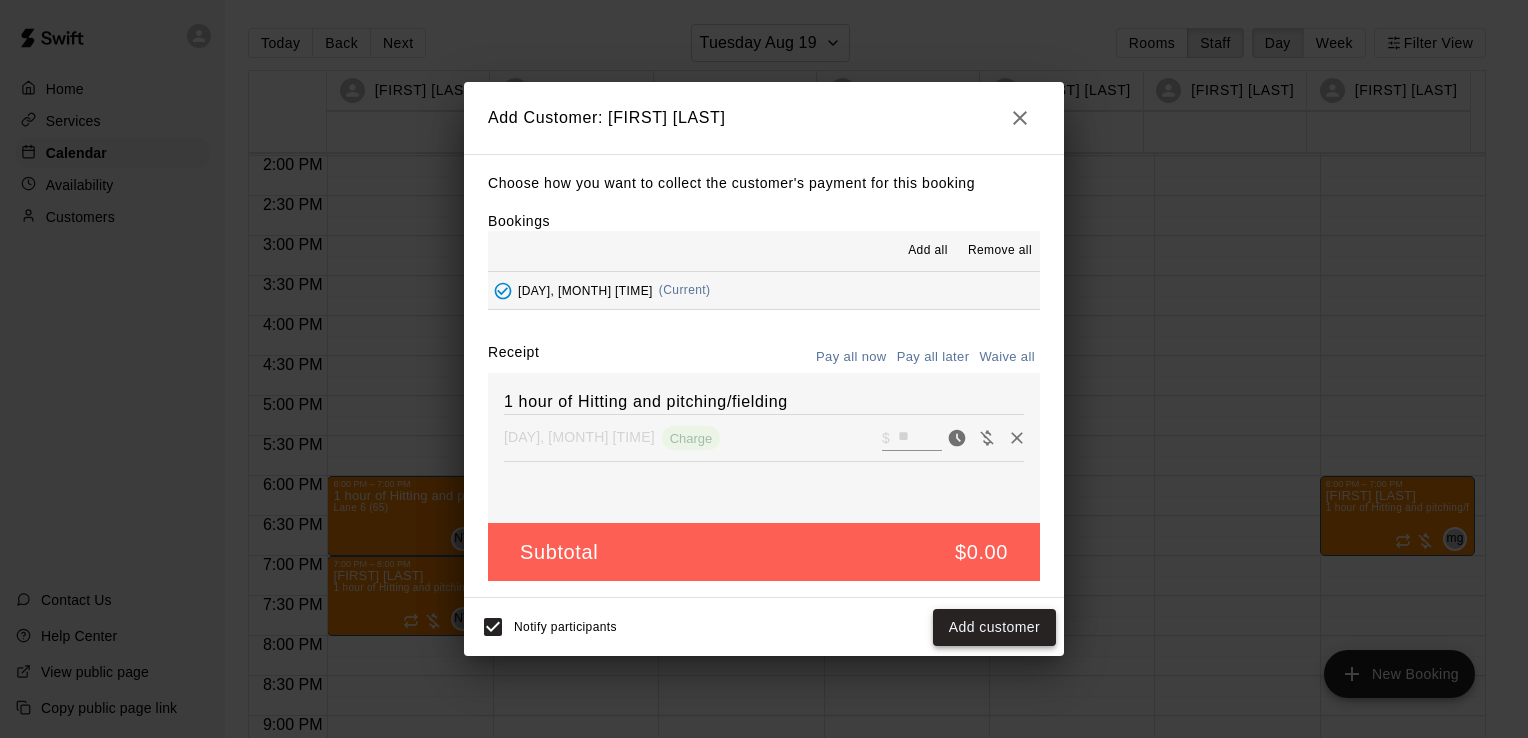 click on "Add customer" at bounding box center [994, 627] 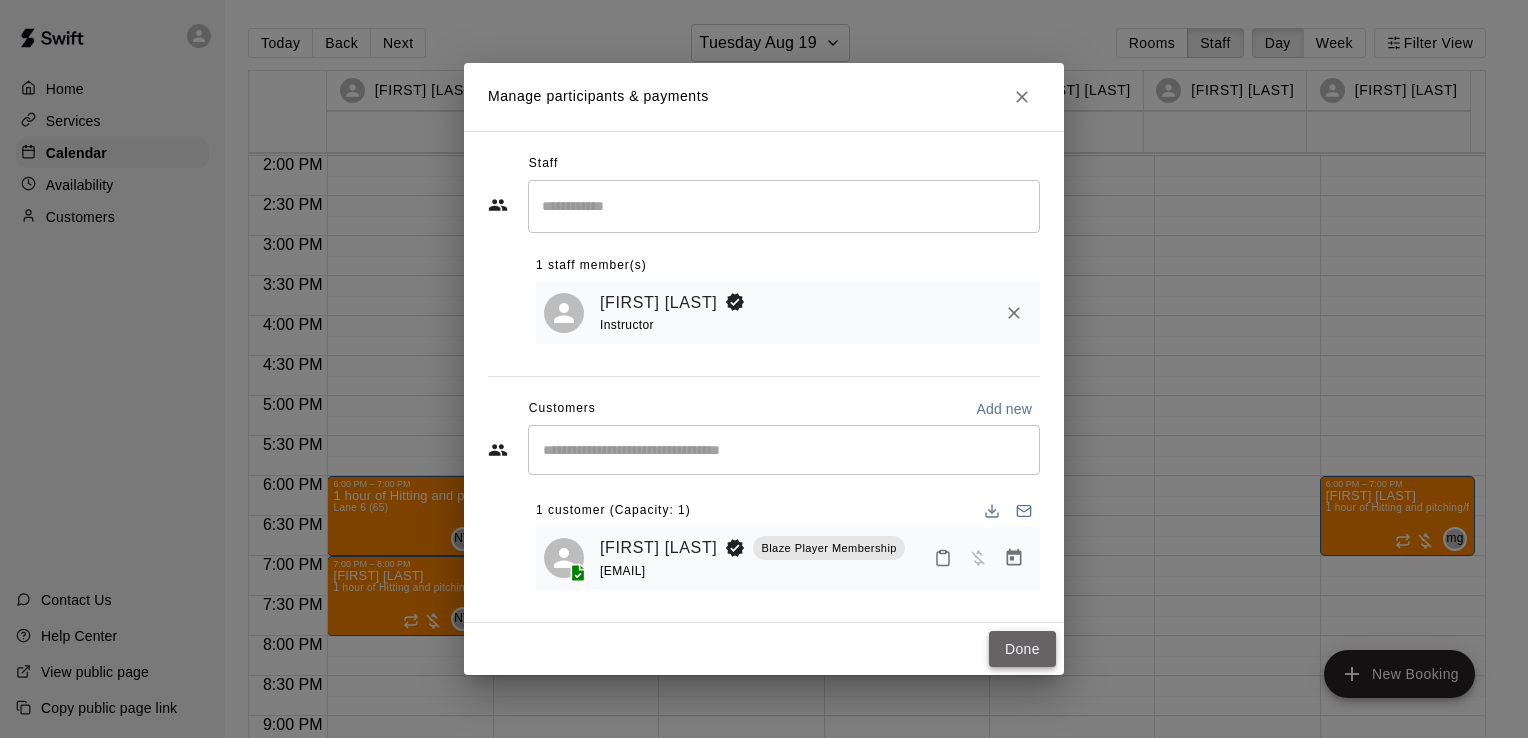 click on "Done" at bounding box center (1022, 649) 